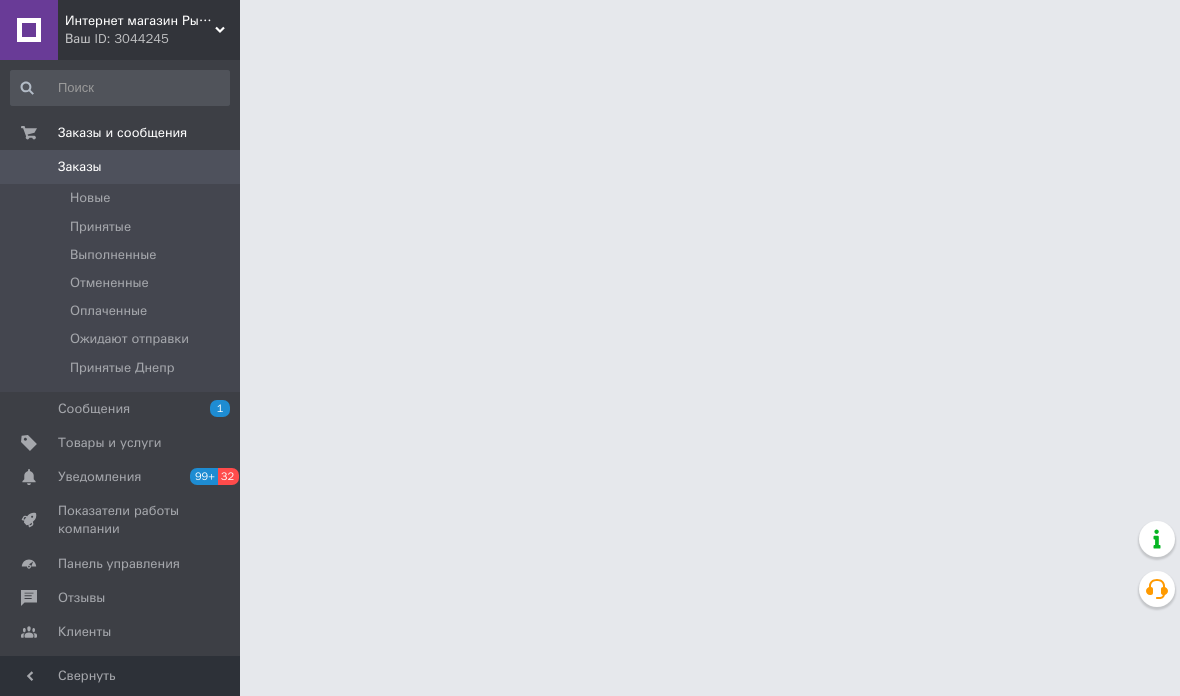 scroll, scrollTop: 0, scrollLeft: 0, axis: both 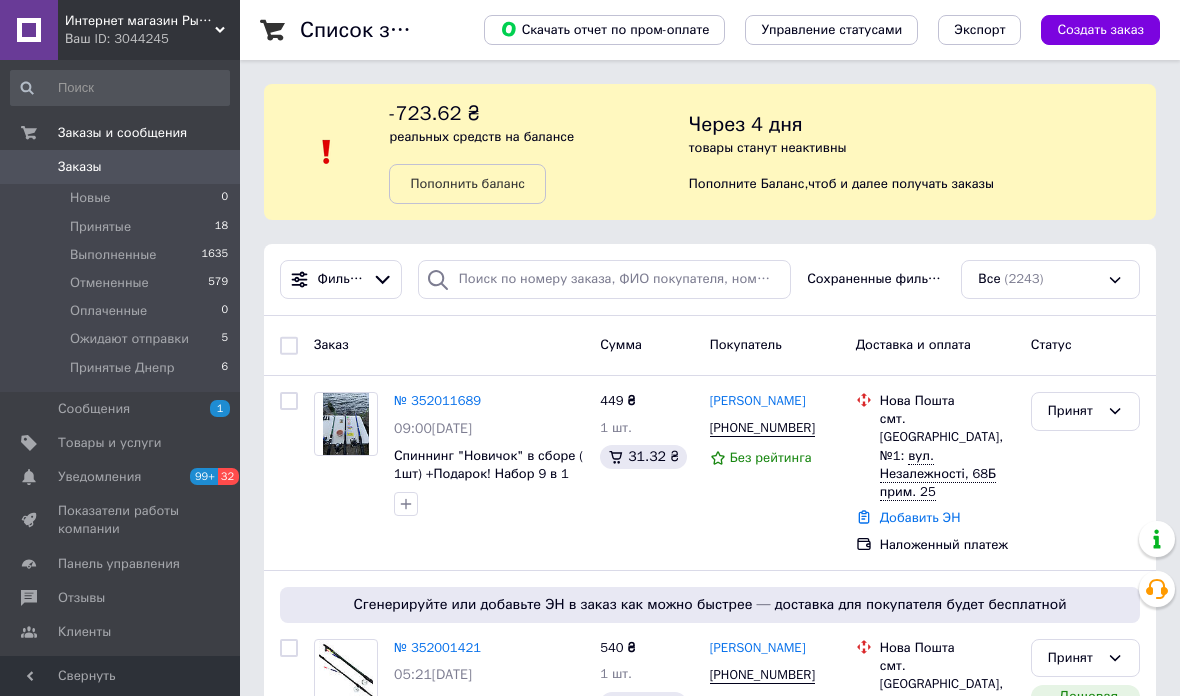 click on "Ваш ID: 3044245" at bounding box center [152, 39] 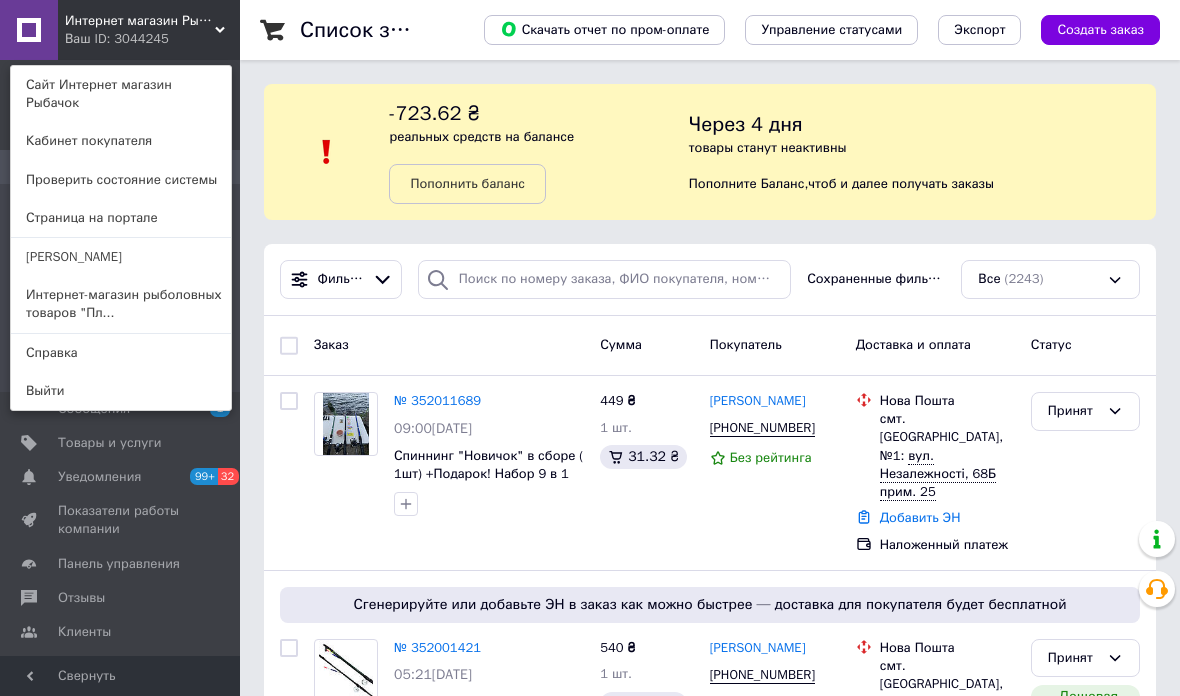 click on "Интернет-магазин рыболовных товаров  "Пл..." at bounding box center (121, 304) 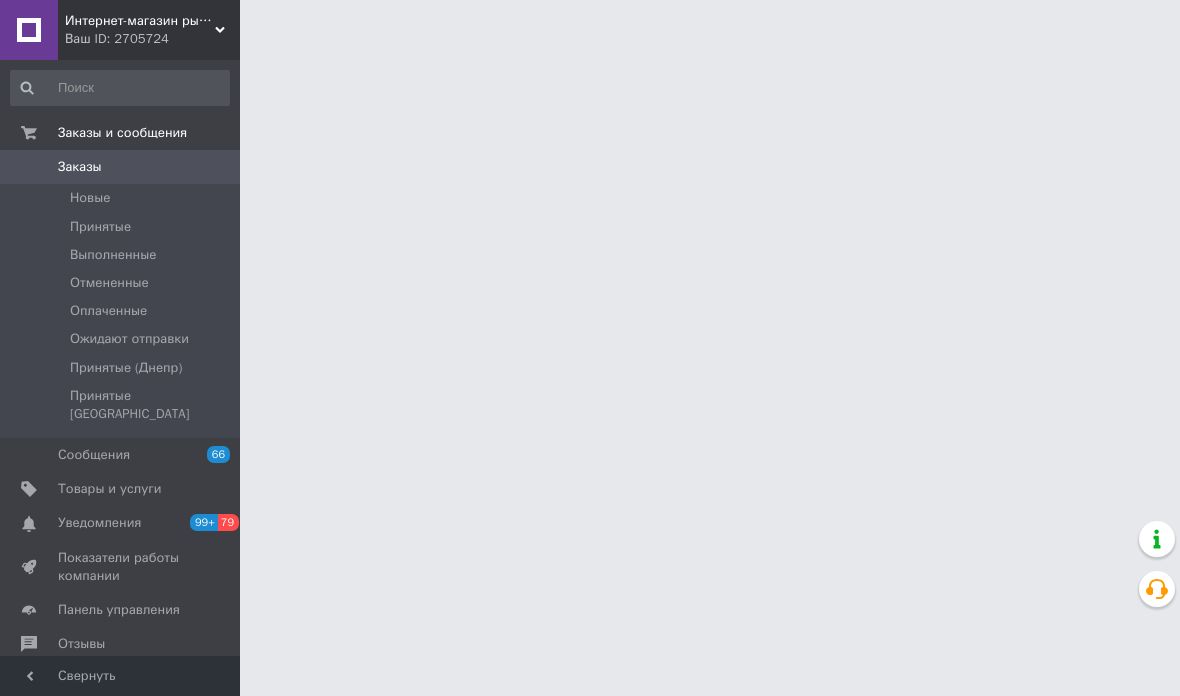 scroll, scrollTop: 0, scrollLeft: 0, axis: both 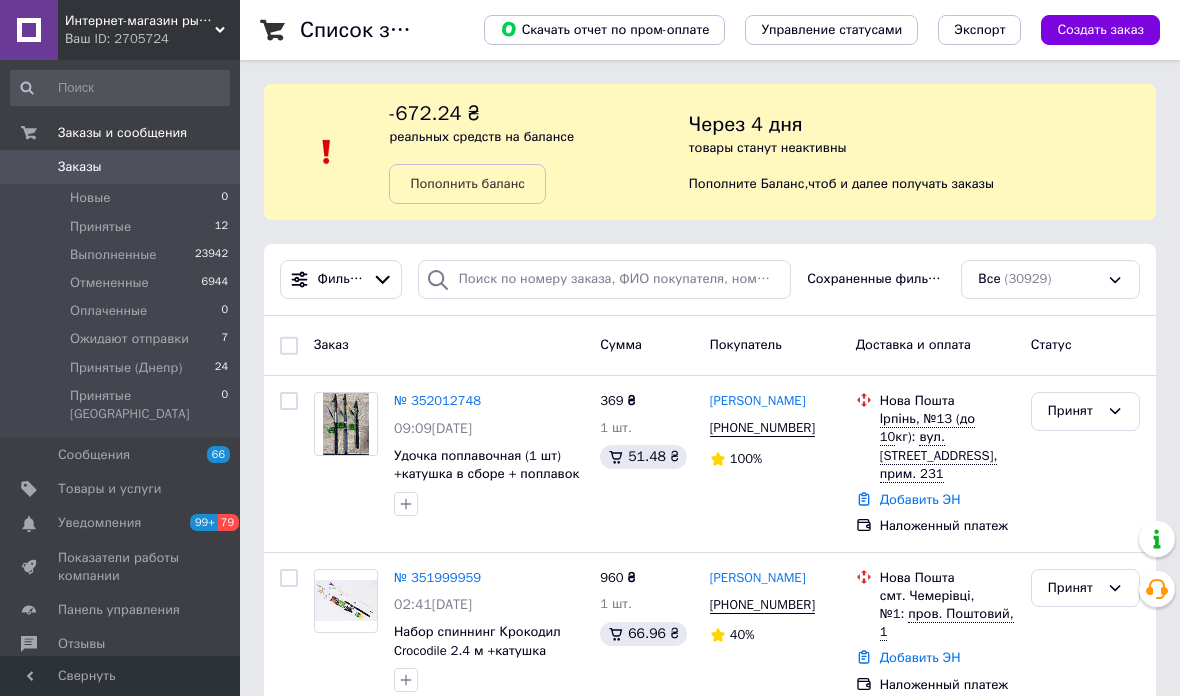 click on "Принятые" at bounding box center (100, 227) 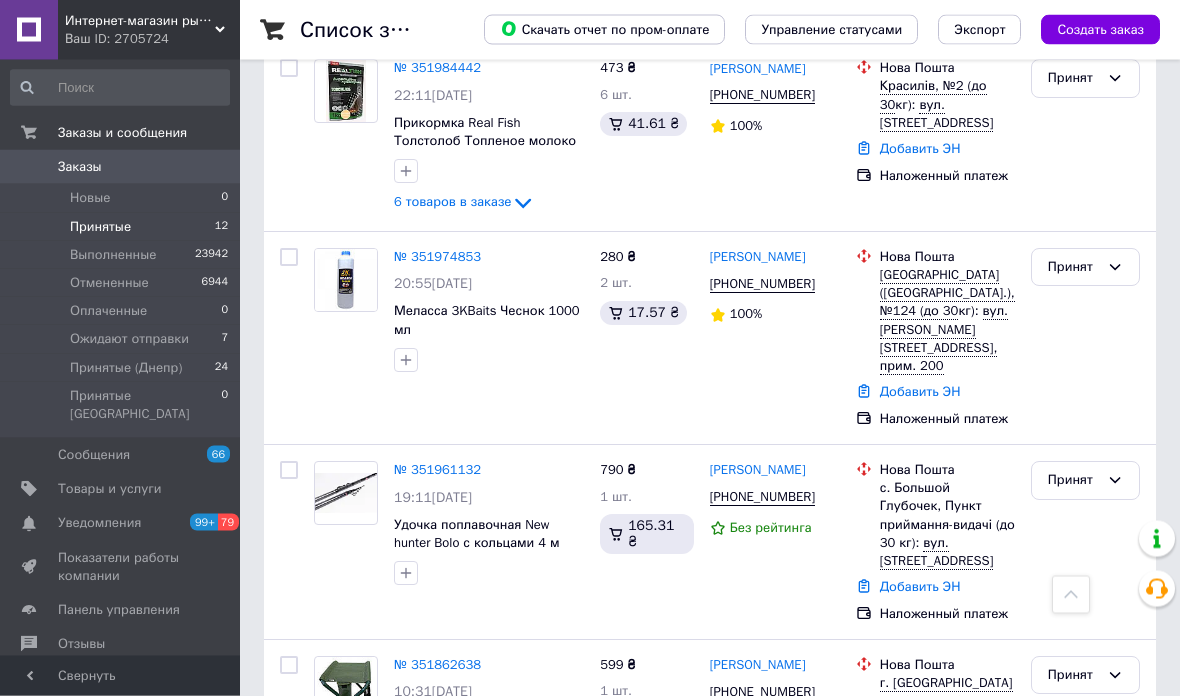 scroll, scrollTop: 1191, scrollLeft: 0, axis: vertical 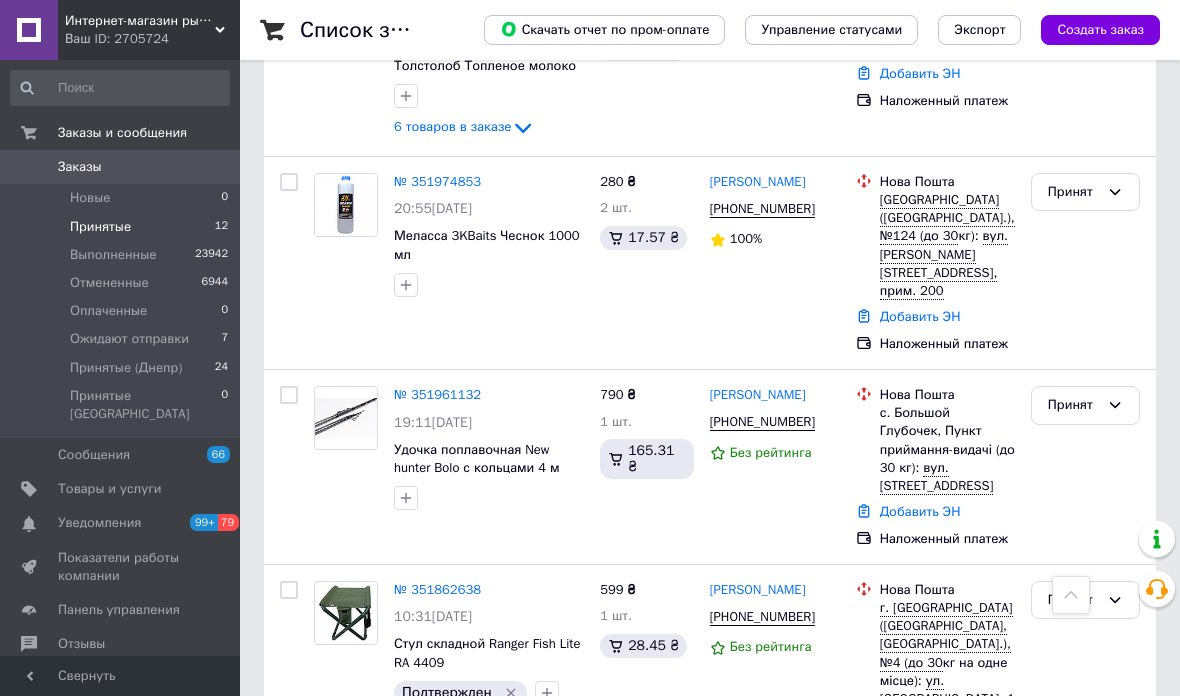 click on "Выполненные" at bounding box center [113, 255] 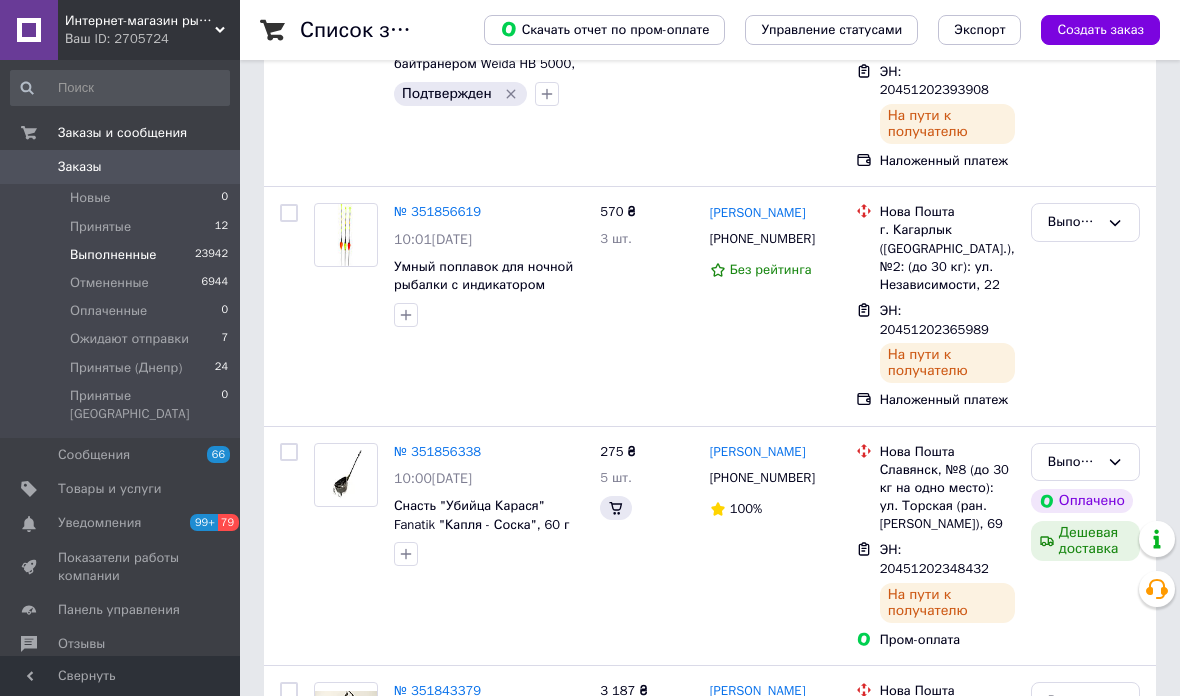scroll, scrollTop: 0, scrollLeft: 0, axis: both 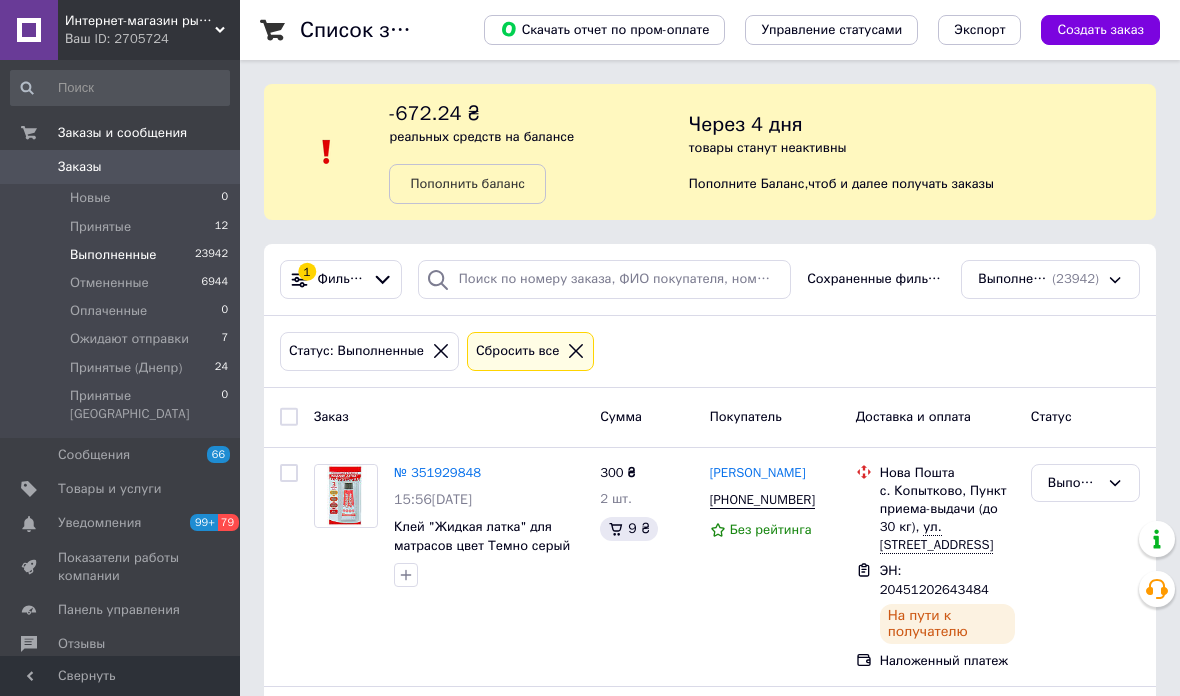 click on "Принятые 12" at bounding box center (120, 227) 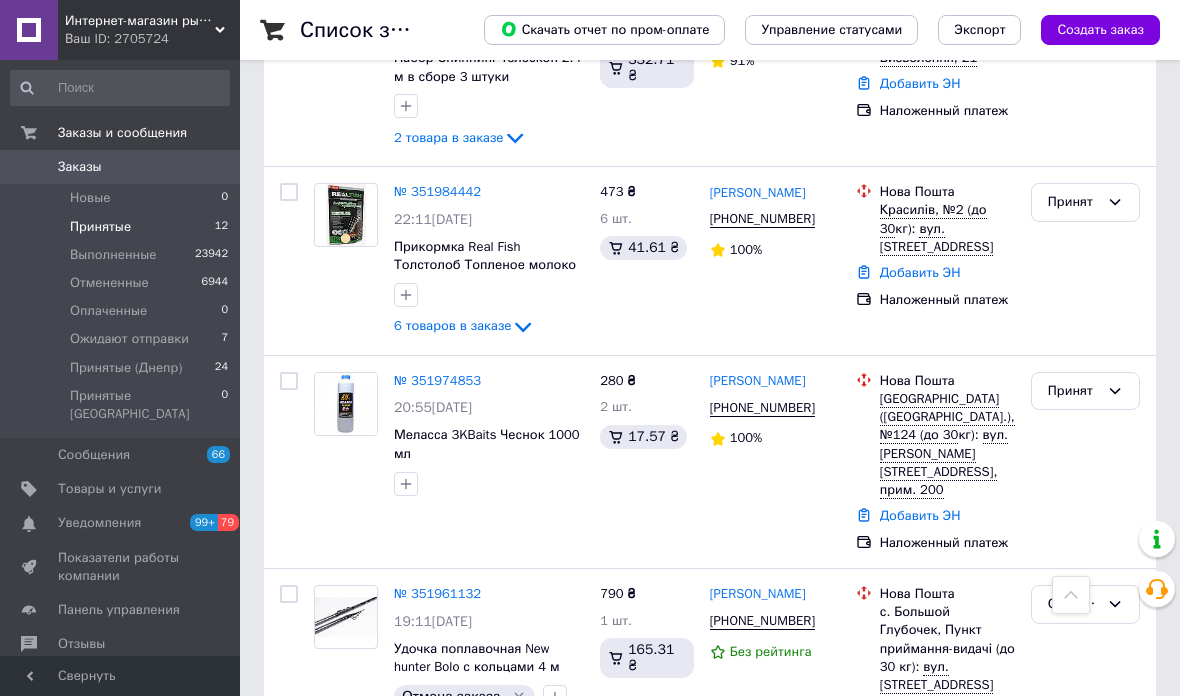 scroll, scrollTop: 1003, scrollLeft: 0, axis: vertical 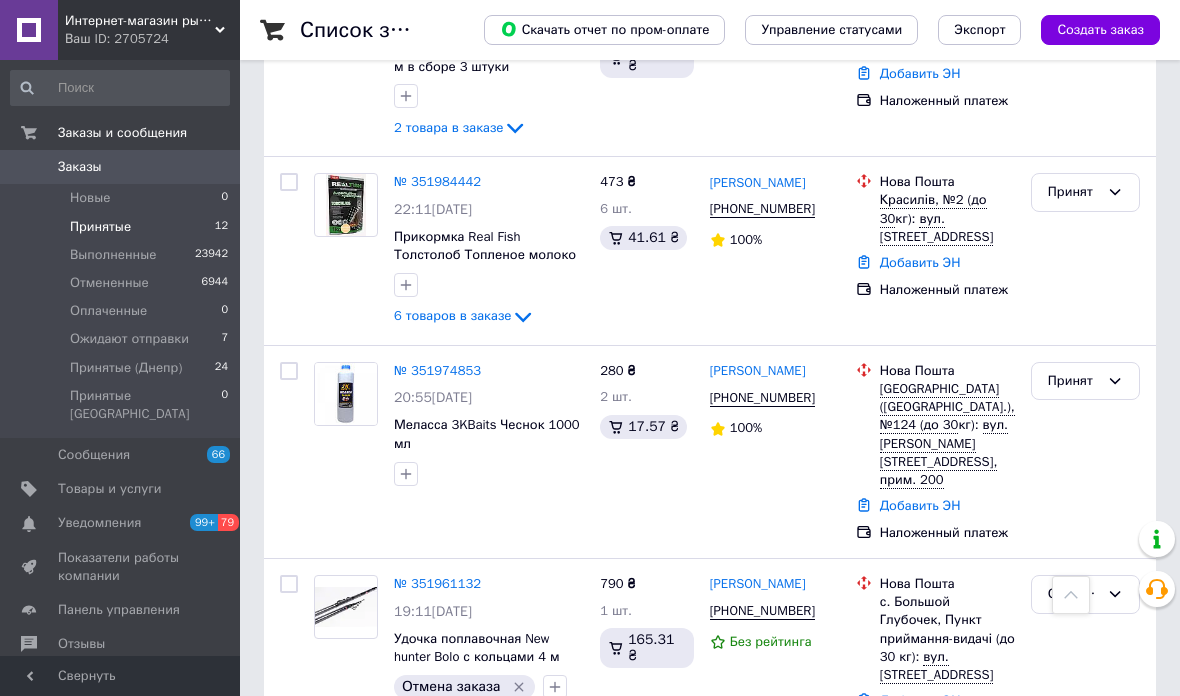 click at bounding box center [1157, 539] 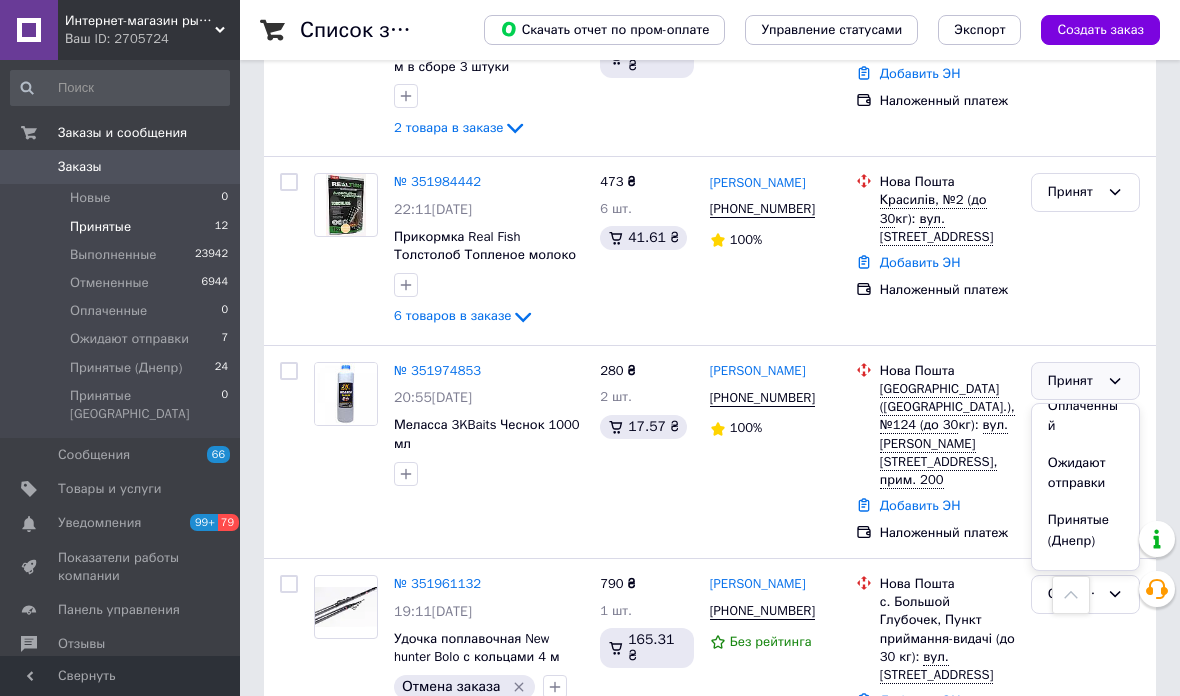 scroll, scrollTop: 93, scrollLeft: 0, axis: vertical 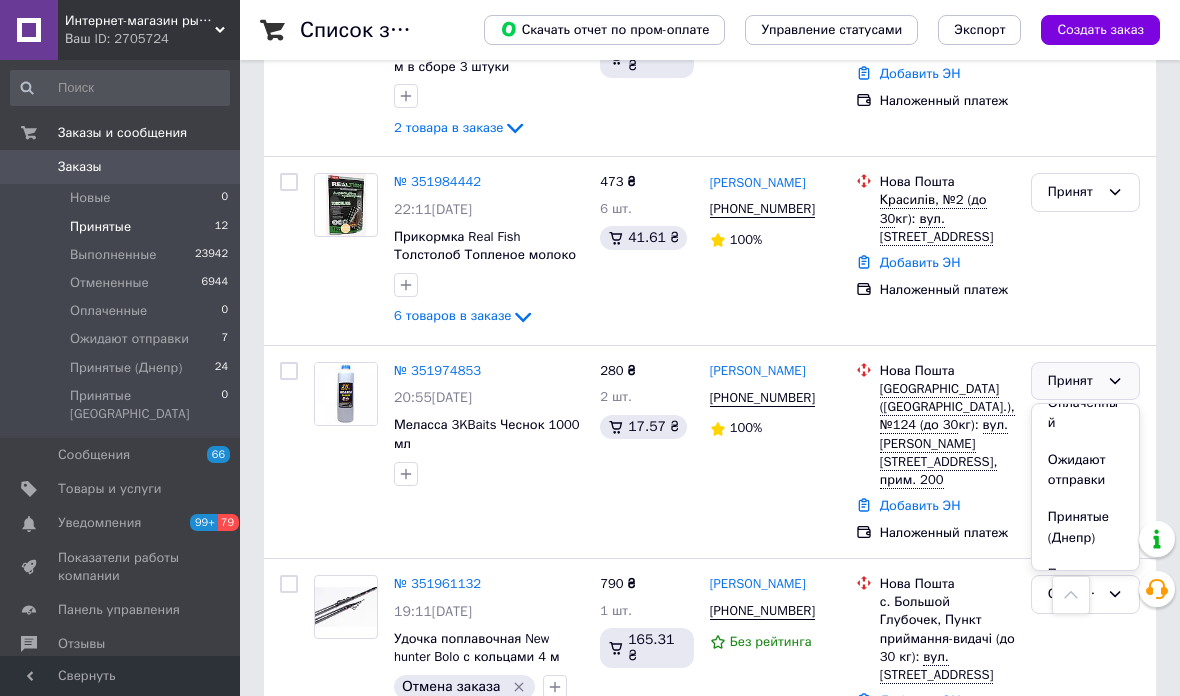 click on "Принятые (Днепр)" at bounding box center (1085, 527) 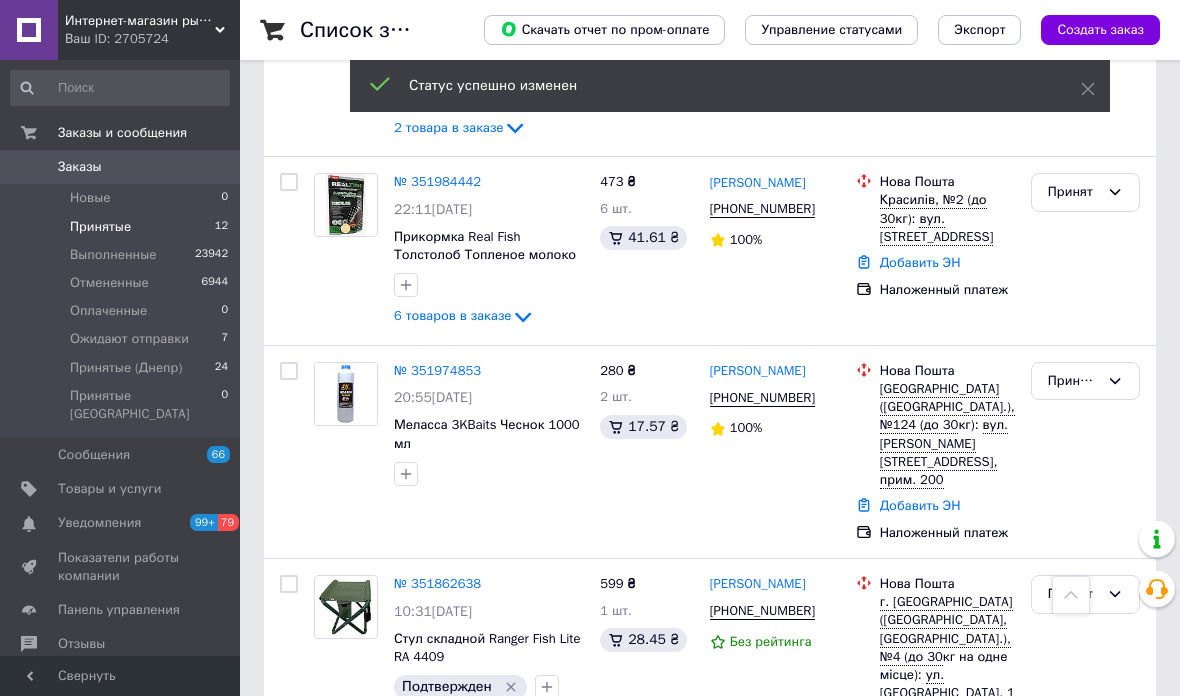 click on "6 товаров в заказе" at bounding box center (452, 316) 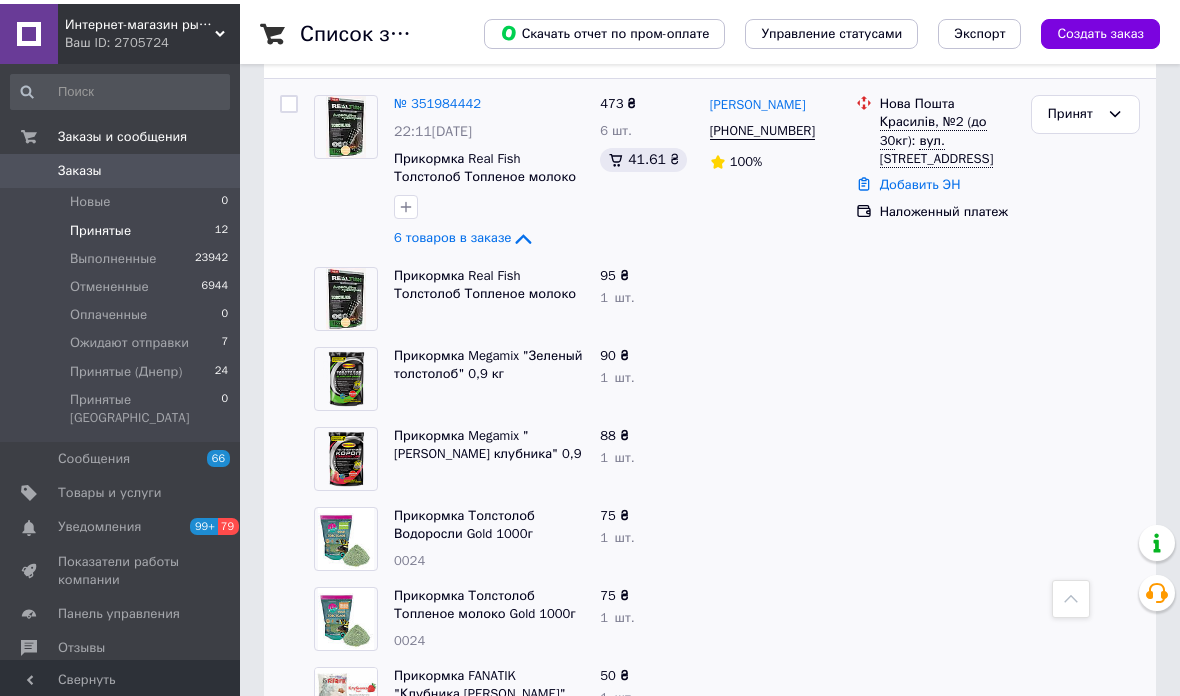 scroll, scrollTop: 1081, scrollLeft: 0, axis: vertical 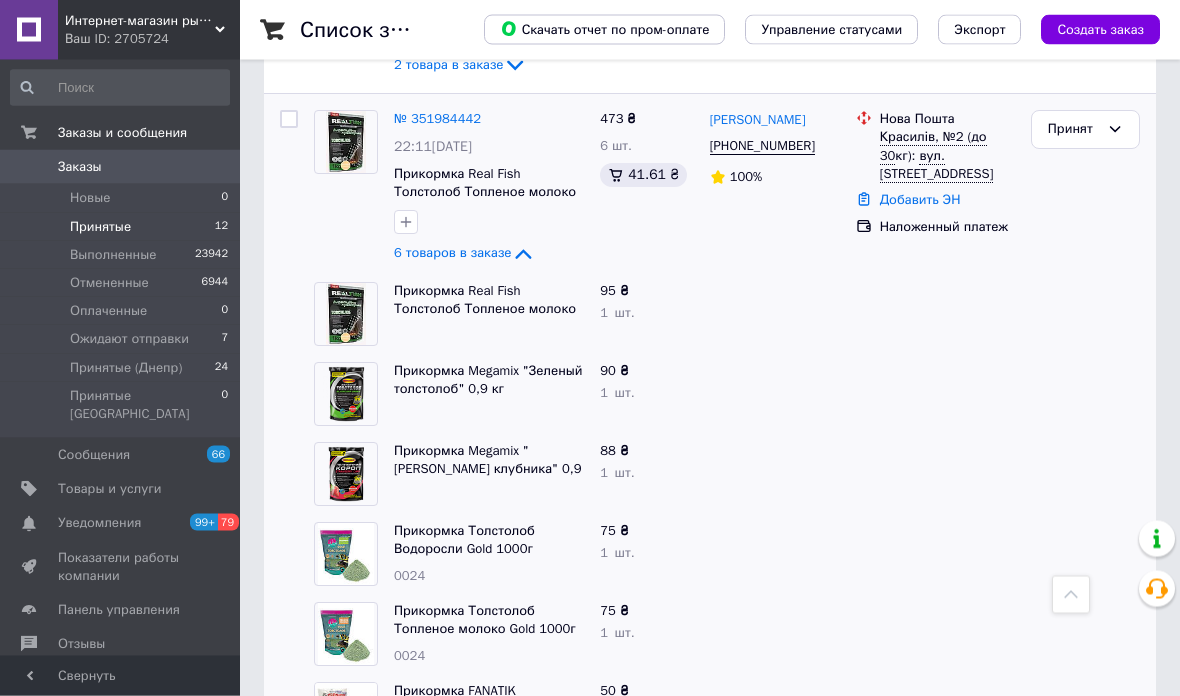 click on "6 товаров в заказе" at bounding box center (452, 254) 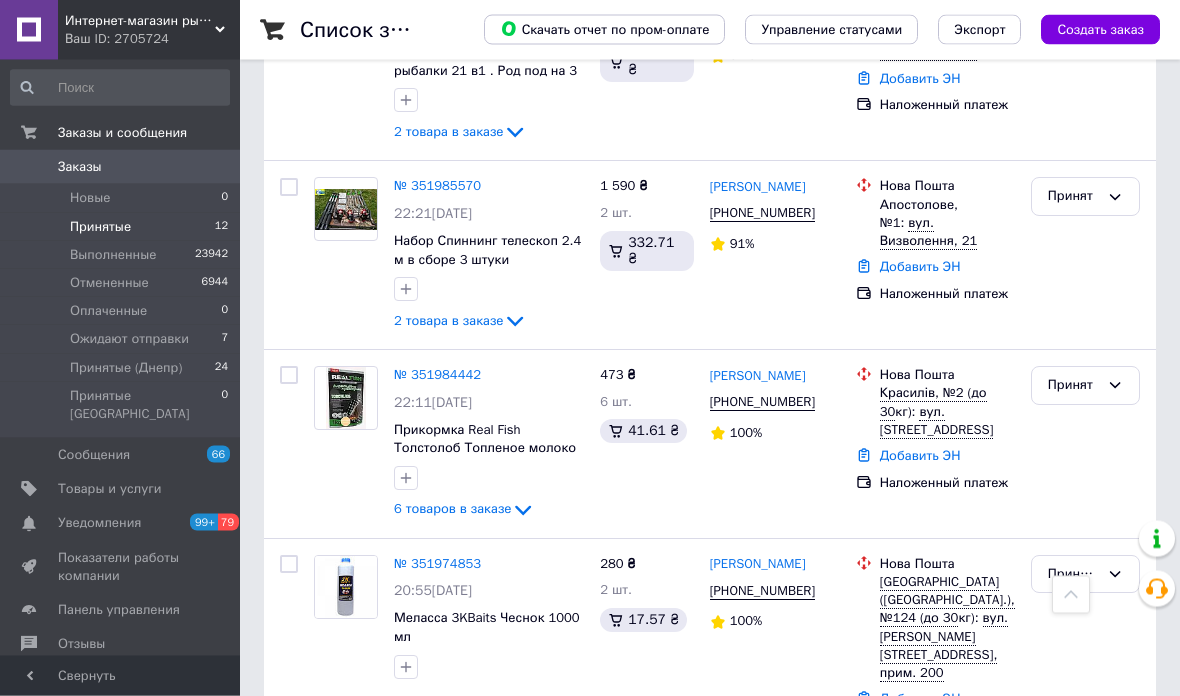 scroll, scrollTop: 803, scrollLeft: 0, axis: vertical 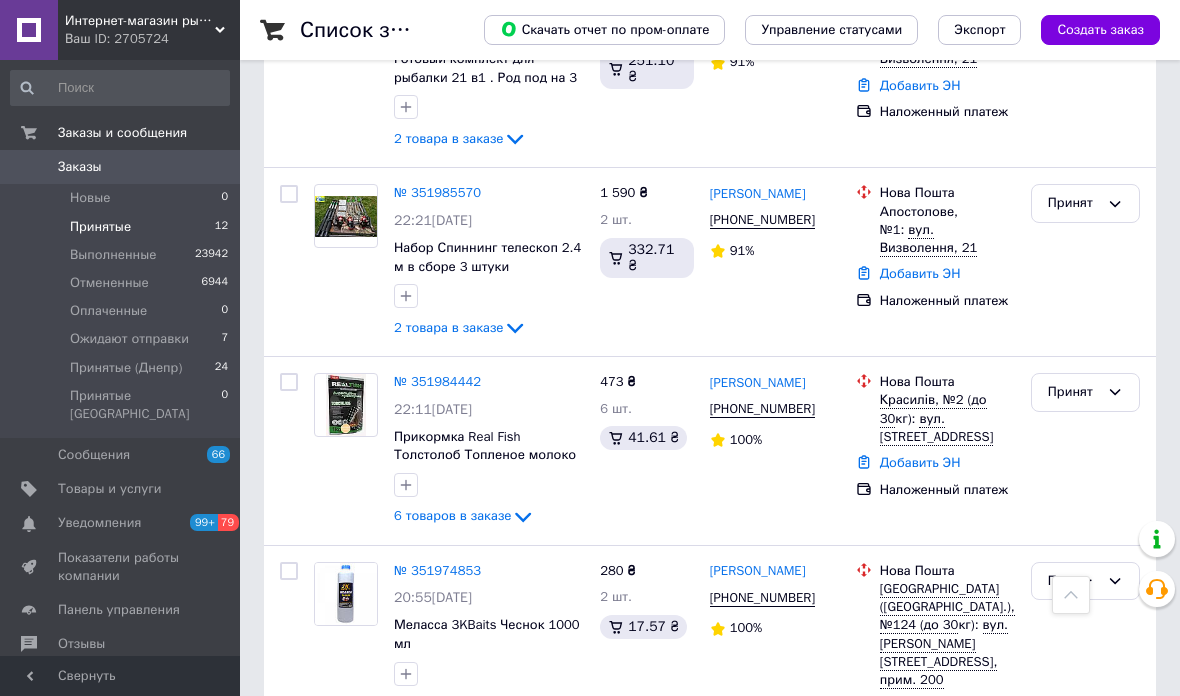 click 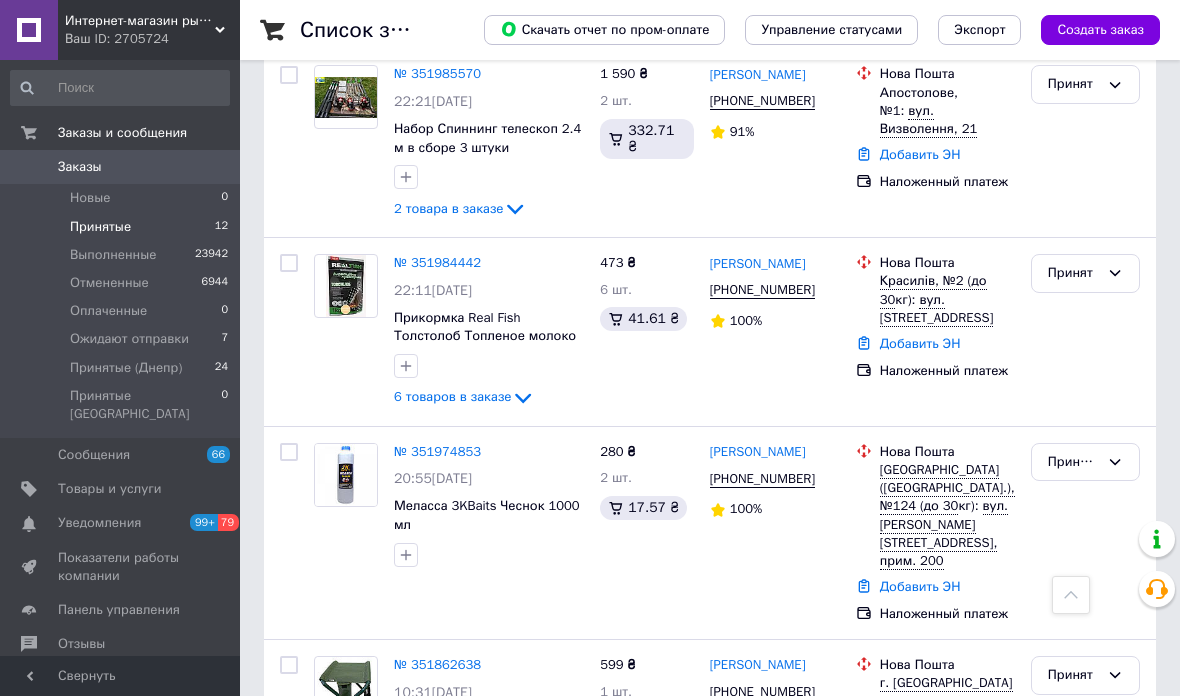 scroll, scrollTop: 924, scrollLeft: 0, axis: vertical 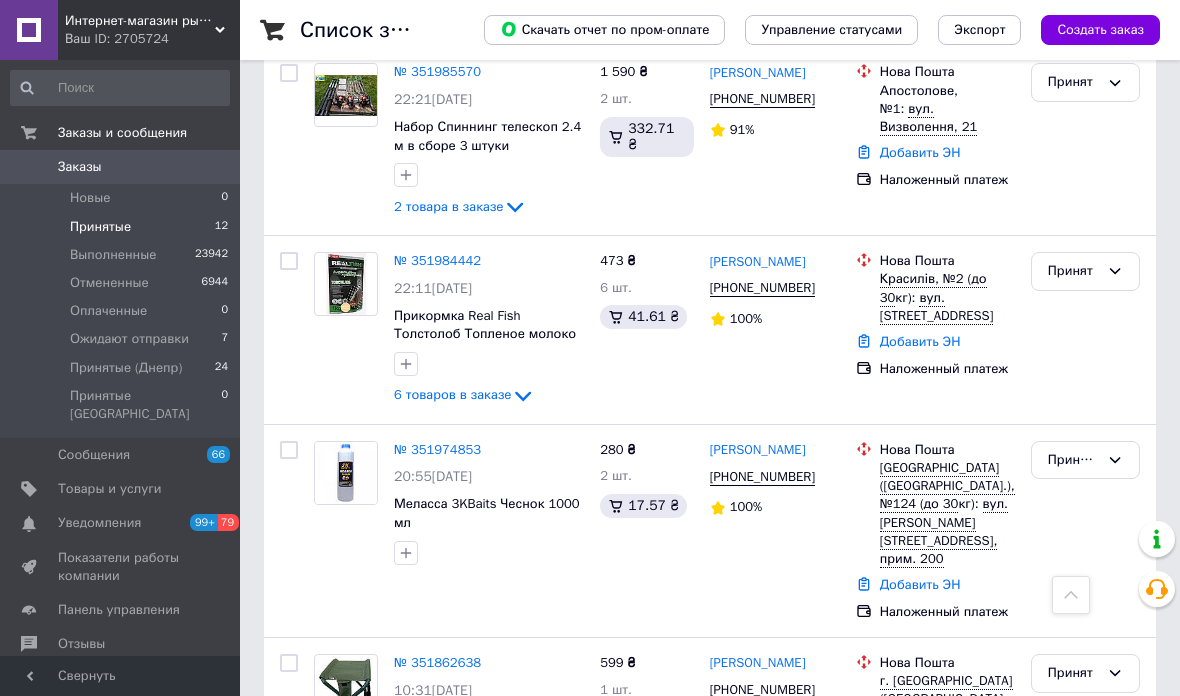 click at bounding box center [406, 364] 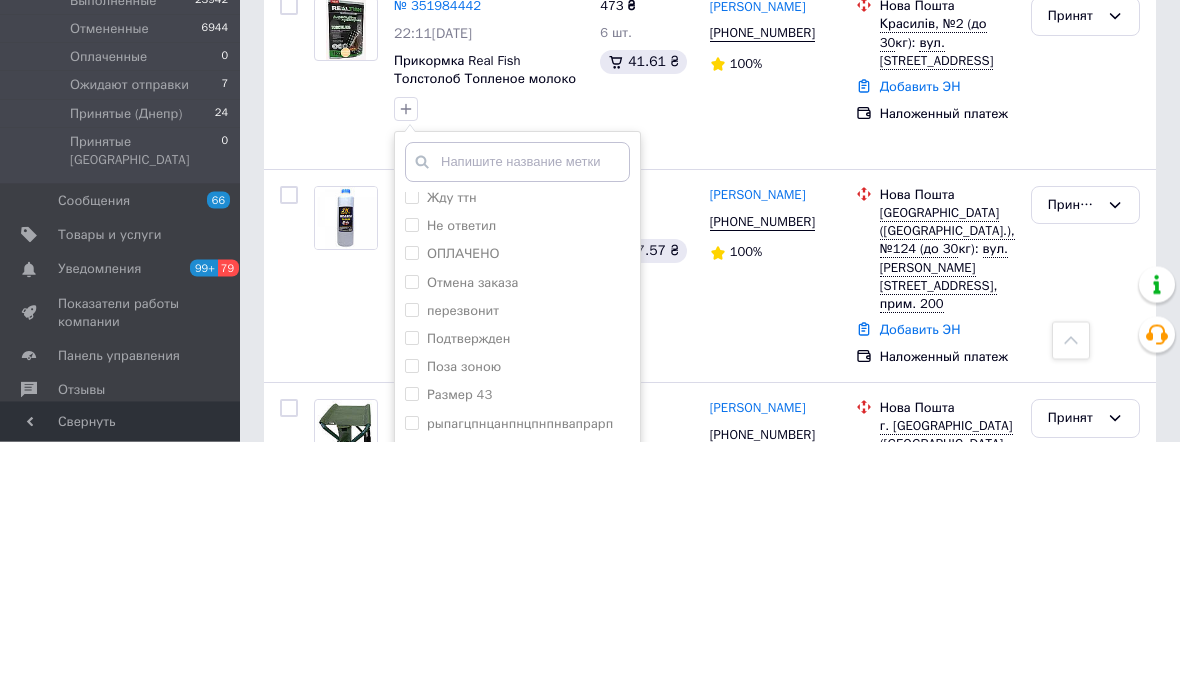 scroll, scrollTop: 36, scrollLeft: 0, axis: vertical 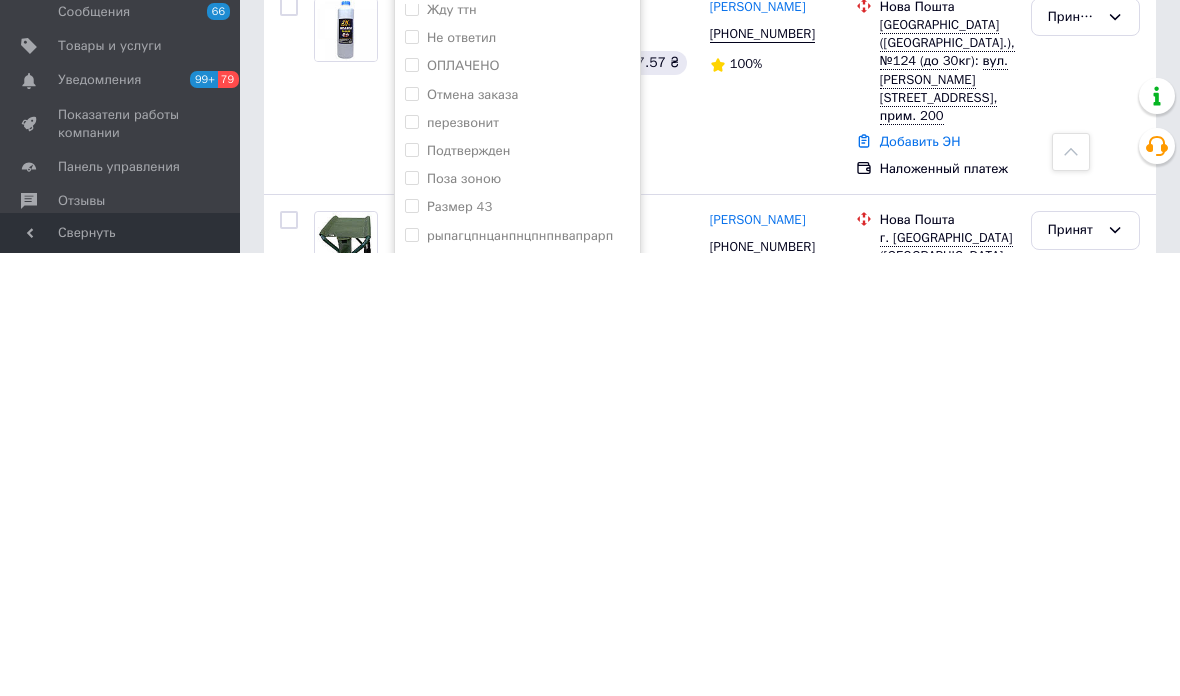click on "Подтвержден" at bounding box center [411, 592] 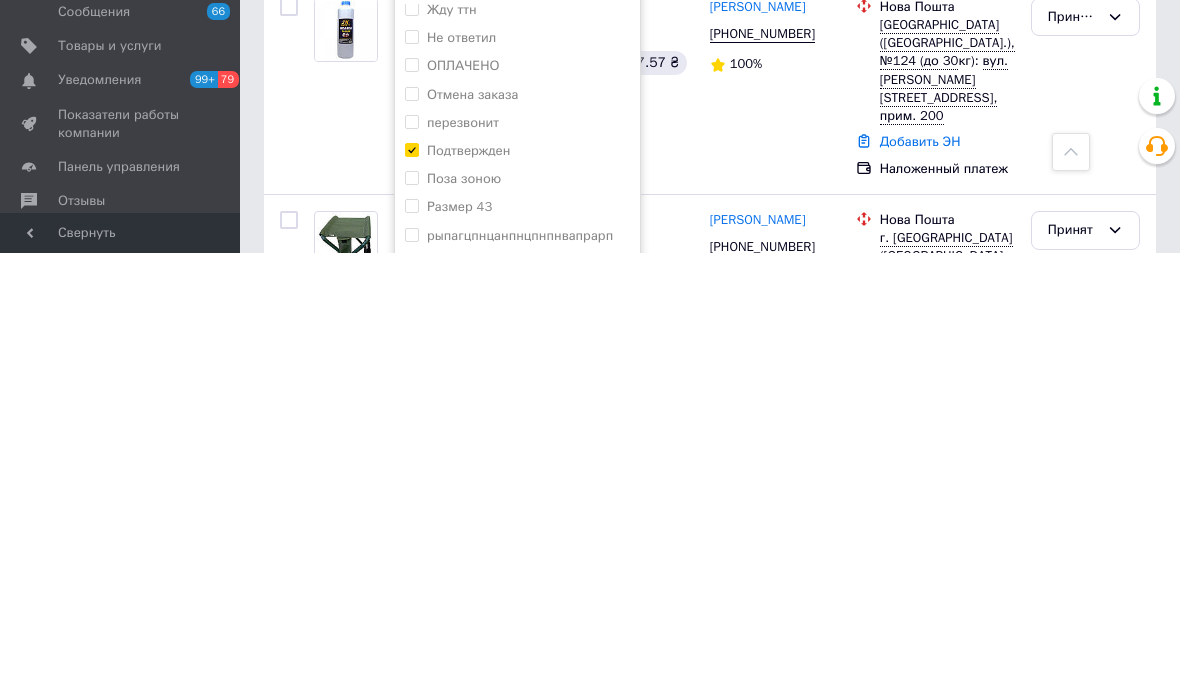 scroll, scrollTop: 1367, scrollLeft: 0, axis: vertical 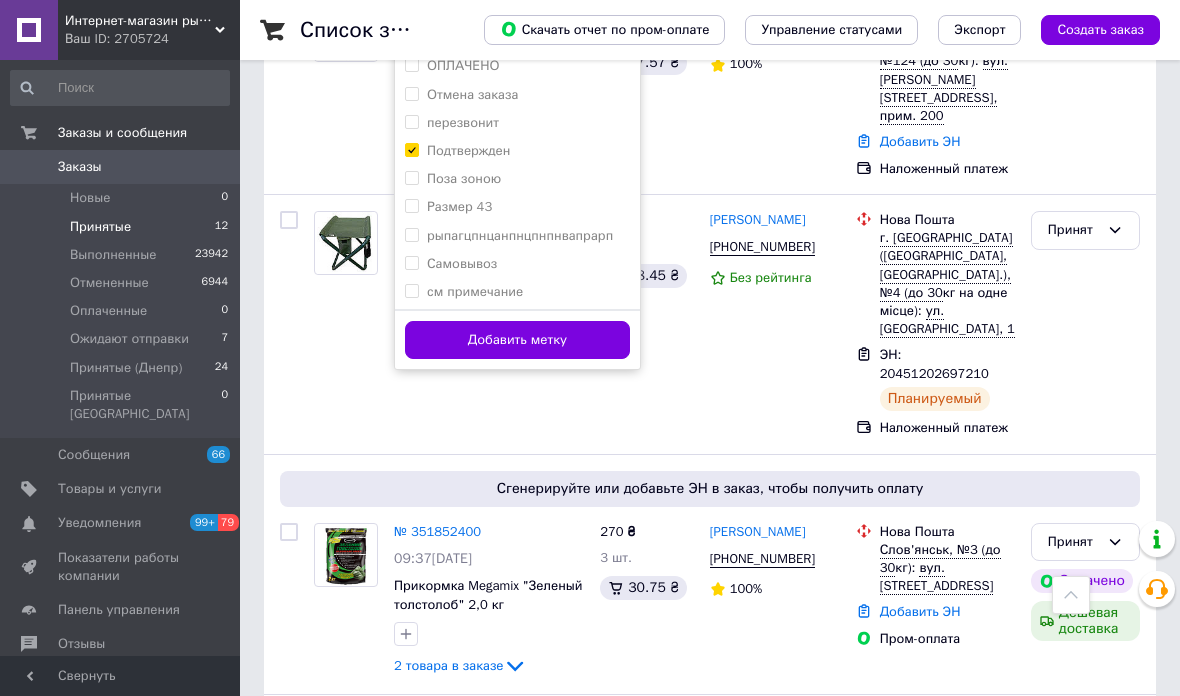 click on "Подтвержден" at bounding box center (411, 149) 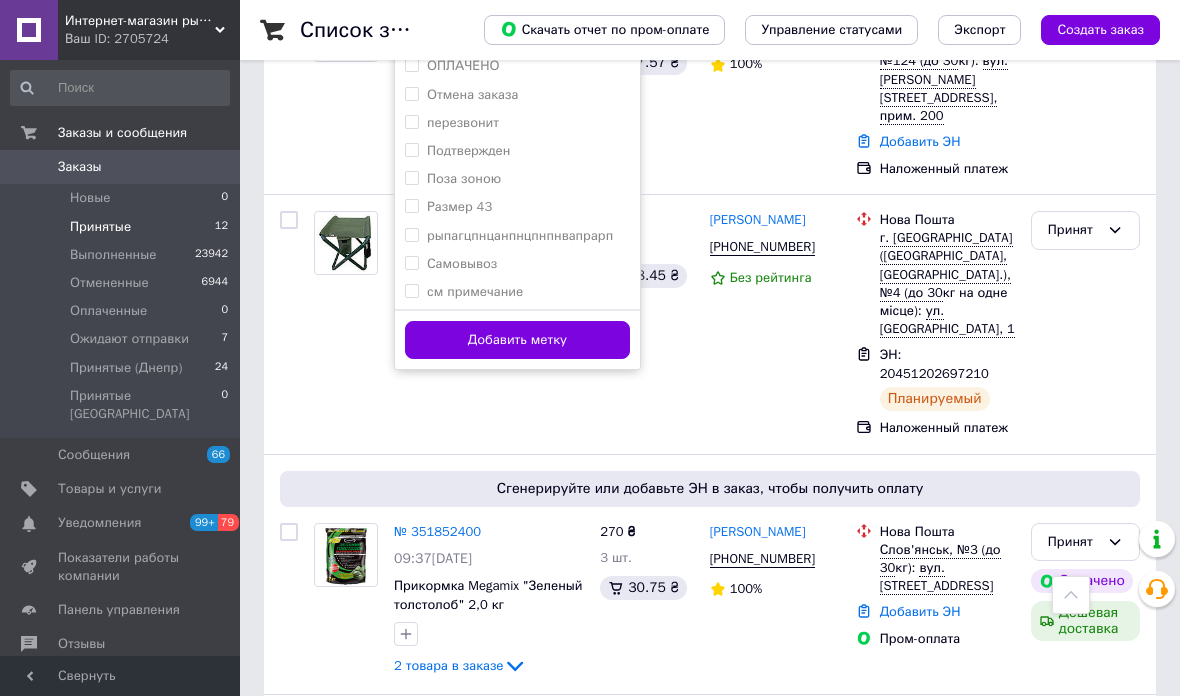 checkbox on "false" 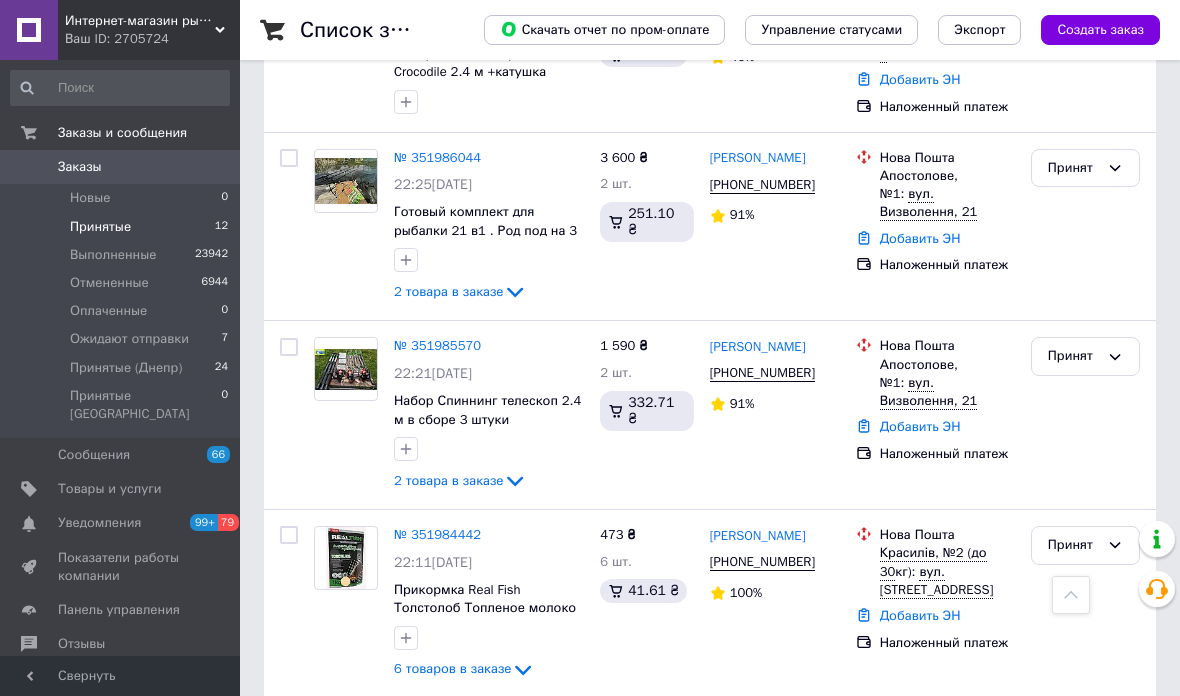scroll, scrollTop: 647, scrollLeft: 0, axis: vertical 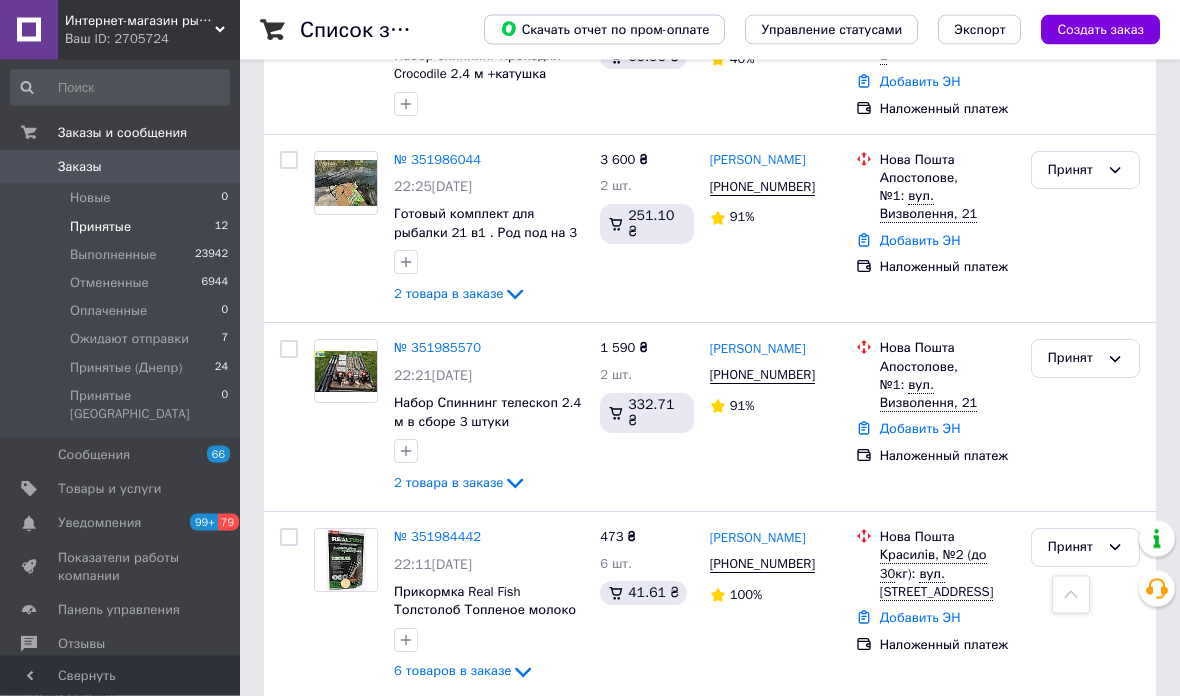 click 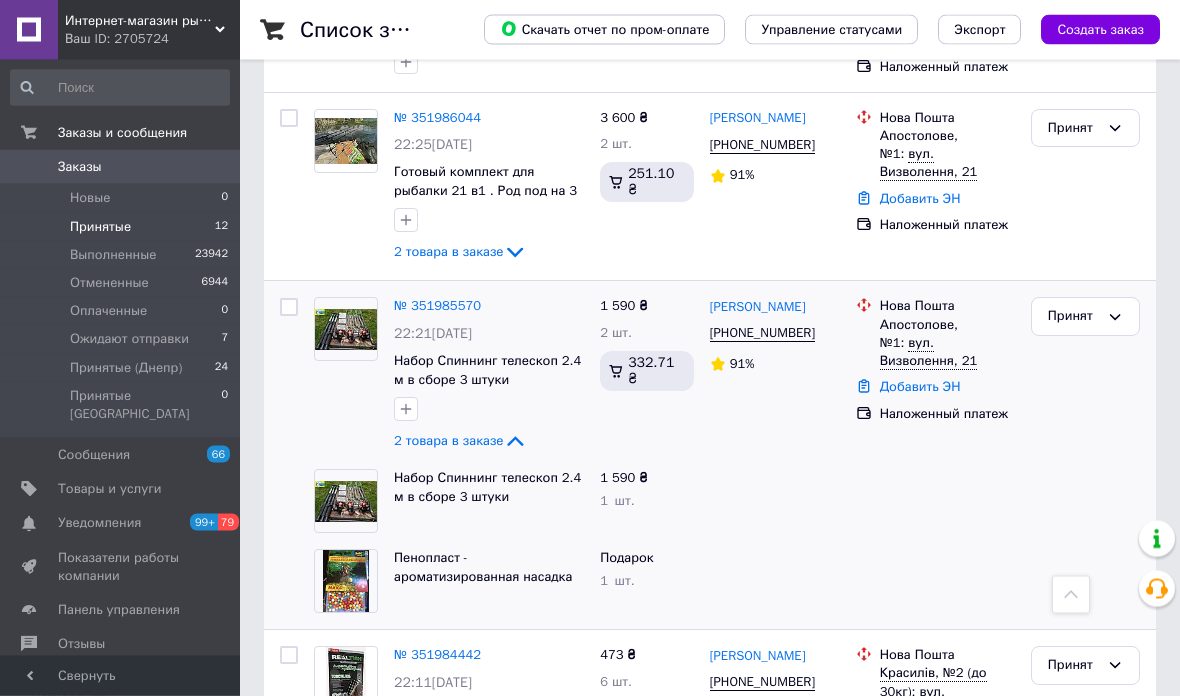 scroll, scrollTop: 690, scrollLeft: 0, axis: vertical 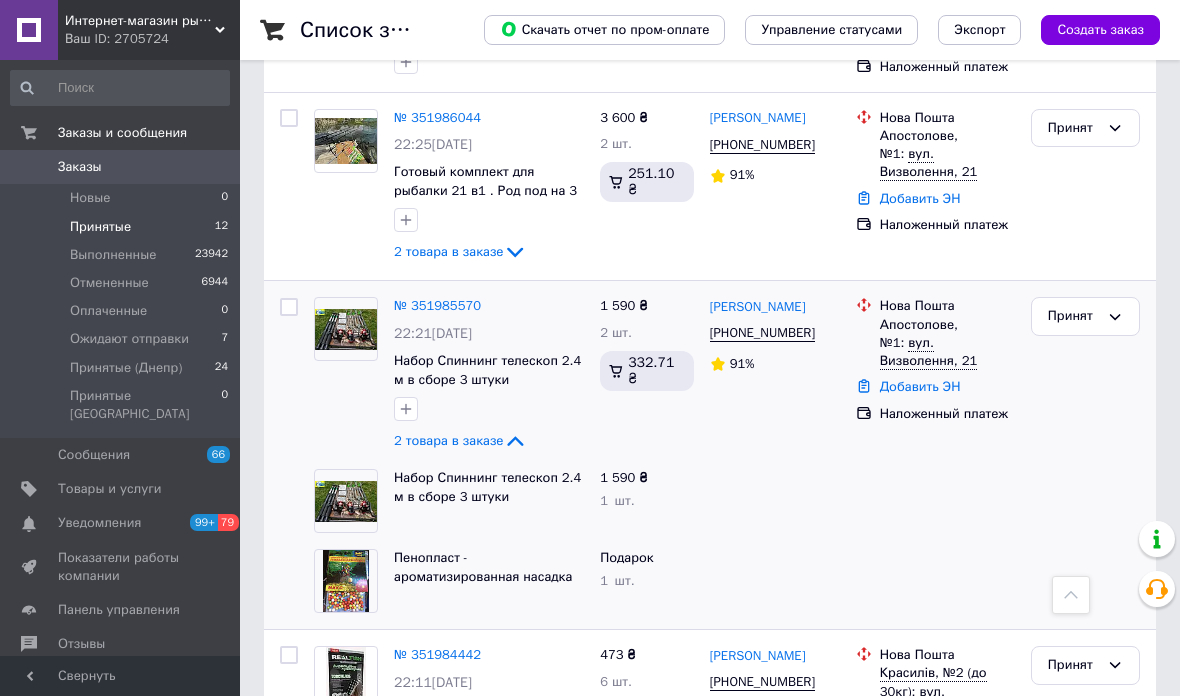 click on "№ 351985570" at bounding box center (437, 305) 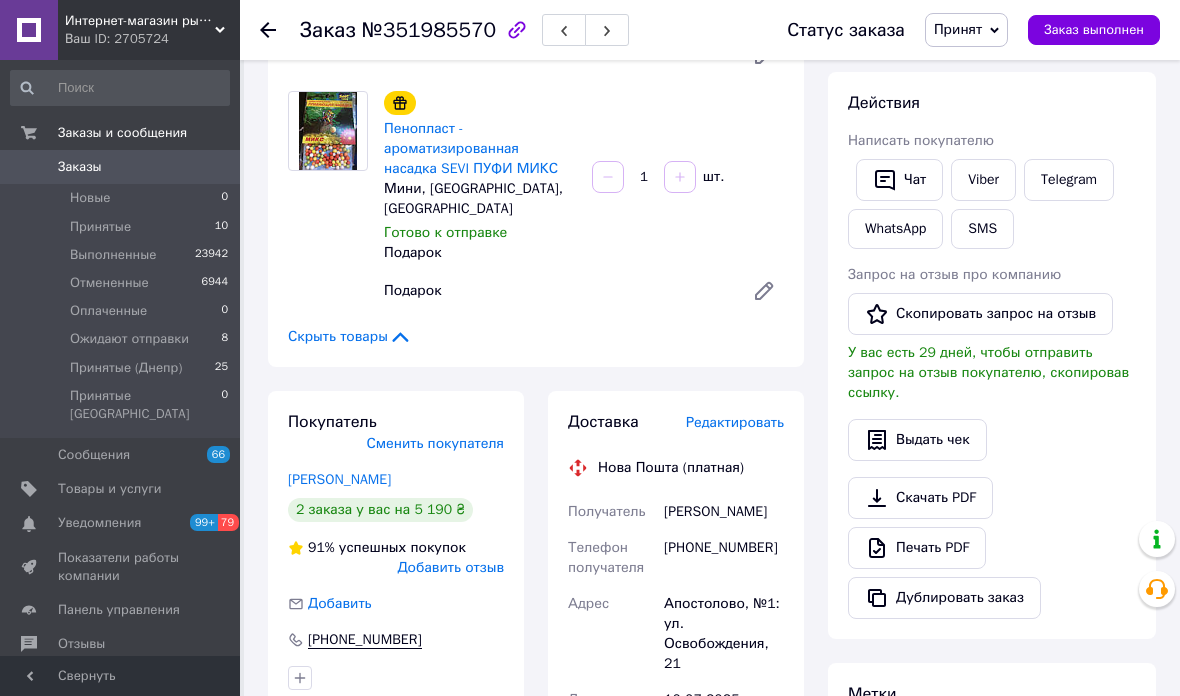 scroll, scrollTop: 326, scrollLeft: 0, axis: vertical 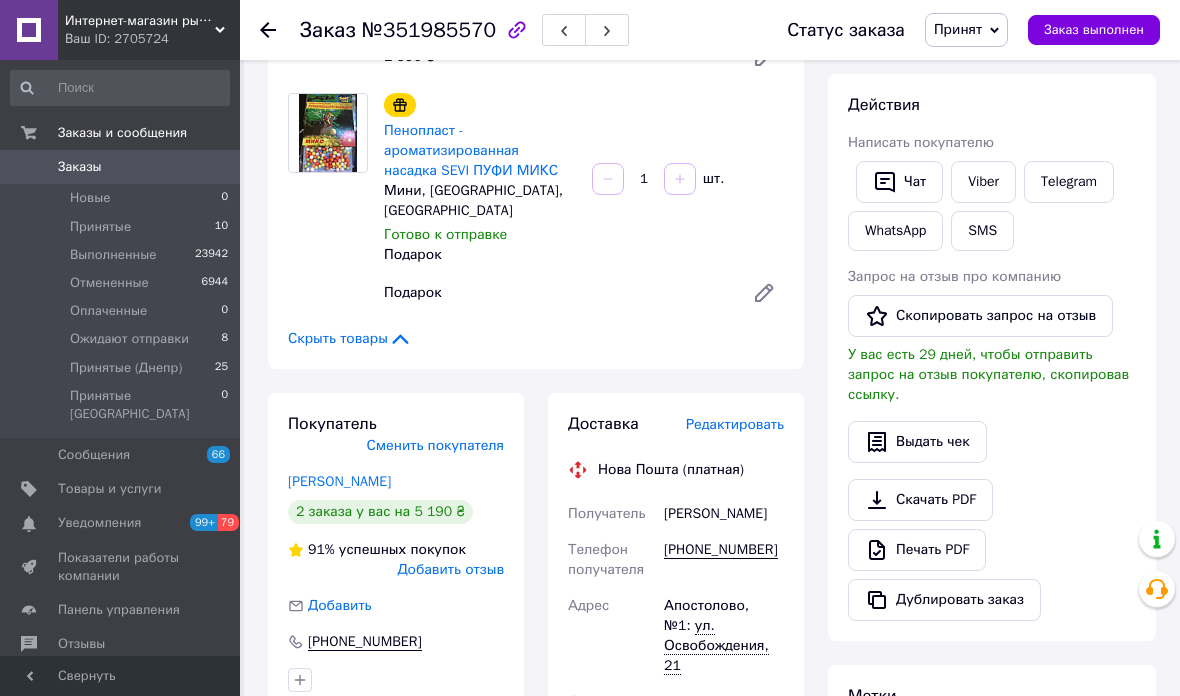 click on "Вергун Володимир" at bounding box center (339, 481) 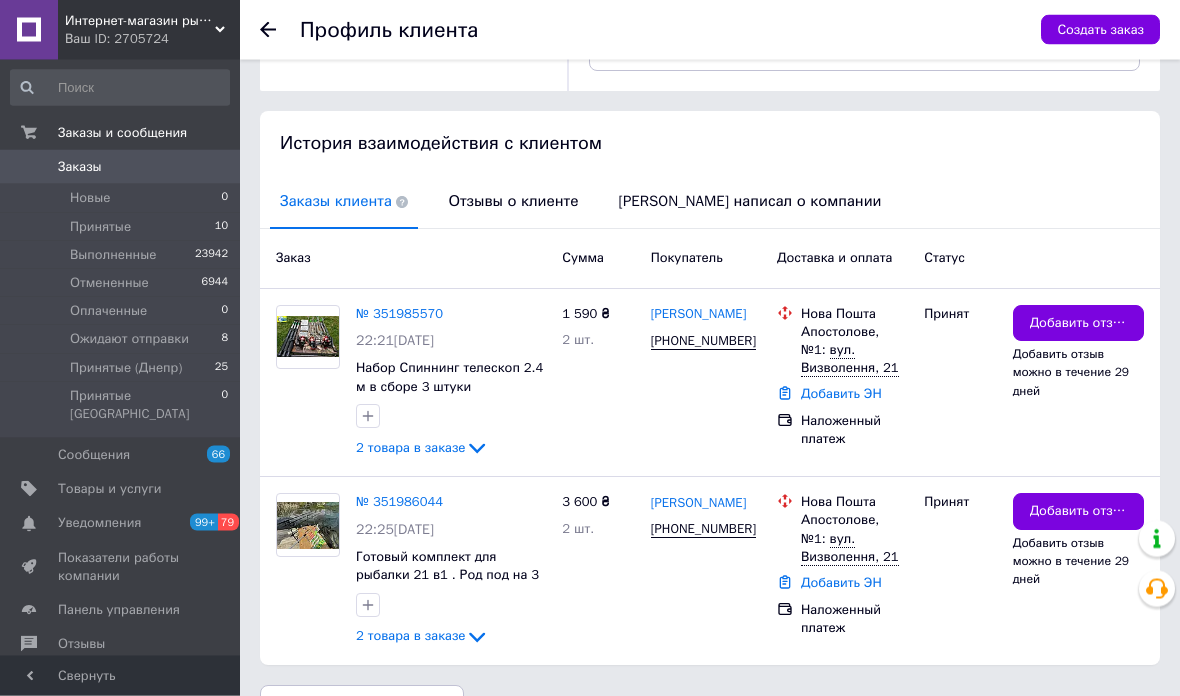 scroll, scrollTop: 389, scrollLeft: 0, axis: vertical 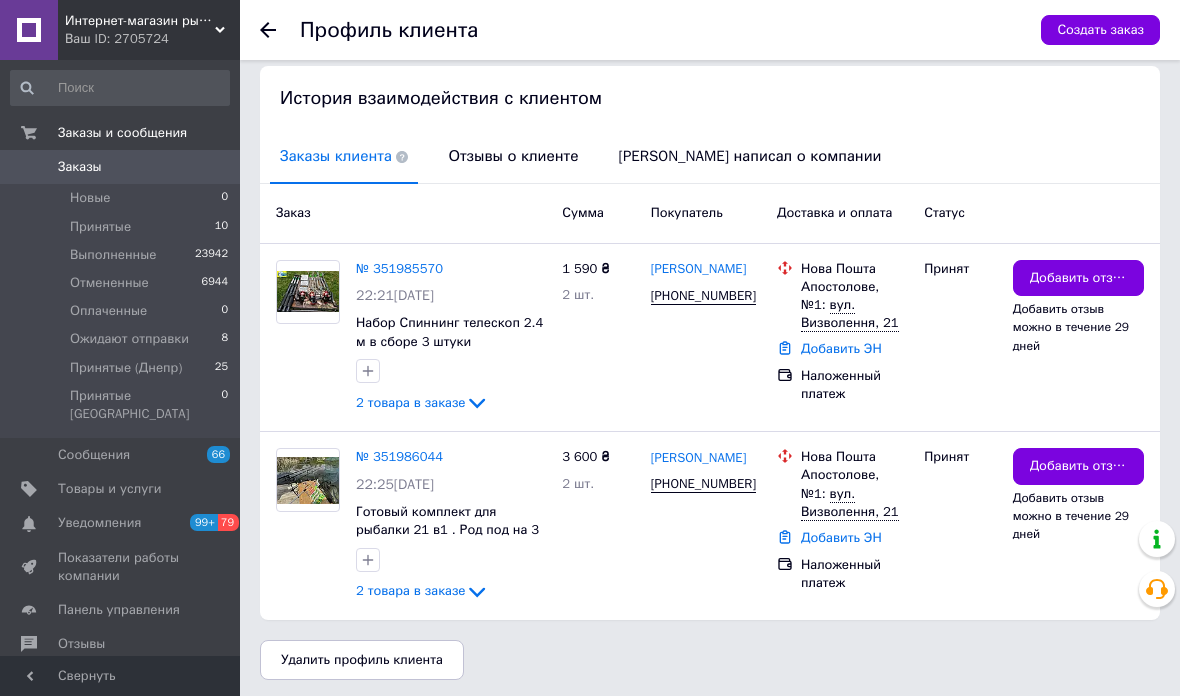 click 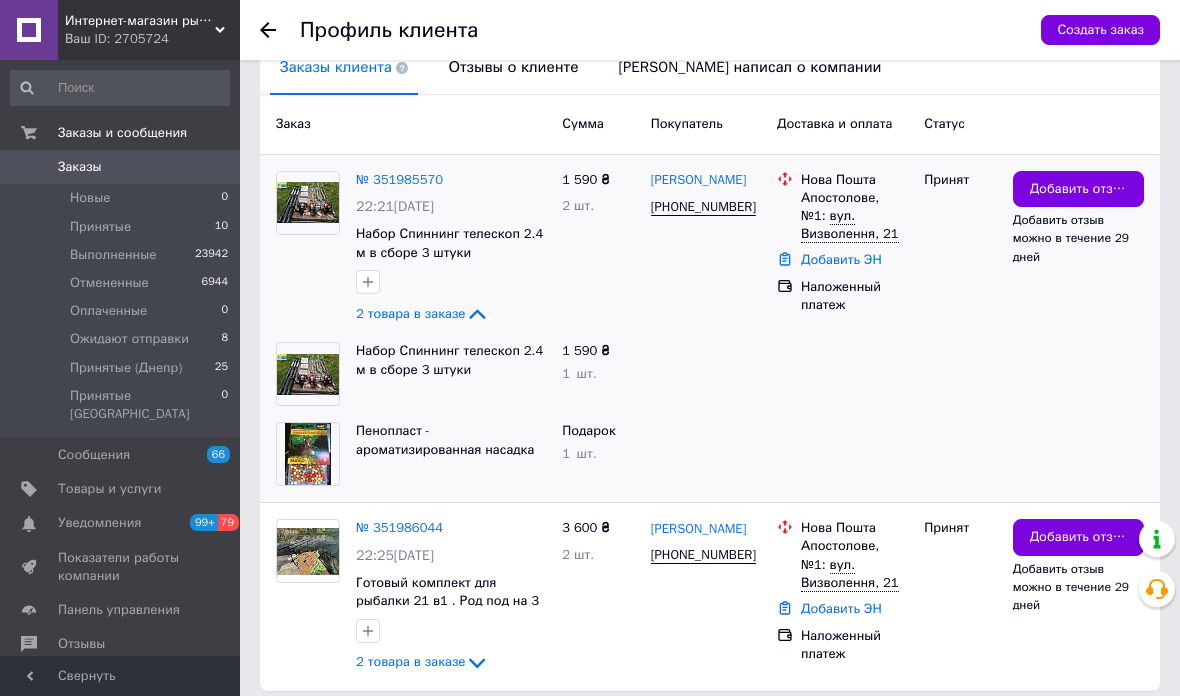 scroll, scrollTop: 469, scrollLeft: 0, axis: vertical 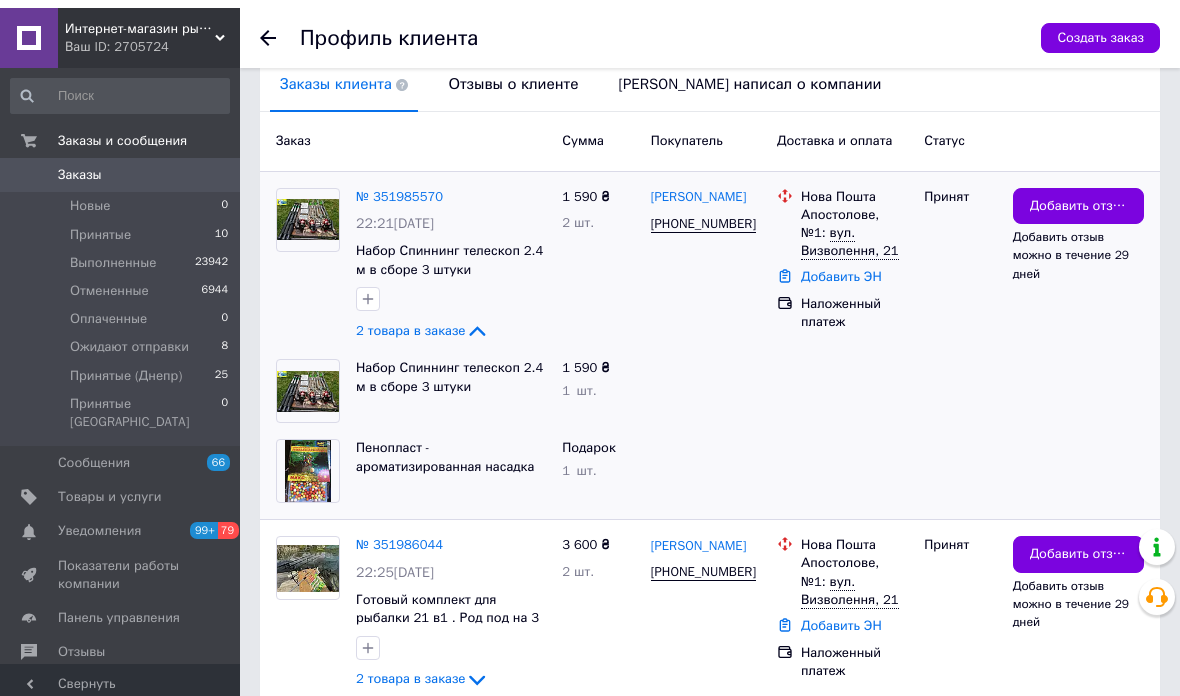 click on "№ 351986044" at bounding box center (399, 536) 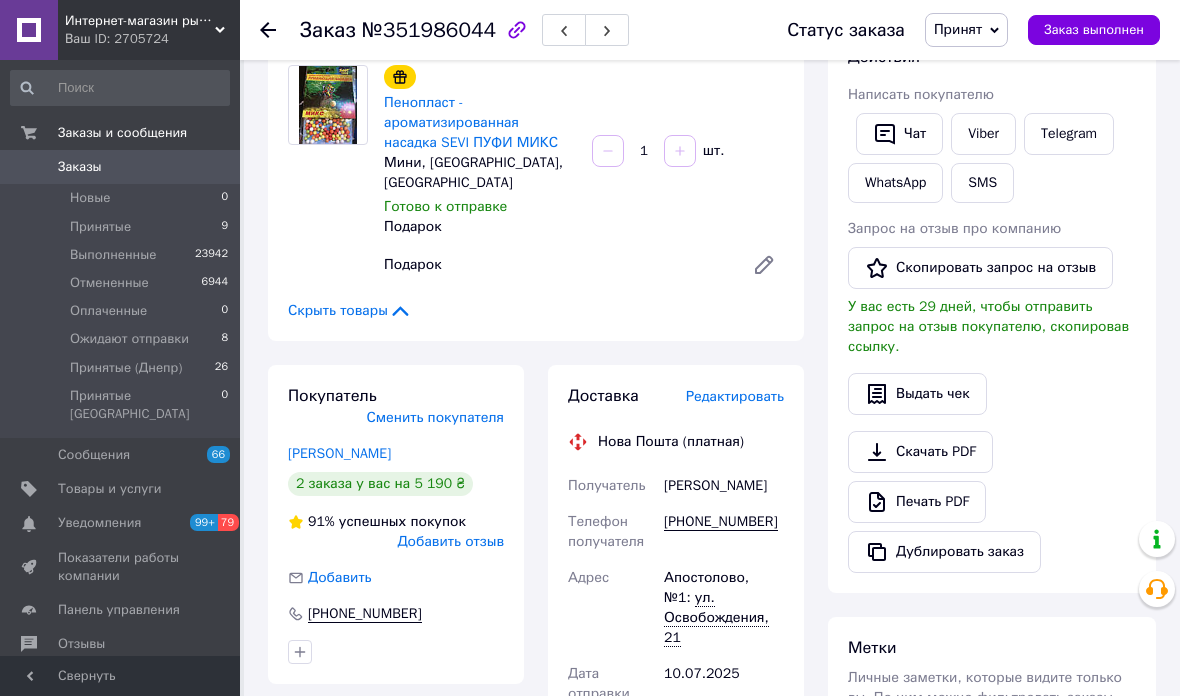 click on "Viber" at bounding box center [983, 134] 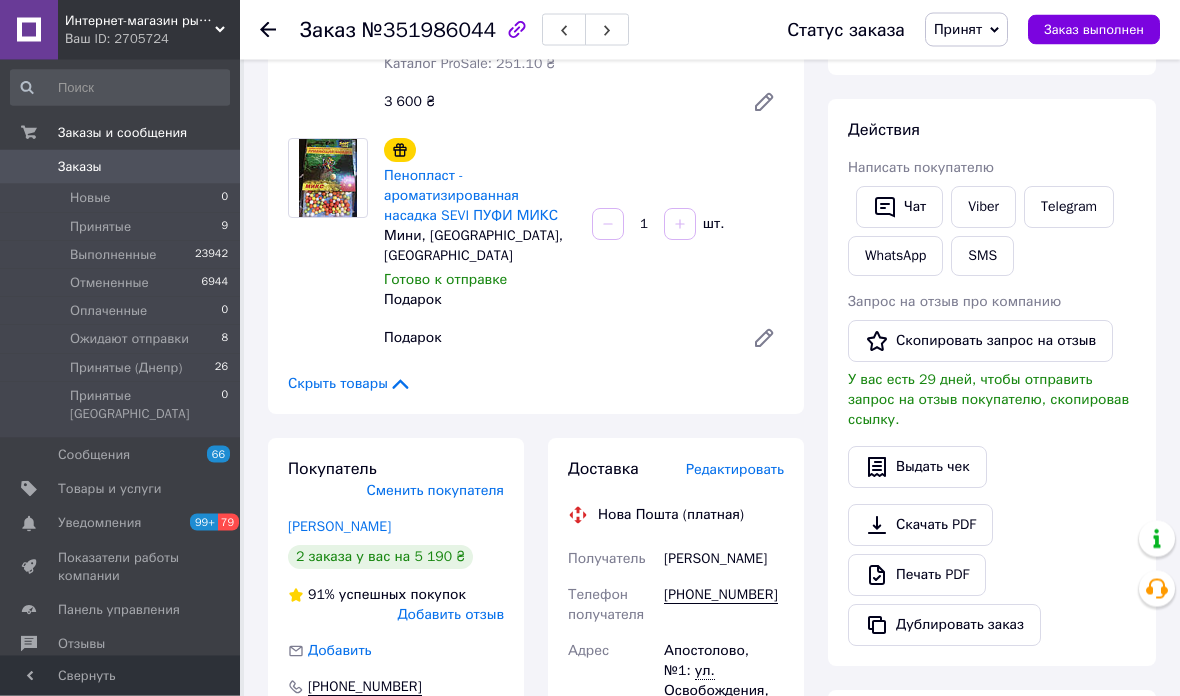 scroll, scrollTop: 315, scrollLeft: 0, axis: vertical 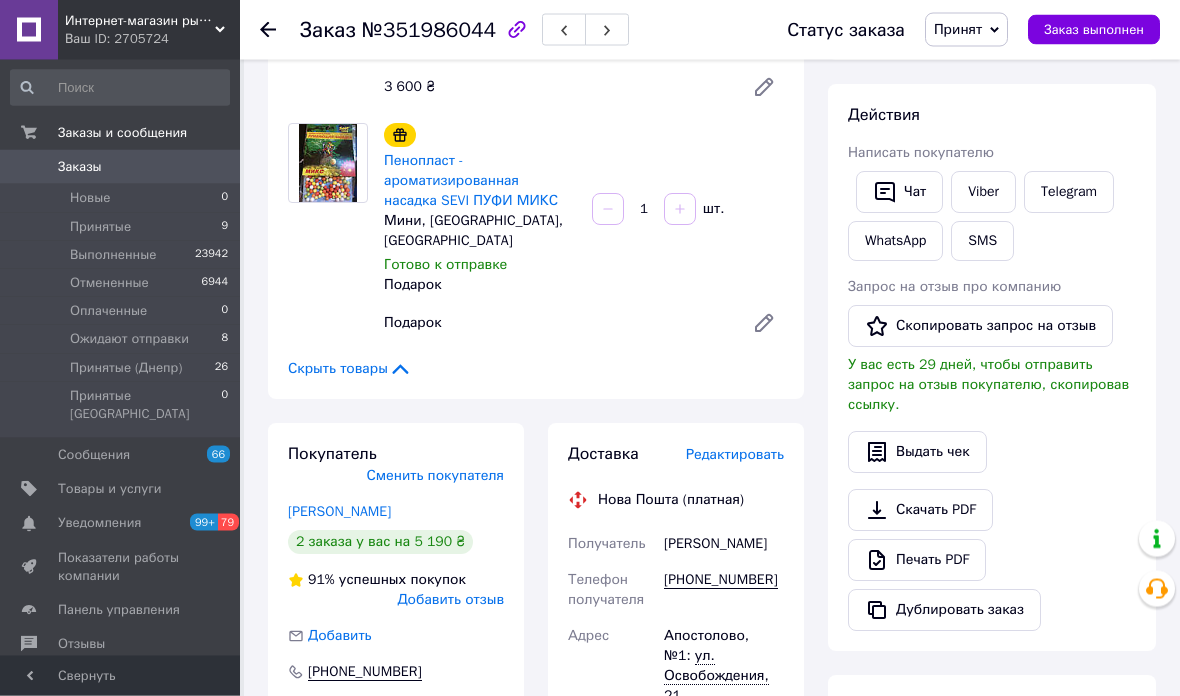 click on "Viber" at bounding box center (983, 193) 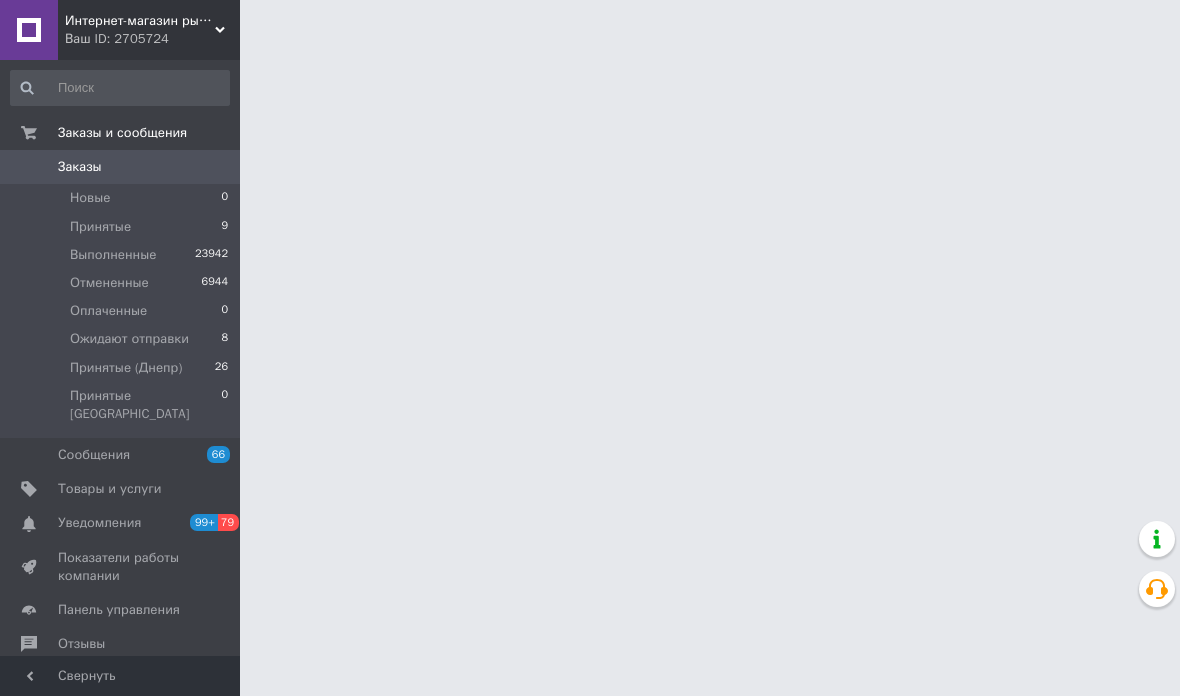 scroll, scrollTop: 0, scrollLeft: 0, axis: both 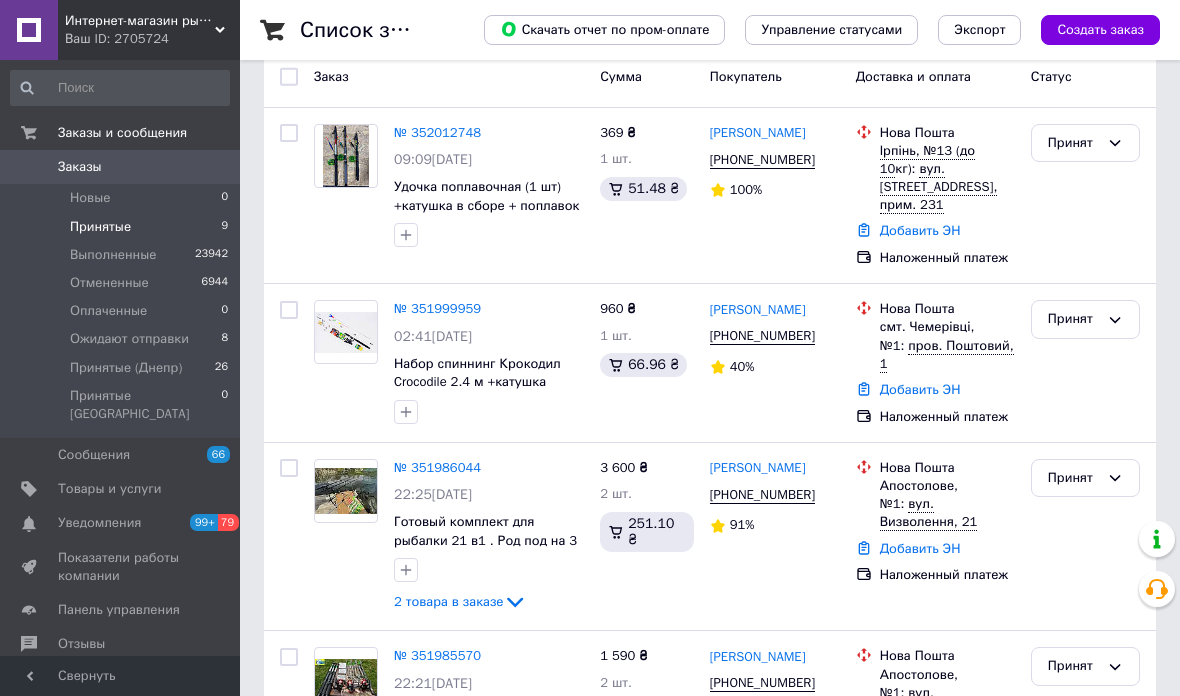 click 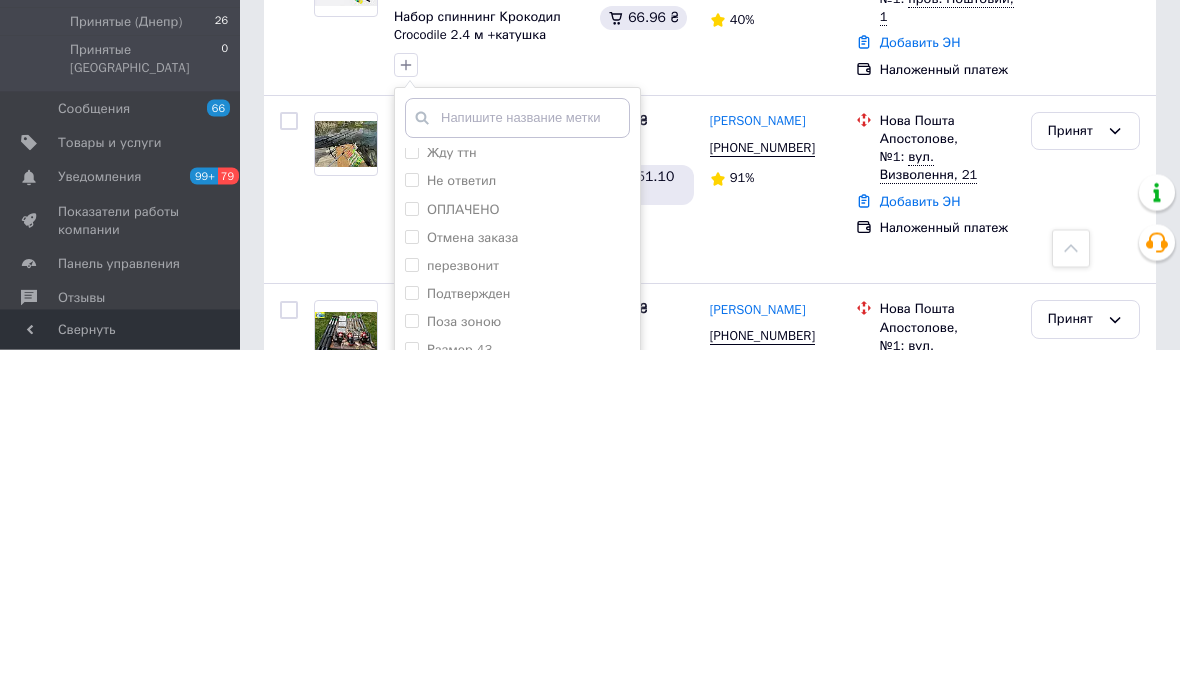 scroll, scrollTop: 36, scrollLeft: 0, axis: vertical 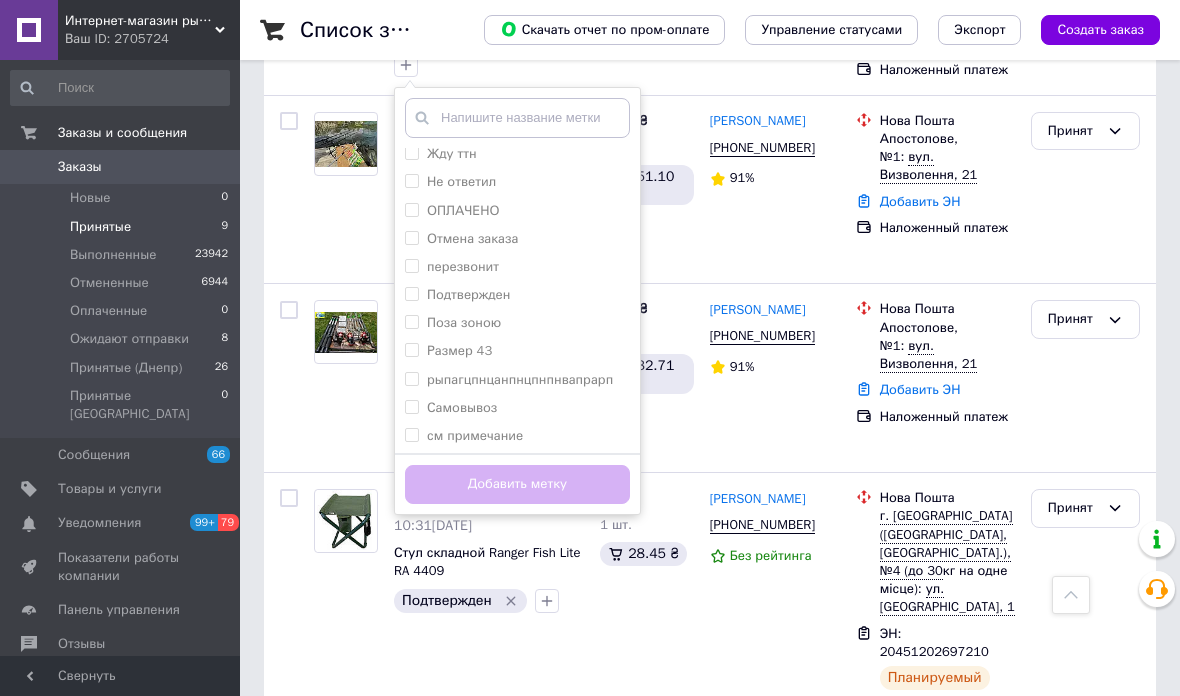 click on "Не ответил" at bounding box center (411, 180) 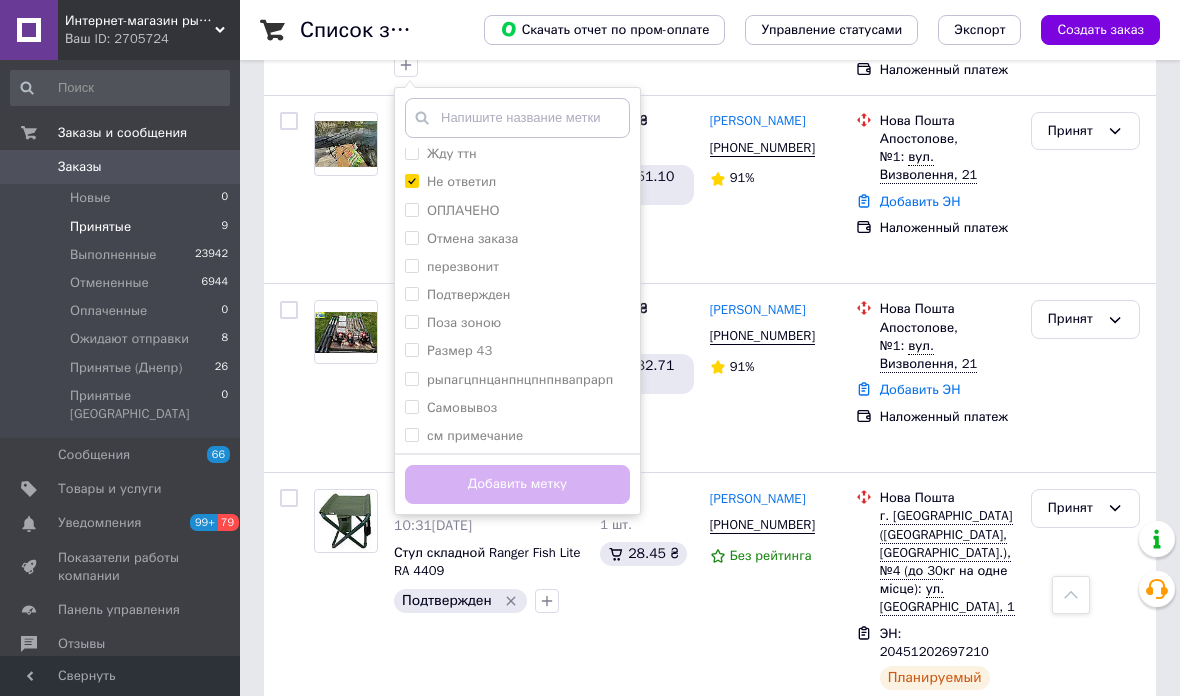 checkbox on "true" 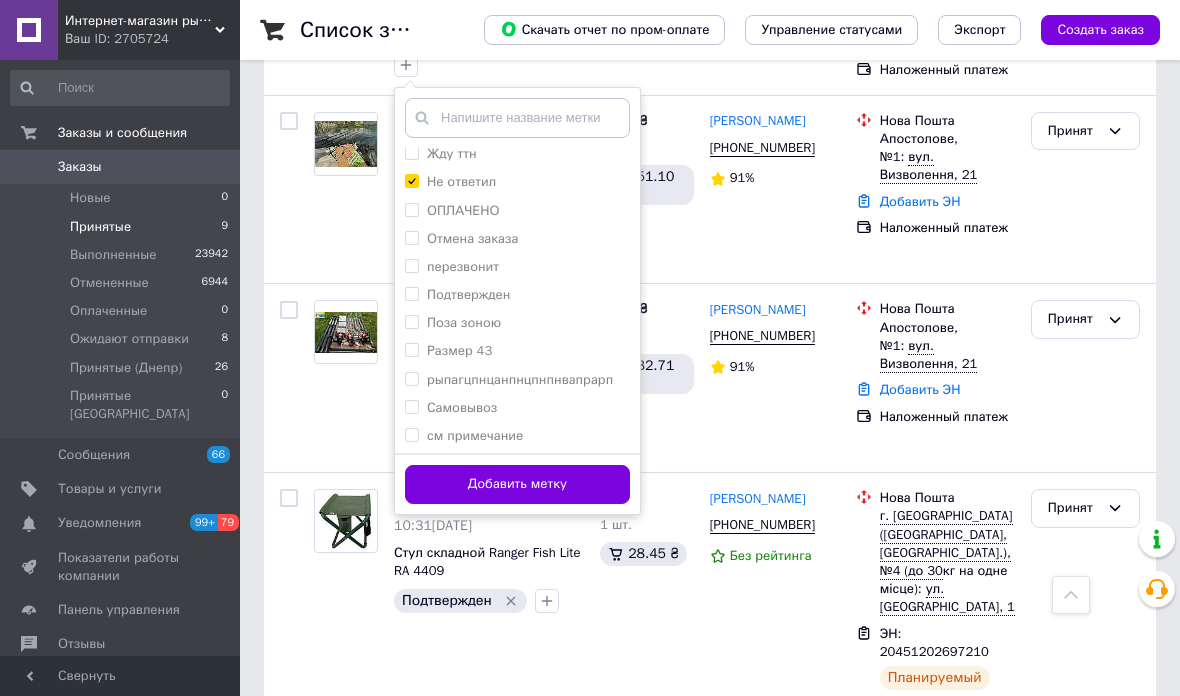 click on "Добавить метку" at bounding box center [517, 484] 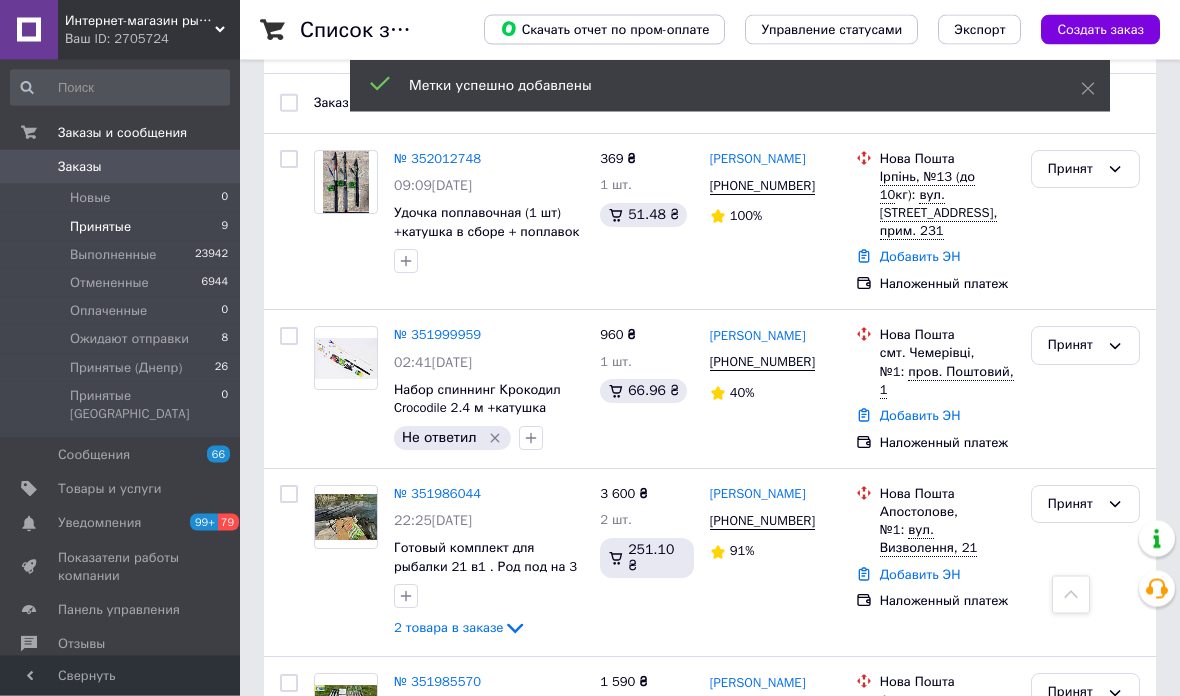 scroll, scrollTop: 309, scrollLeft: 0, axis: vertical 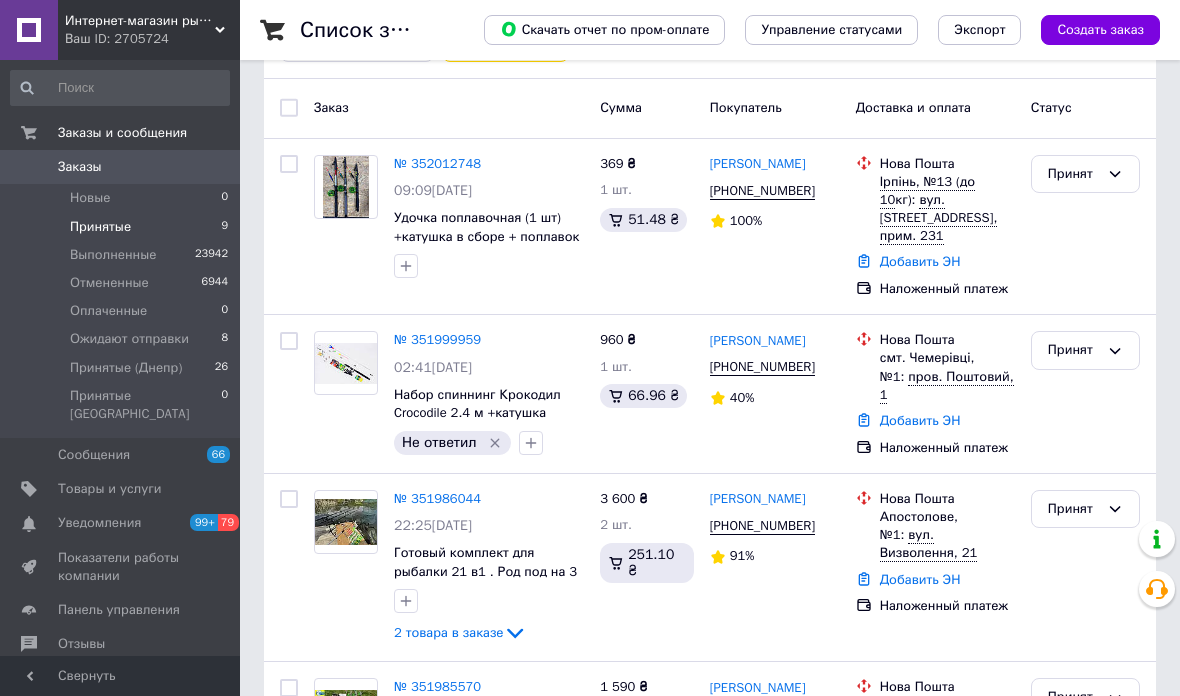 click on "№ 351999959" at bounding box center (437, 339) 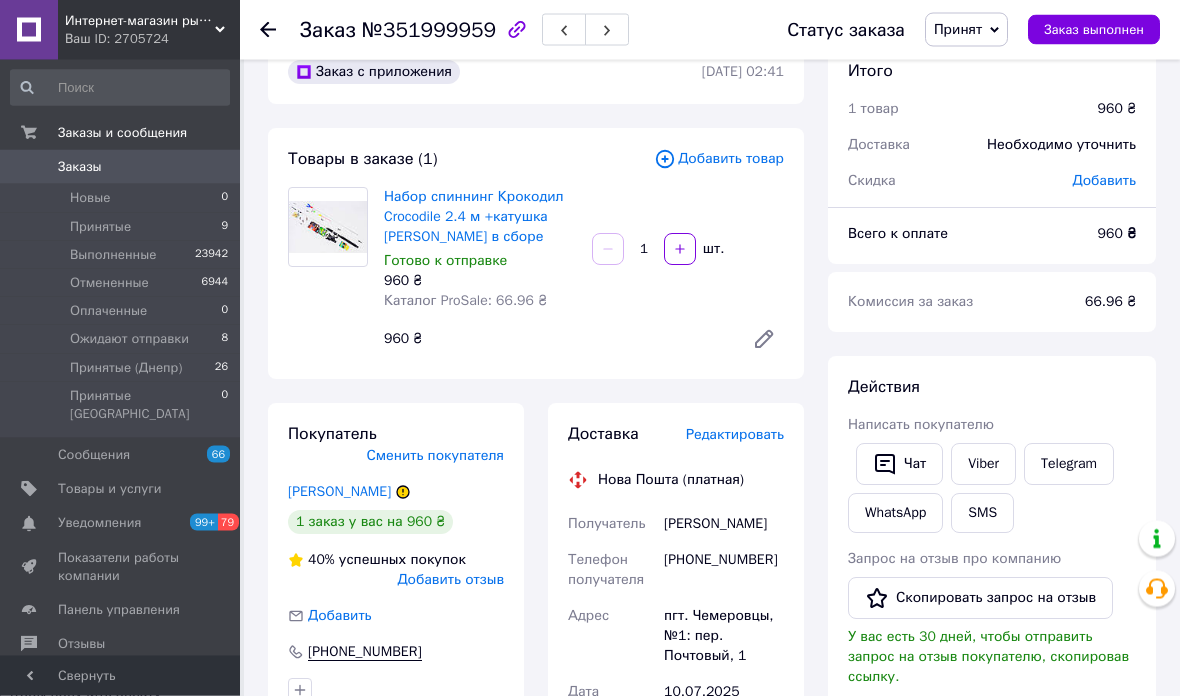 scroll, scrollTop: 0, scrollLeft: 0, axis: both 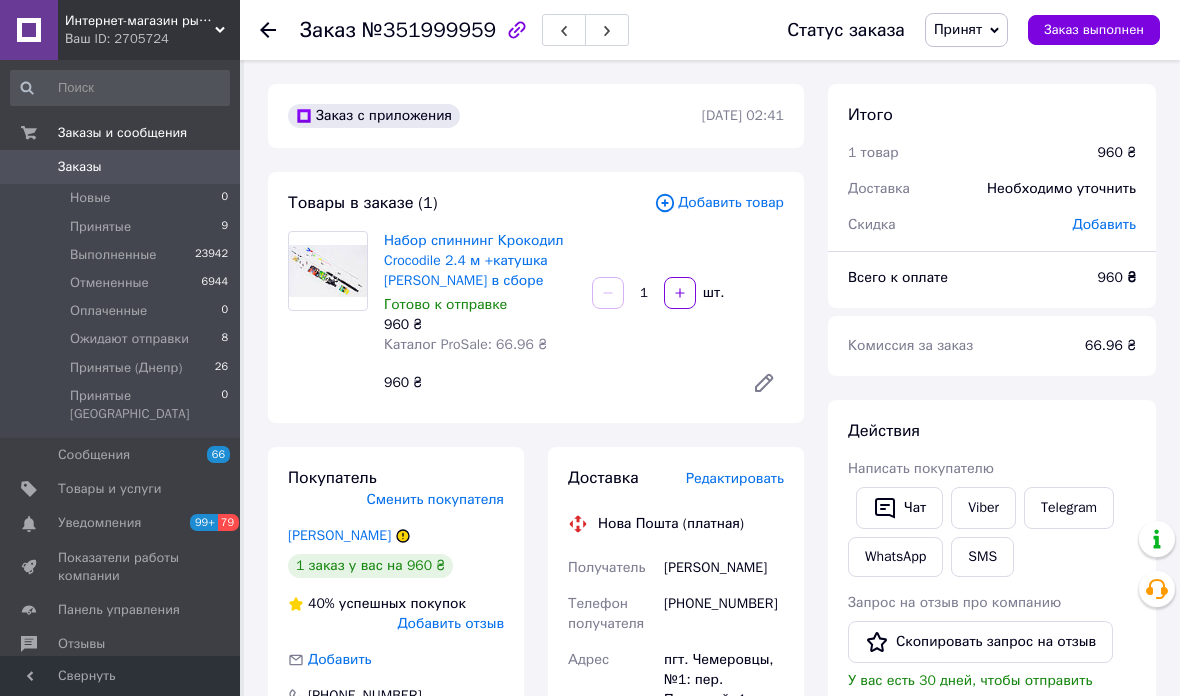 click on "Viber" at bounding box center [983, 508] 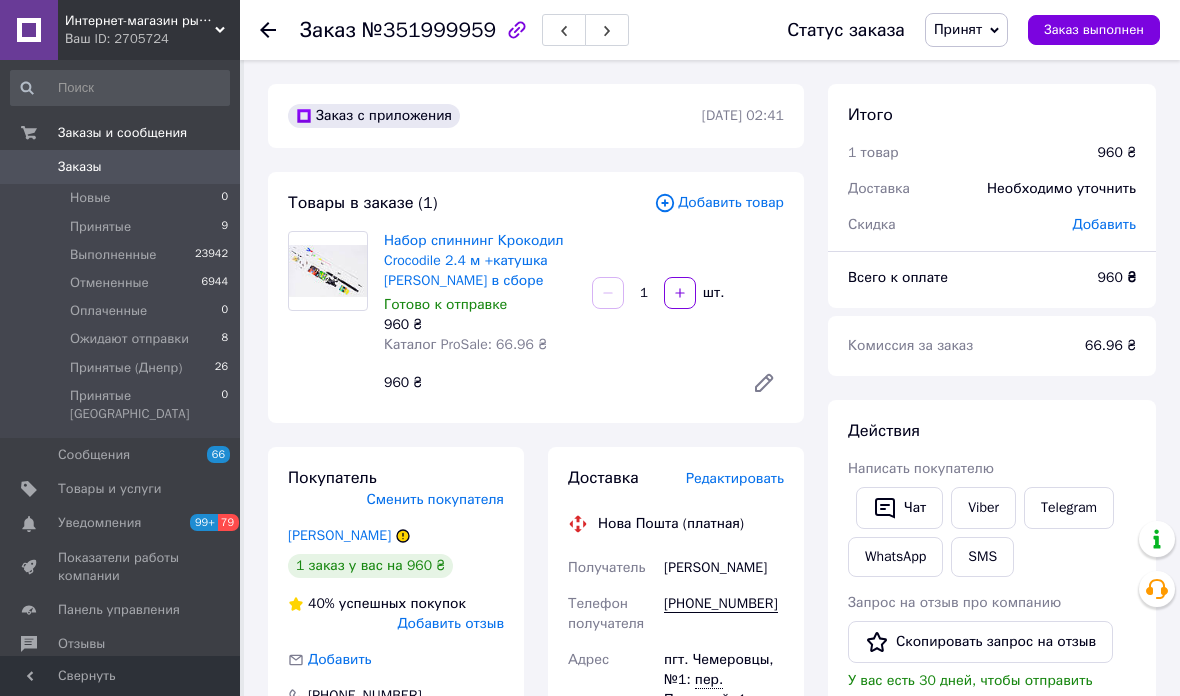 click on "Viber" at bounding box center (983, 508) 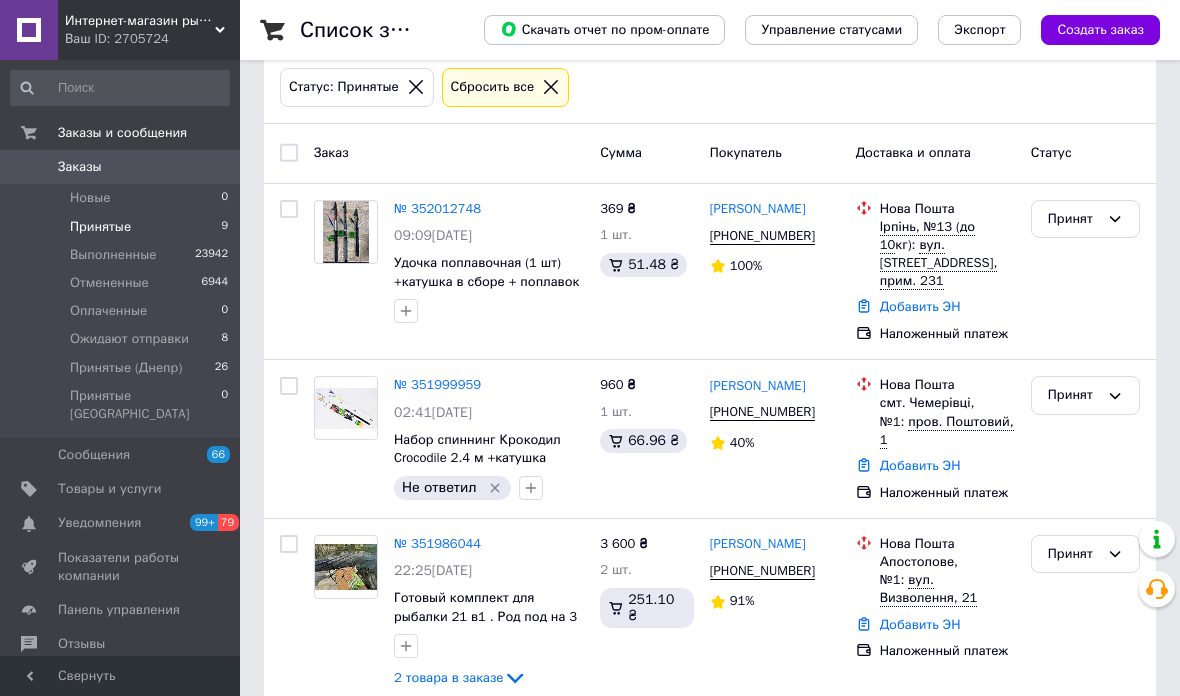 scroll, scrollTop: 266, scrollLeft: 0, axis: vertical 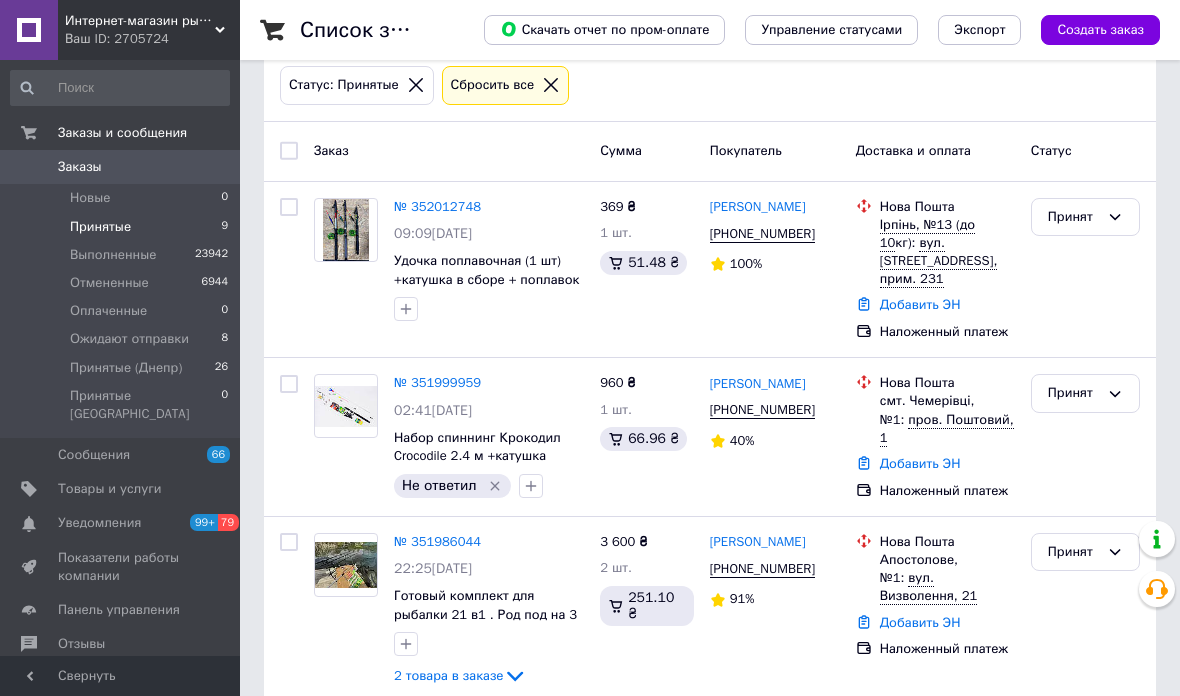 click on "№ 352012748" at bounding box center (437, 206) 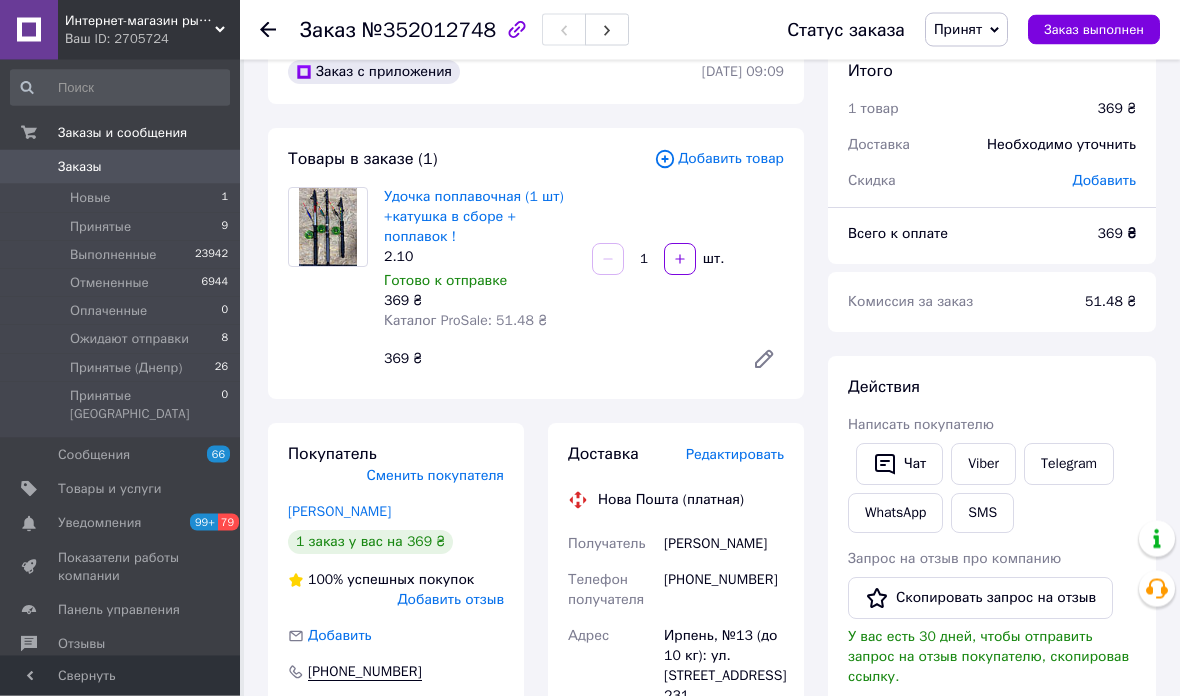 scroll, scrollTop: 44, scrollLeft: 0, axis: vertical 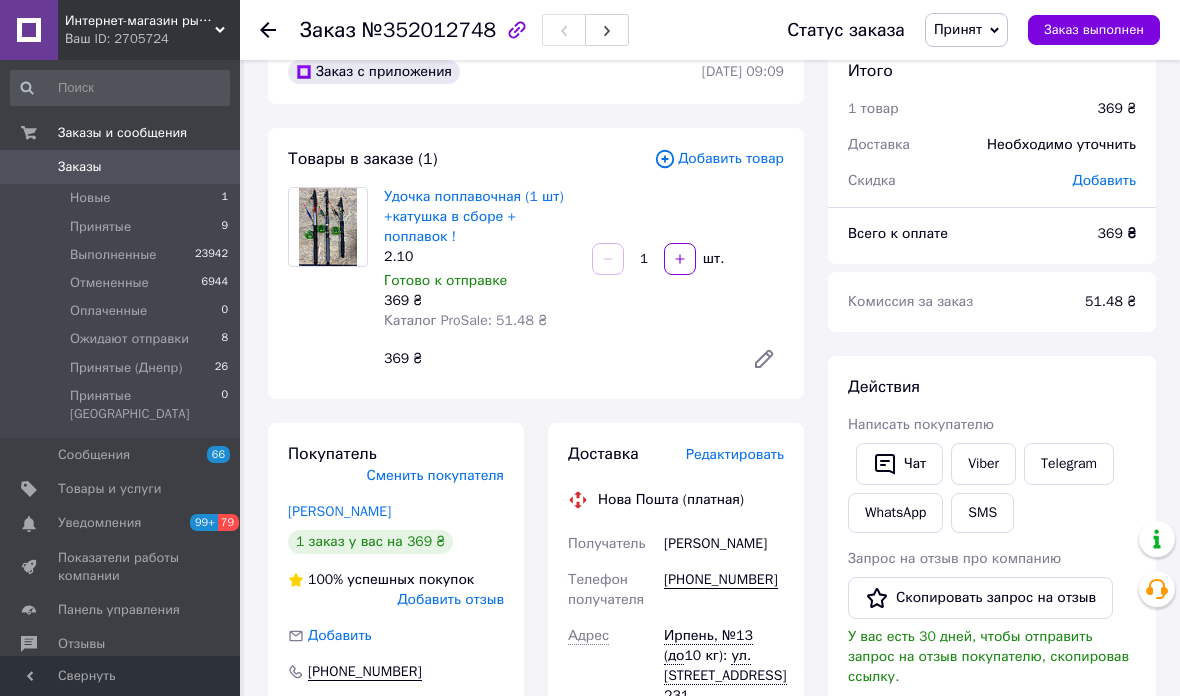 click on "Viber" at bounding box center [983, 464] 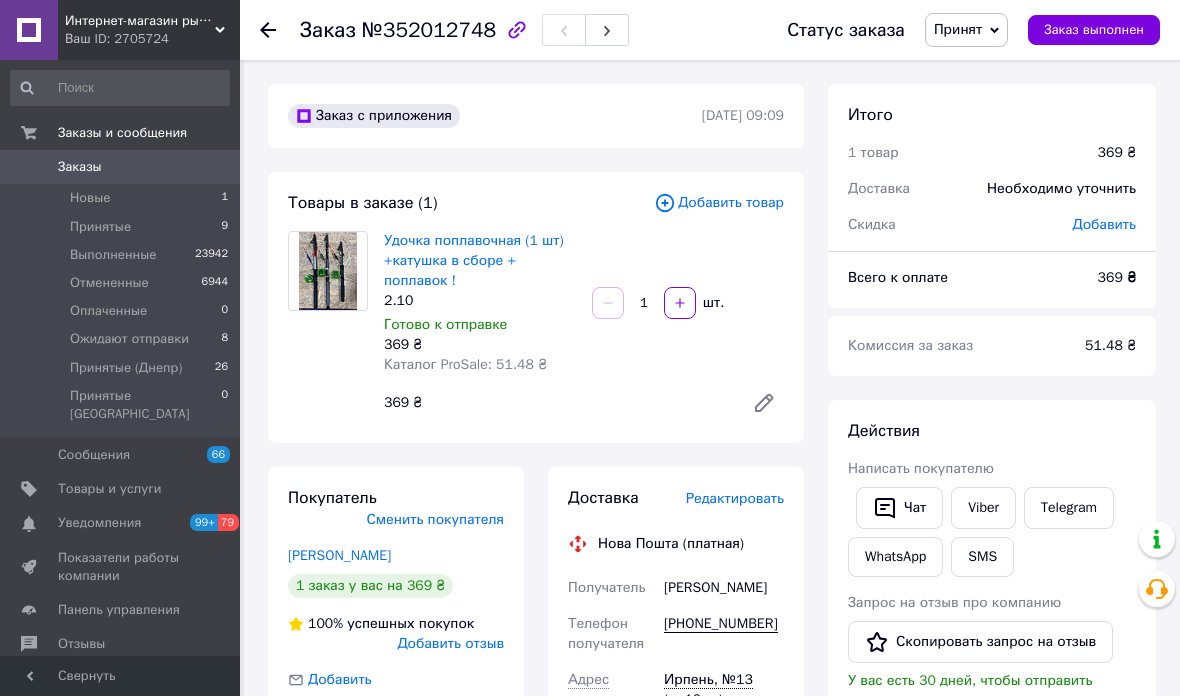 click on "Viber" at bounding box center (983, 508) 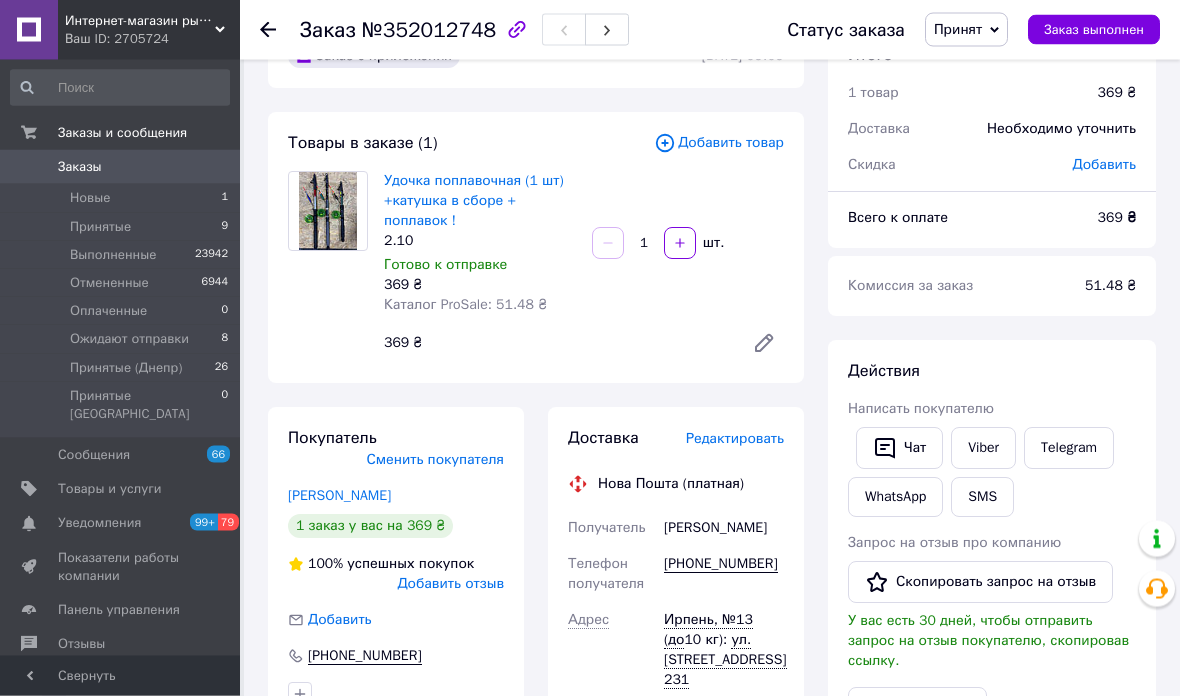 scroll, scrollTop: 60, scrollLeft: 0, axis: vertical 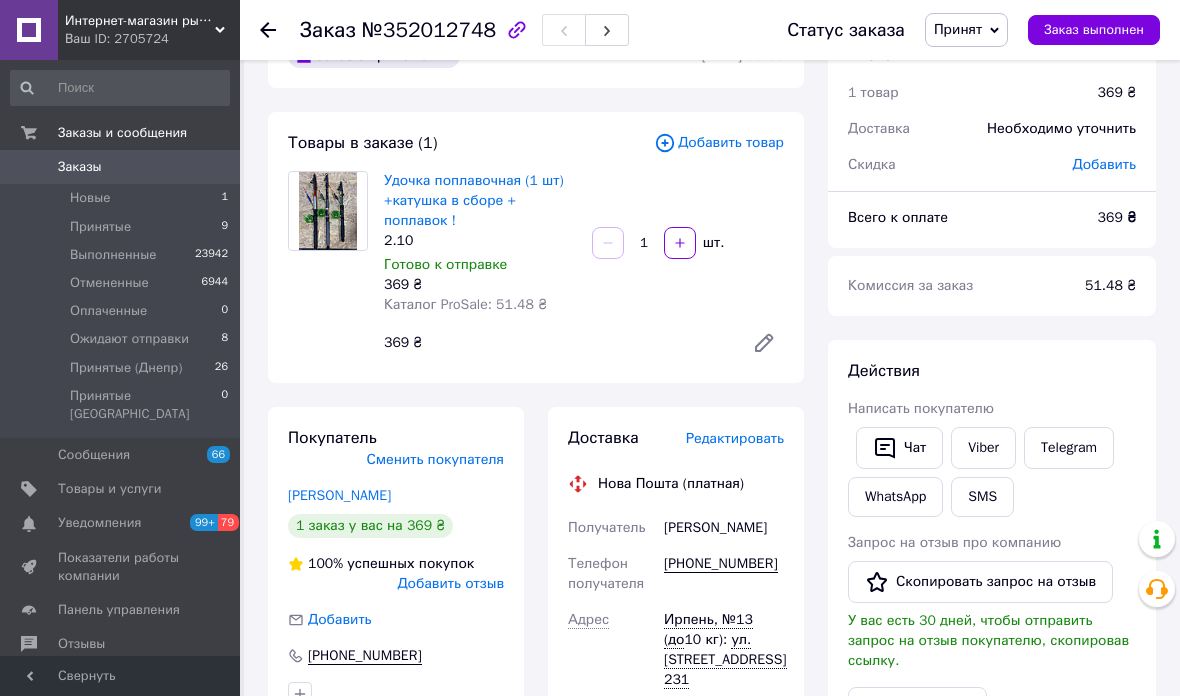 click on "Принятые" at bounding box center [100, 227] 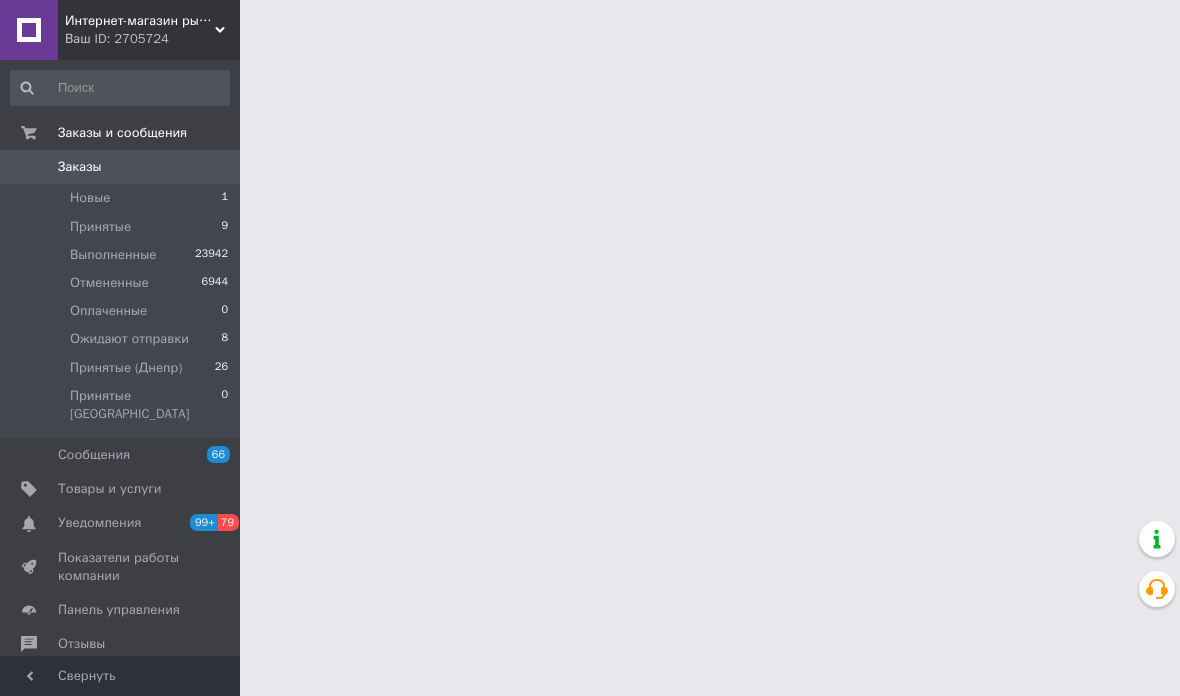 scroll, scrollTop: 0, scrollLeft: 0, axis: both 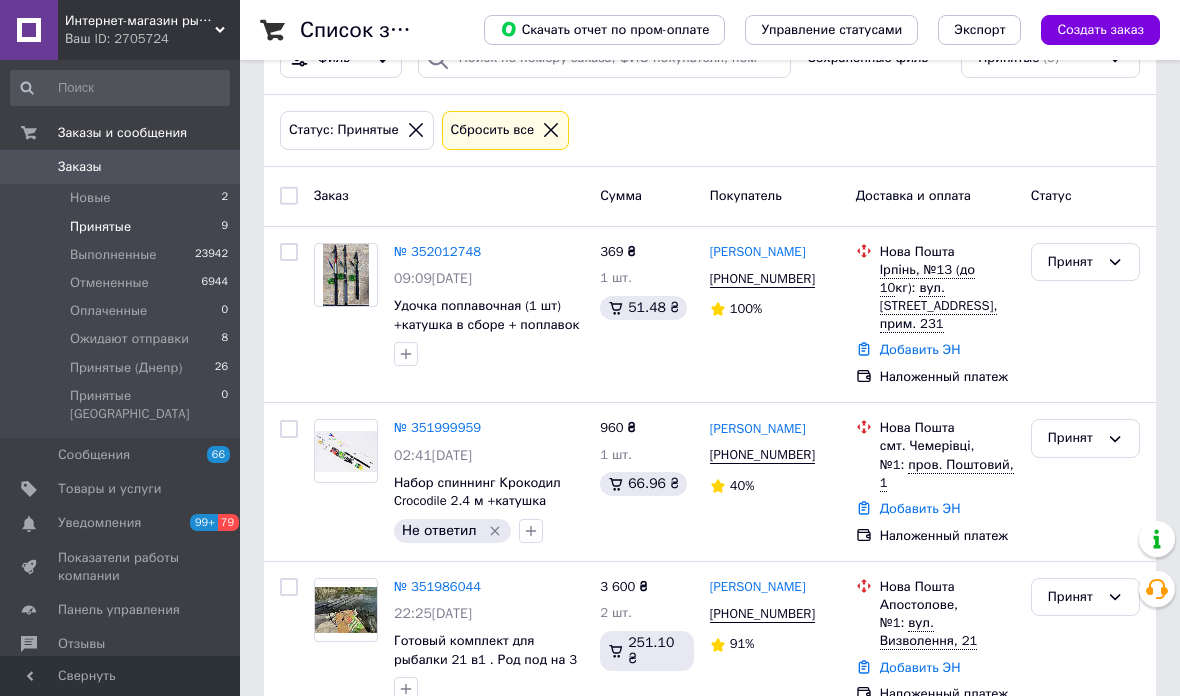 click on "Список заказов   Скачать отчет по пром-оплате Управление статусами Экспорт Создать заказ -672.24 ₴ реальных средств на балансе Пополнить баланс Через 4 дня товары станут неактивны Пополните Баланс ,  чтоб и далее получать заказы 1 Фильтры Сохраненные фильтры: Принятые (9) Статус: Принятые Сбросить все Заказ Сумма Покупатель Доставка и оплата Статус № 352012748 09:09, 10.07.2025 Удочка поплавочная (1 шт) +катушка в сборе + поплавок ! 369 ₴ 1 шт. 51.48 ₴ Володимир Савостьянов +380633347561 100% Нова Пошта Ірпінь, №13 (до 10  кг):   вул. Університетська, 1п/1, прим. 231 Добавить ЭН Принят № 351999959" at bounding box center [710, 959] 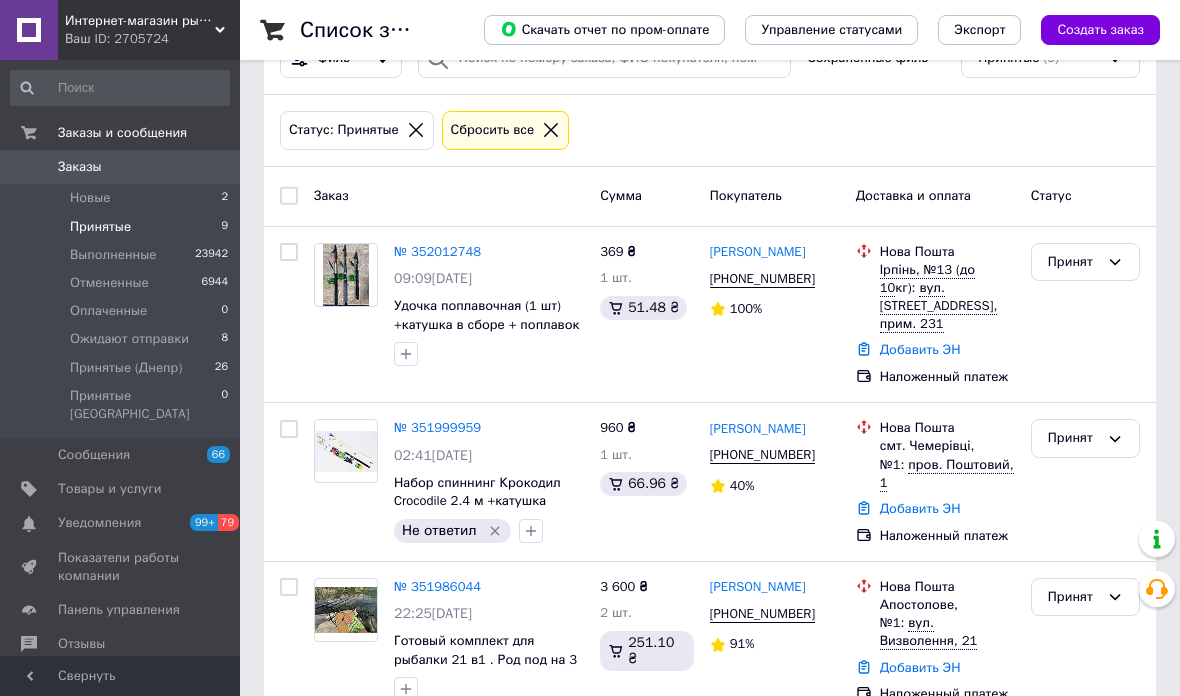 click on "Принят" at bounding box center [1085, 262] 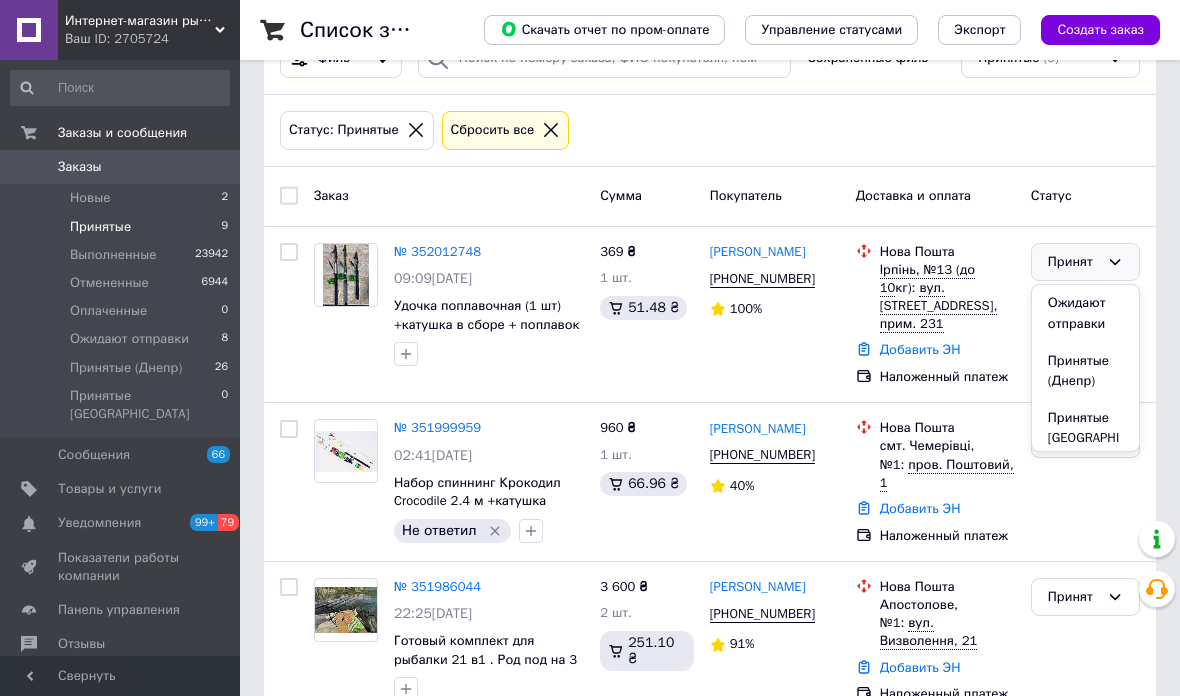 scroll, scrollTop: 130, scrollLeft: 0, axis: vertical 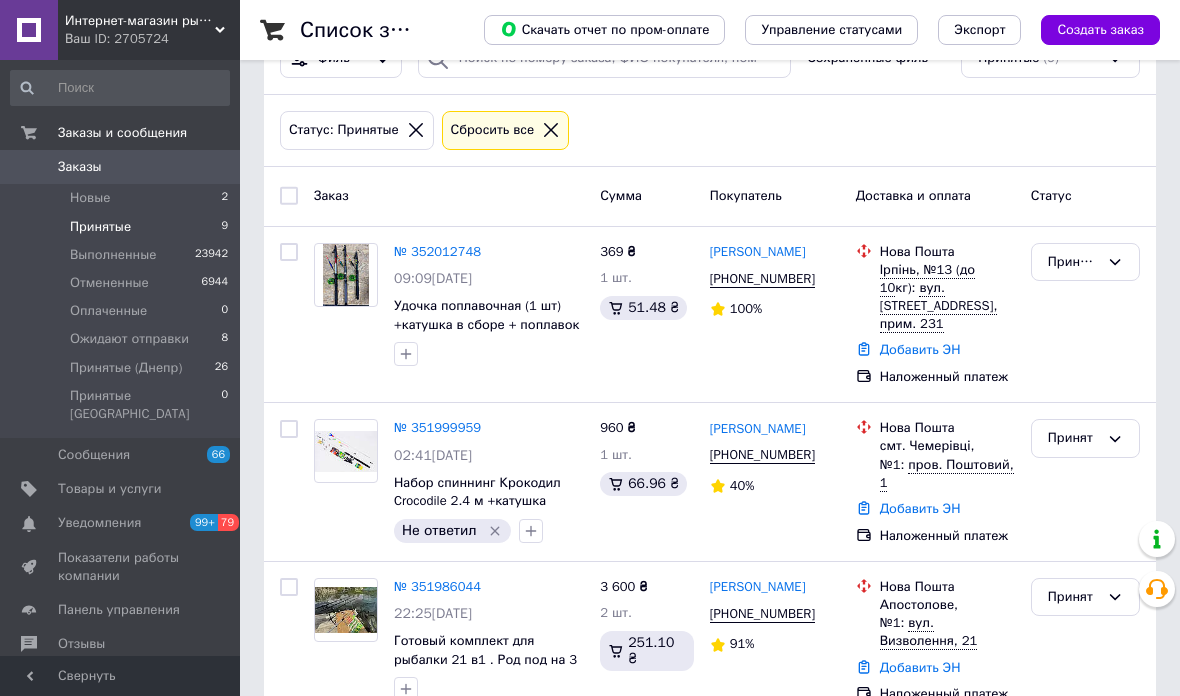 click on "Новые 2" at bounding box center (120, 198) 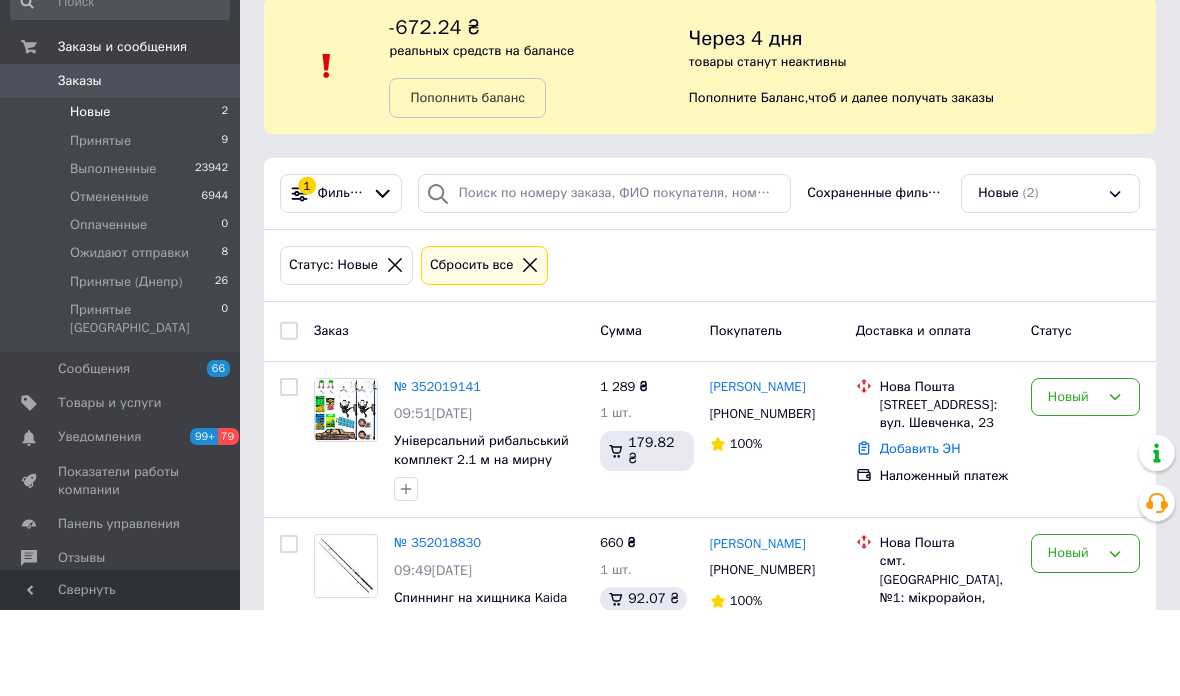 scroll, scrollTop: 86, scrollLeft: 0, axis: vertical 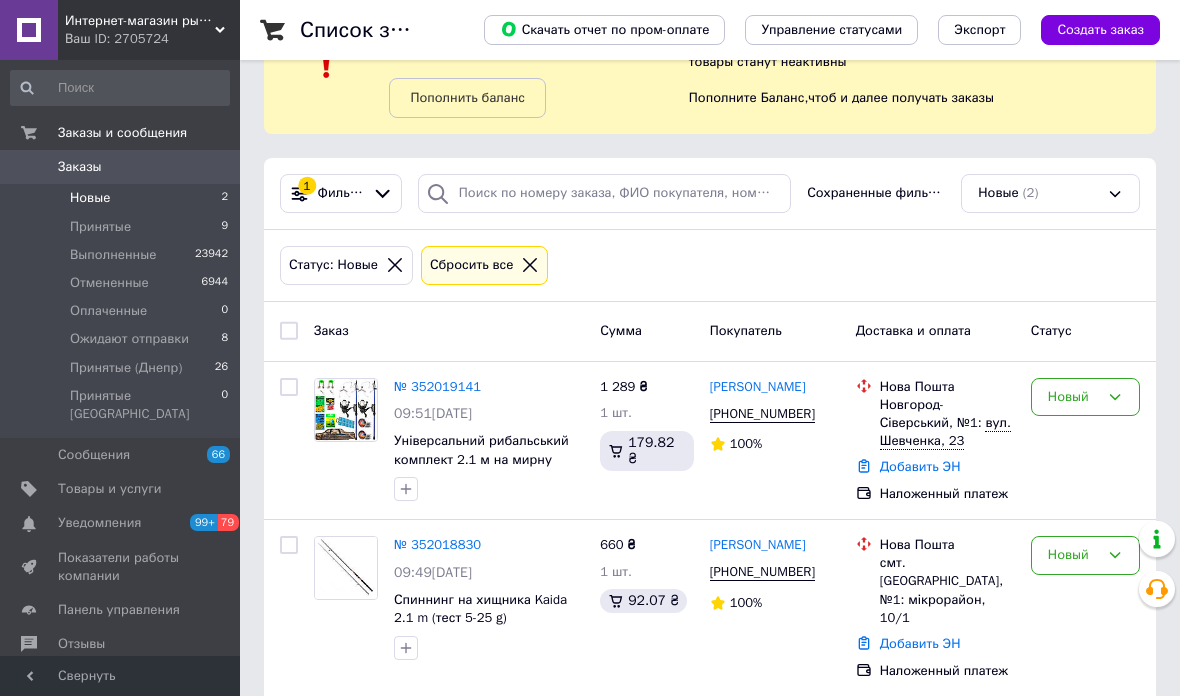 click 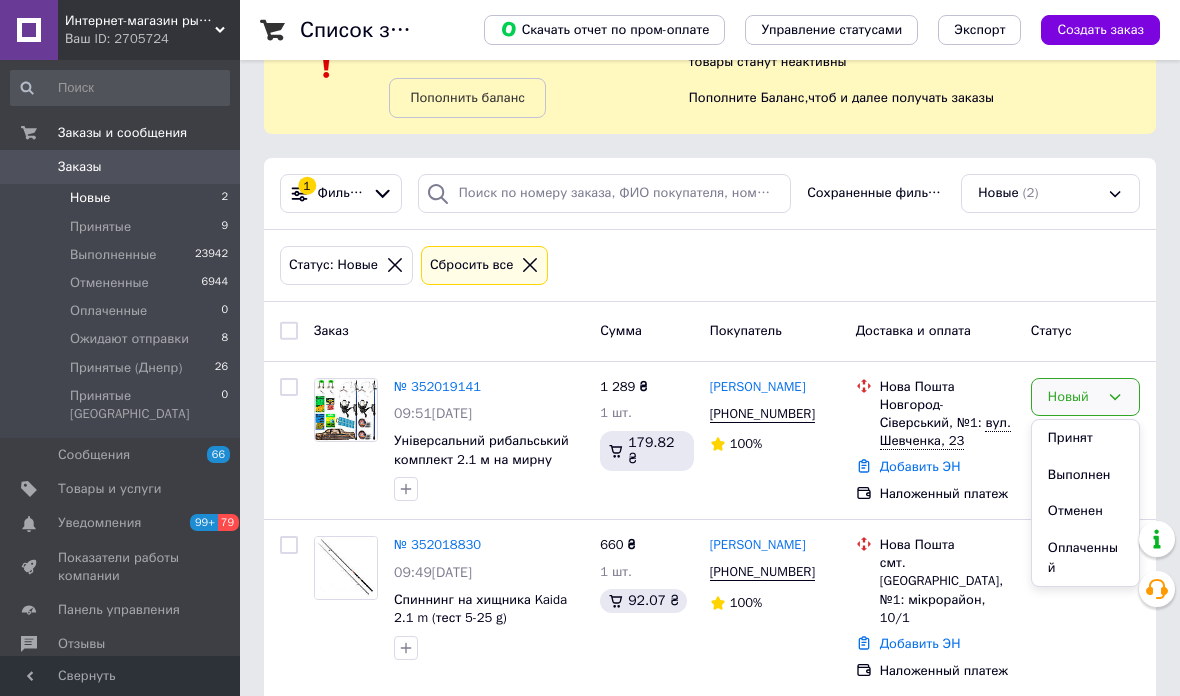 click on "Принят" at bounding box center [1085, 438] 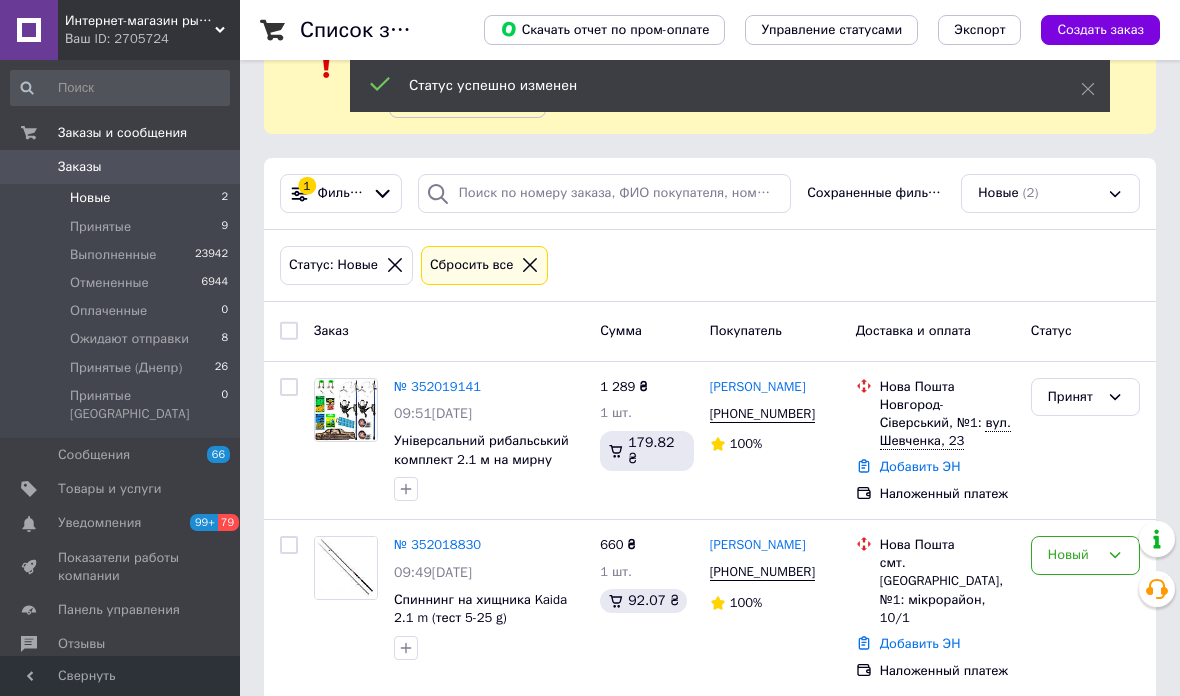 click on "Новый" at bounding box center (1073, 555) 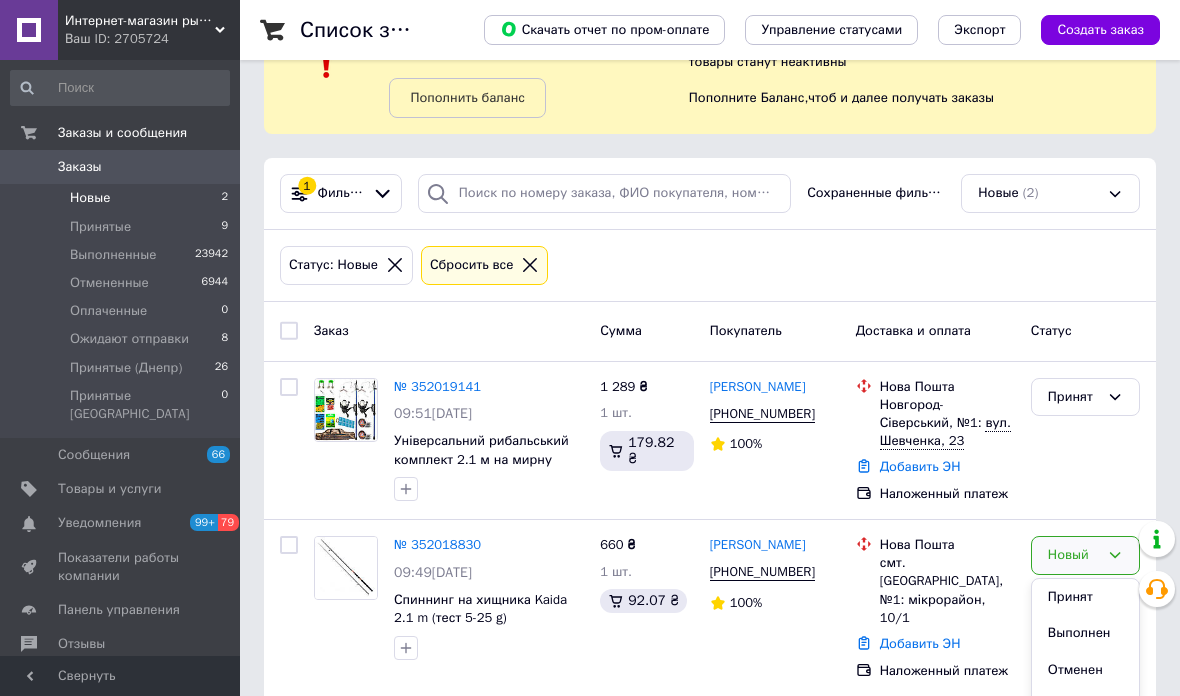 click on "Принят" at bounding box center [1085, 597] 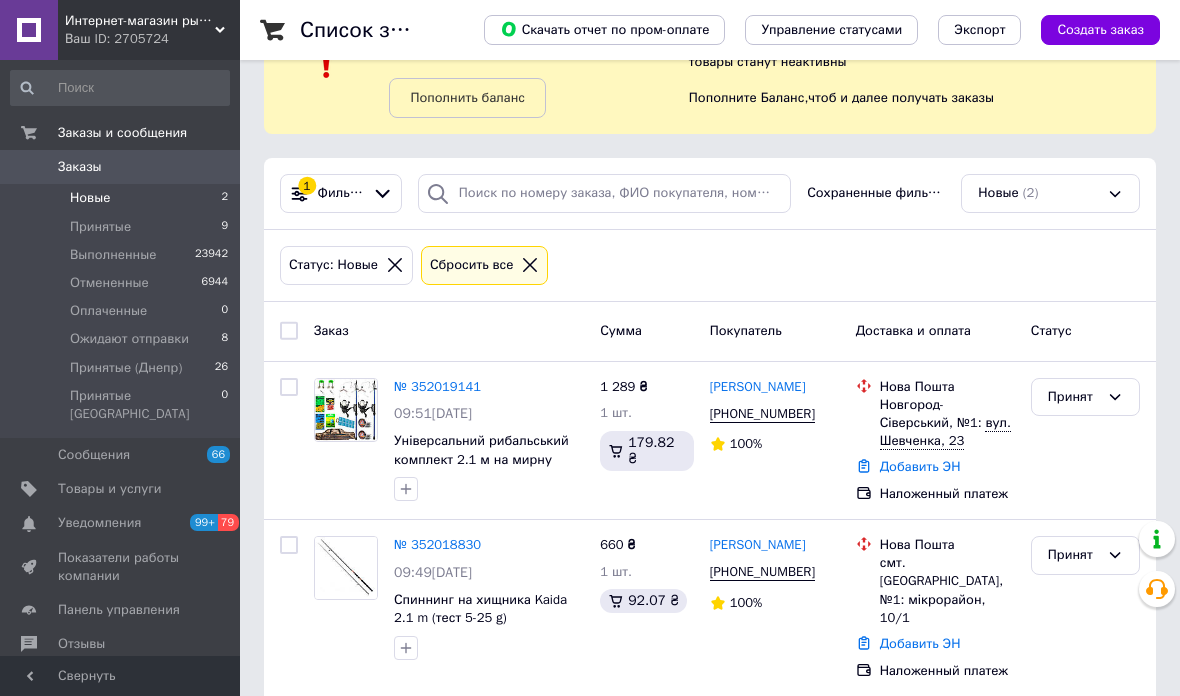 click on "№ 352018830" at bounding box center (437, 544) 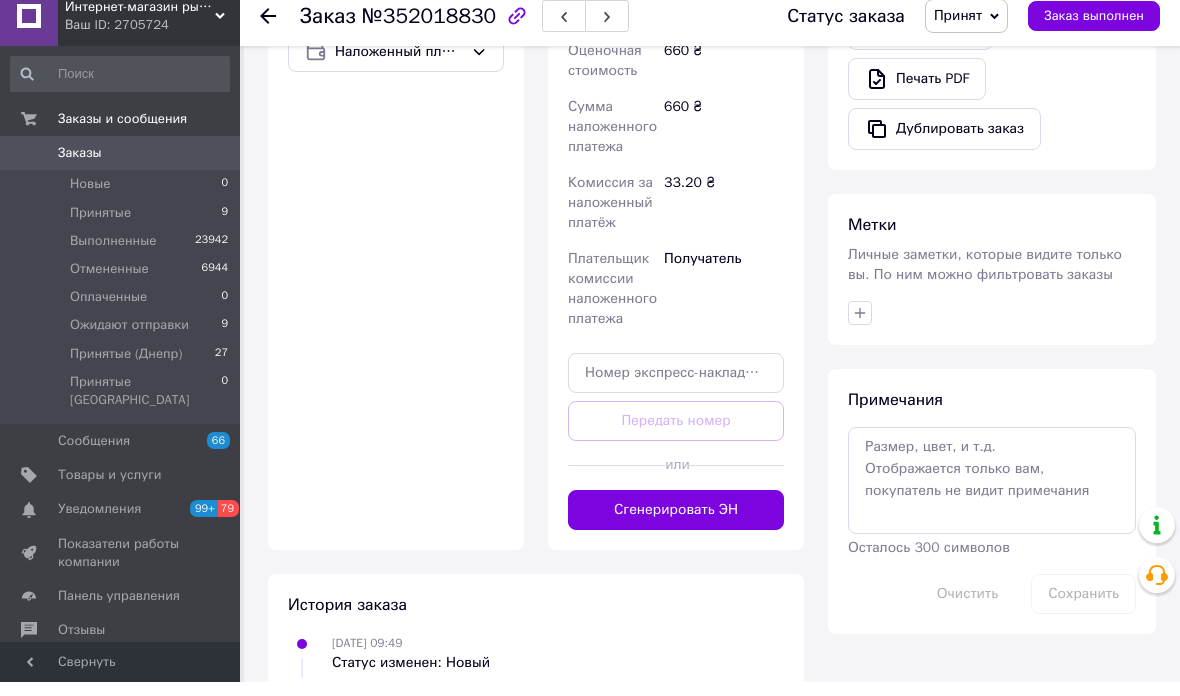 scroll, scrollTop: 863, scrollLeft: 0, axis: vertical 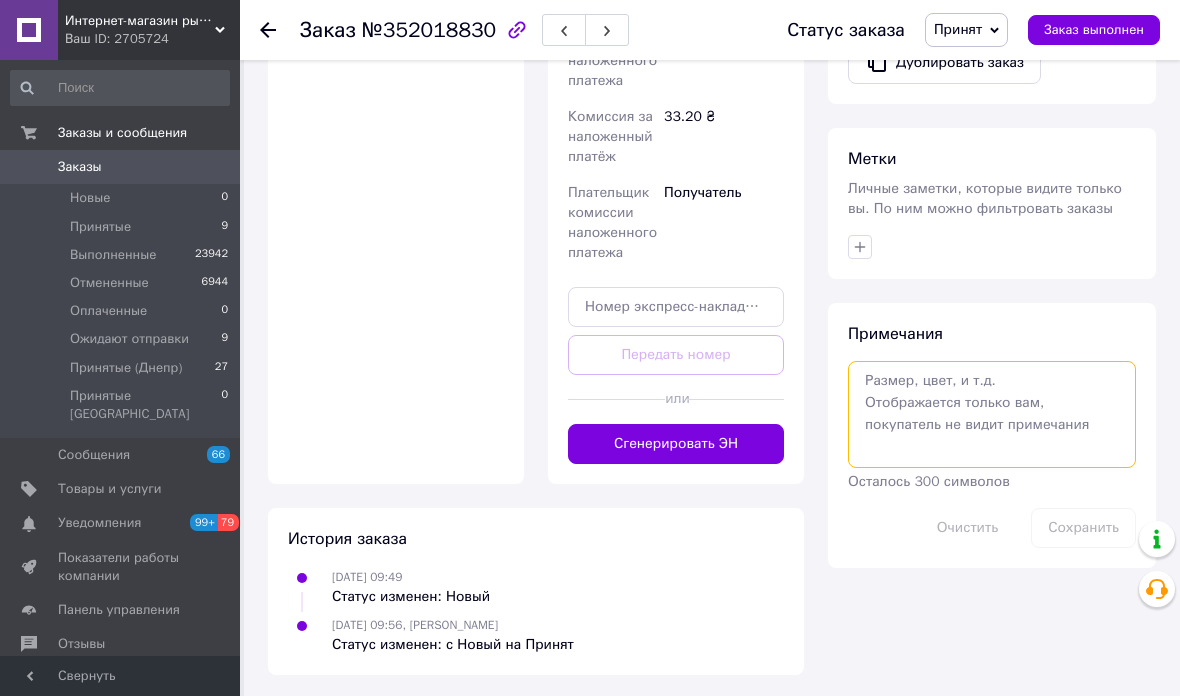 click at bounding box center (992, 414) 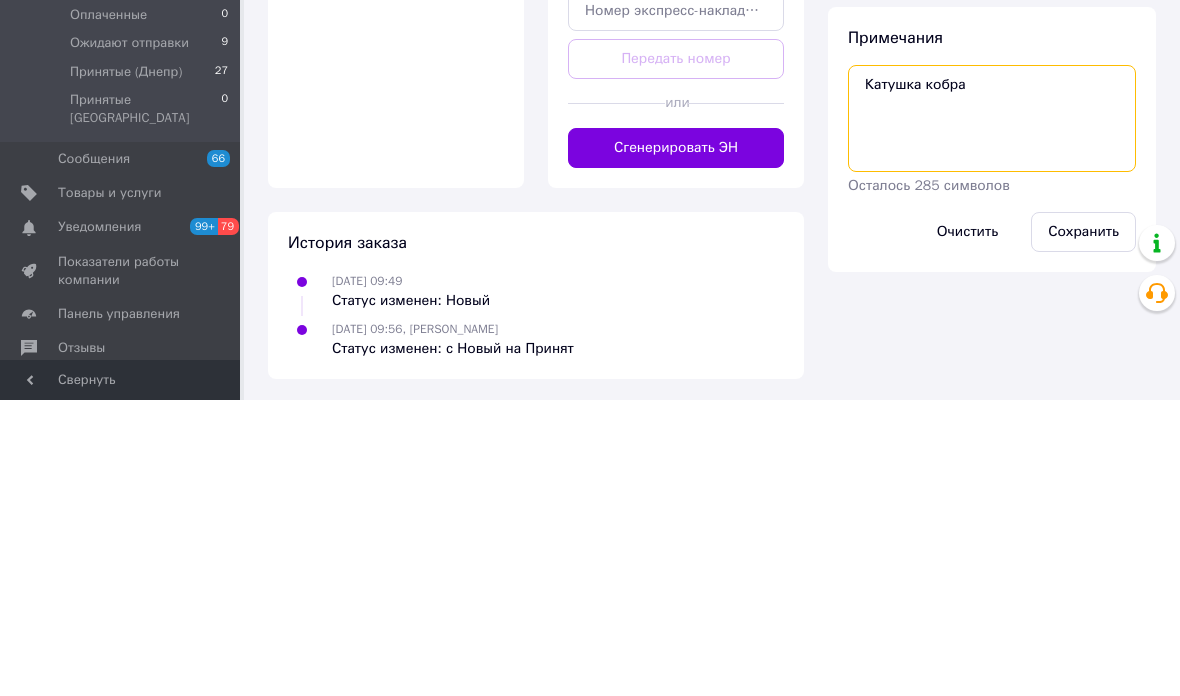 click on "Катушка кобра" at bounding box center [992, 414] 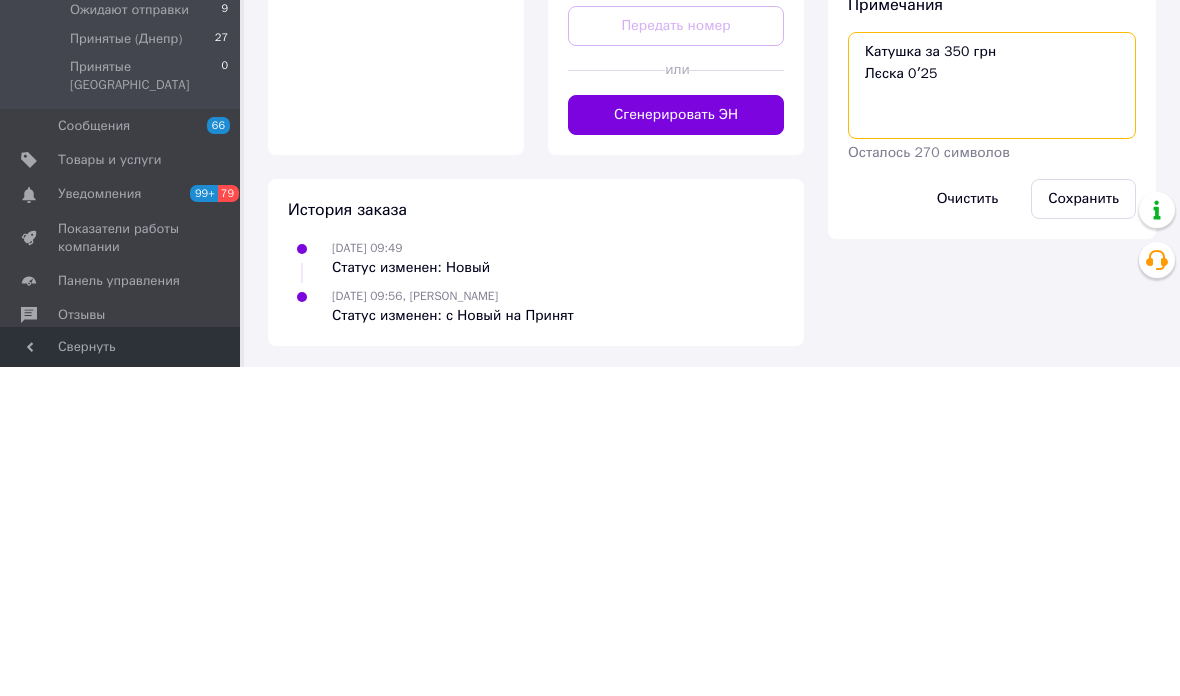 type on "Катушка за 350 грн
Лєска 0ʼ25" 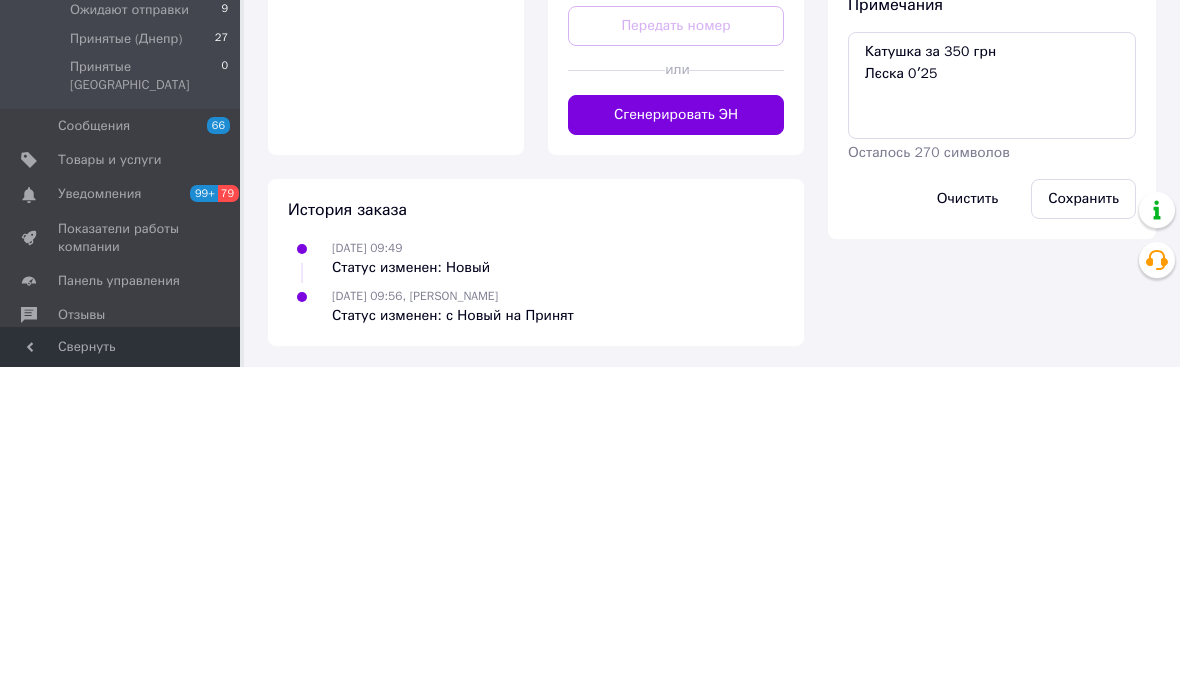 click on "Сохранить" at bounding box center (1083, 528) 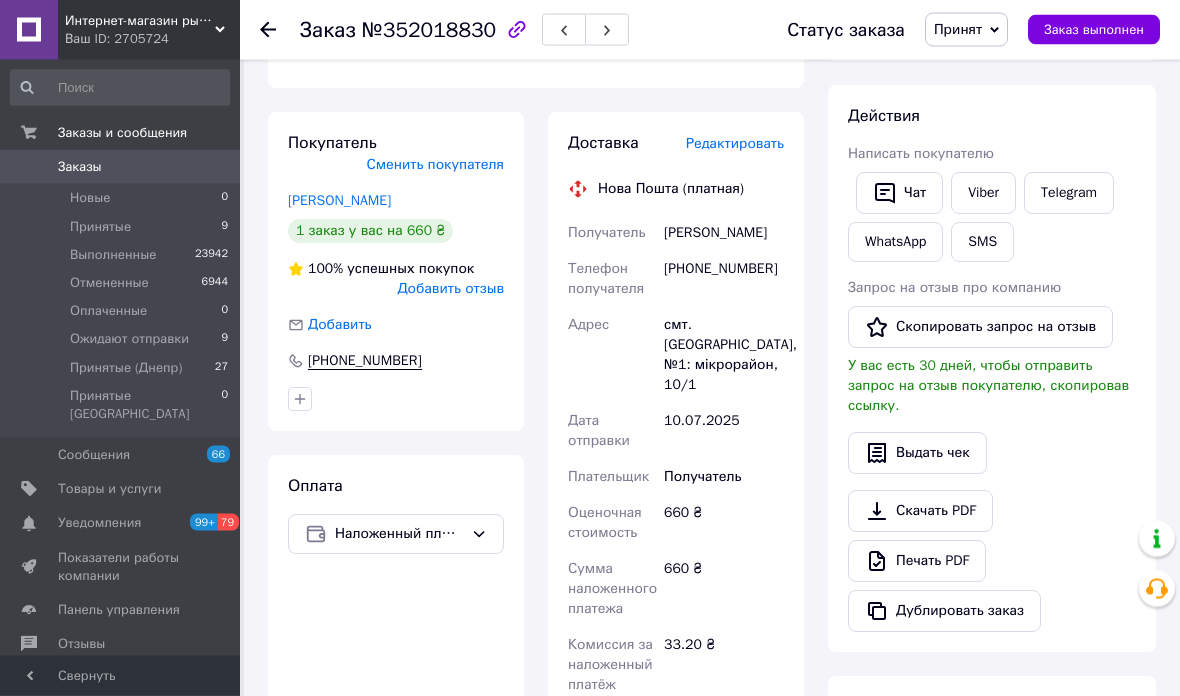 scroll, scrollTop: 0, scrollLeft: 0, axis: both 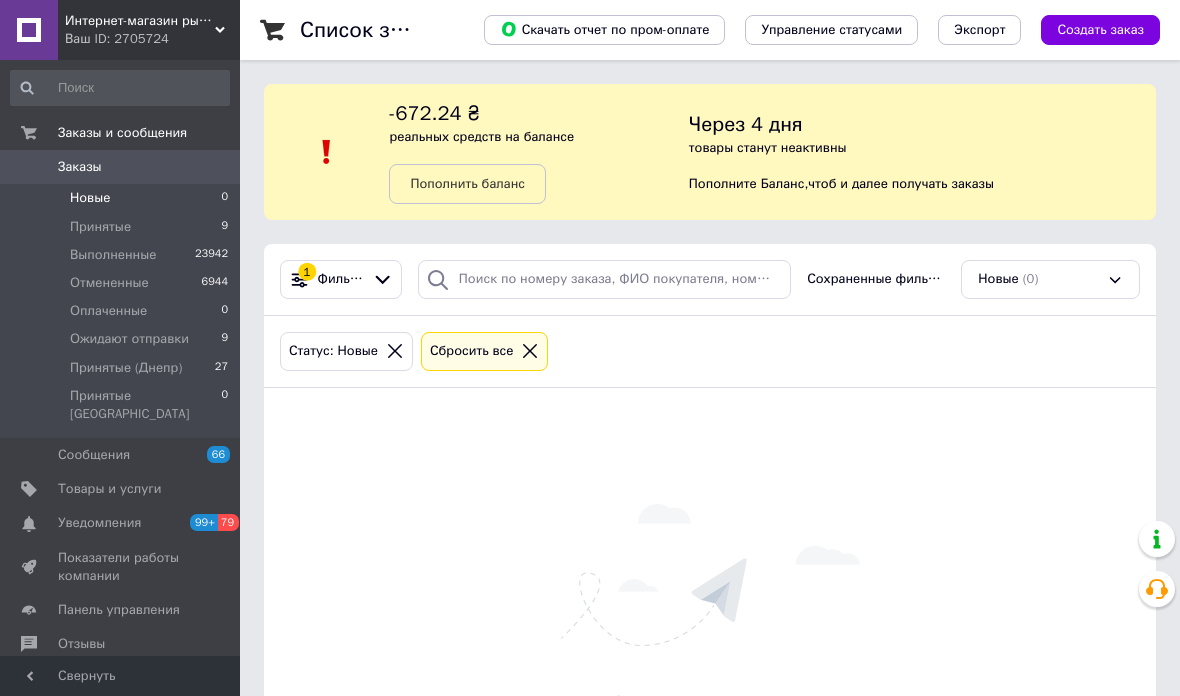 click on "Принятые" at bounding box center (100, 227) 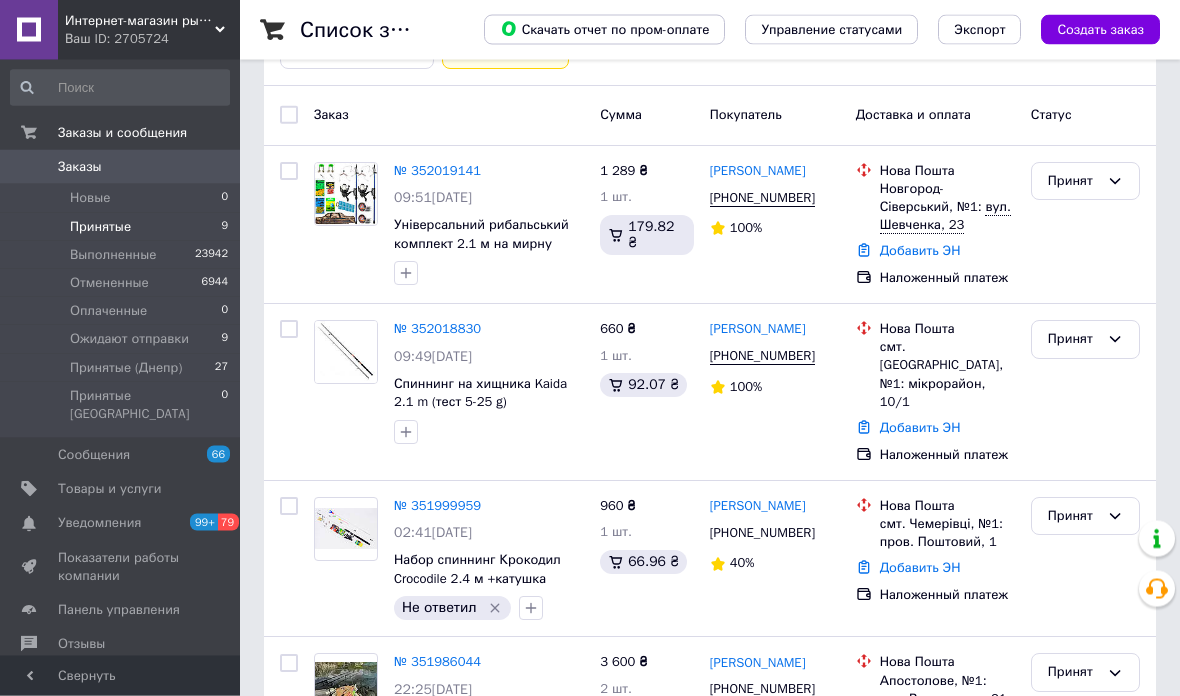scroll, scrollTop: 302, scrollLeft: 0, axis: vertical 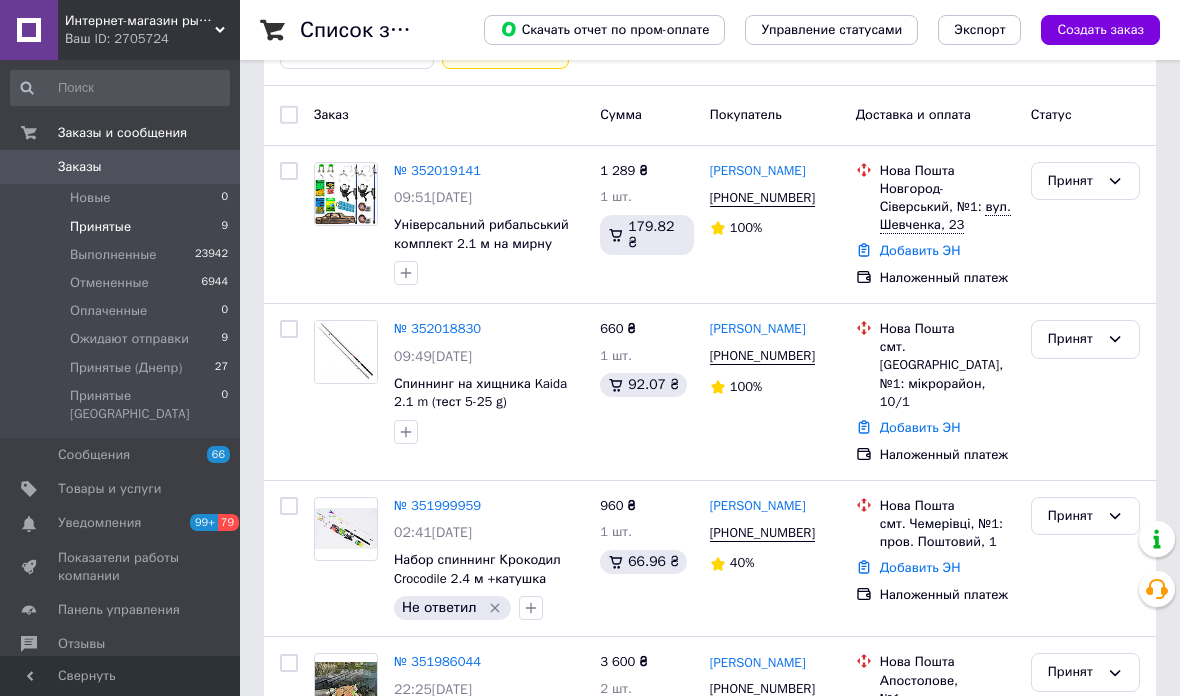 click 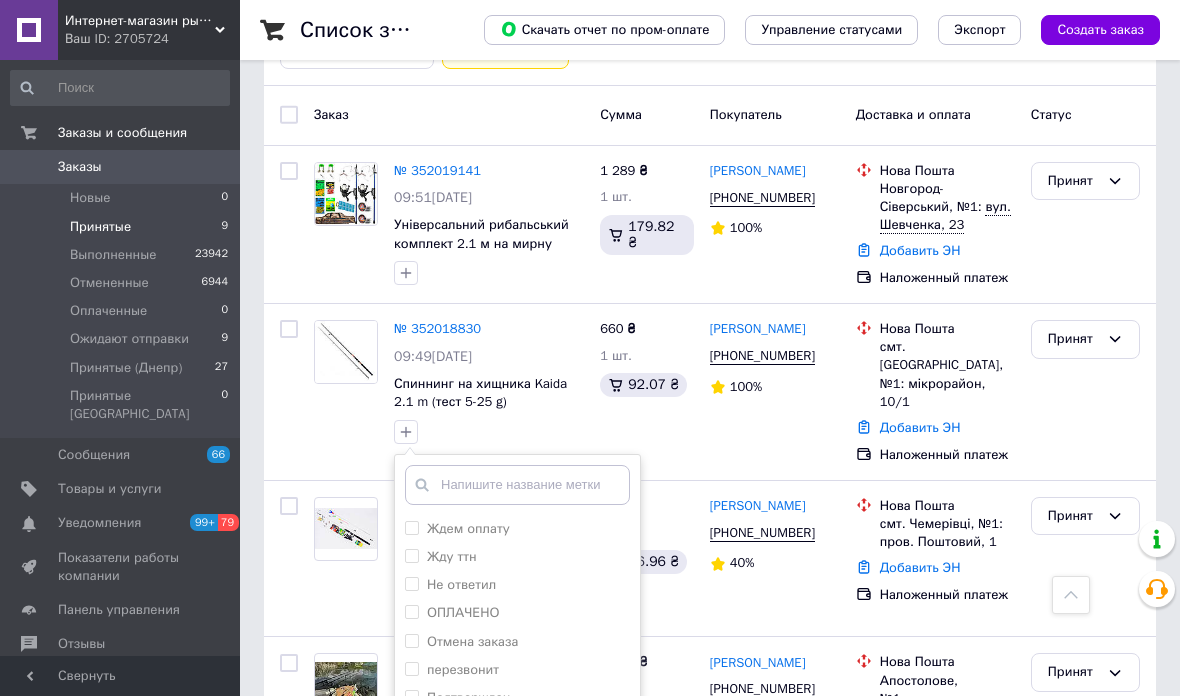 scroll, scrollTop: 301, scrollLeft: 0, axis: vertical 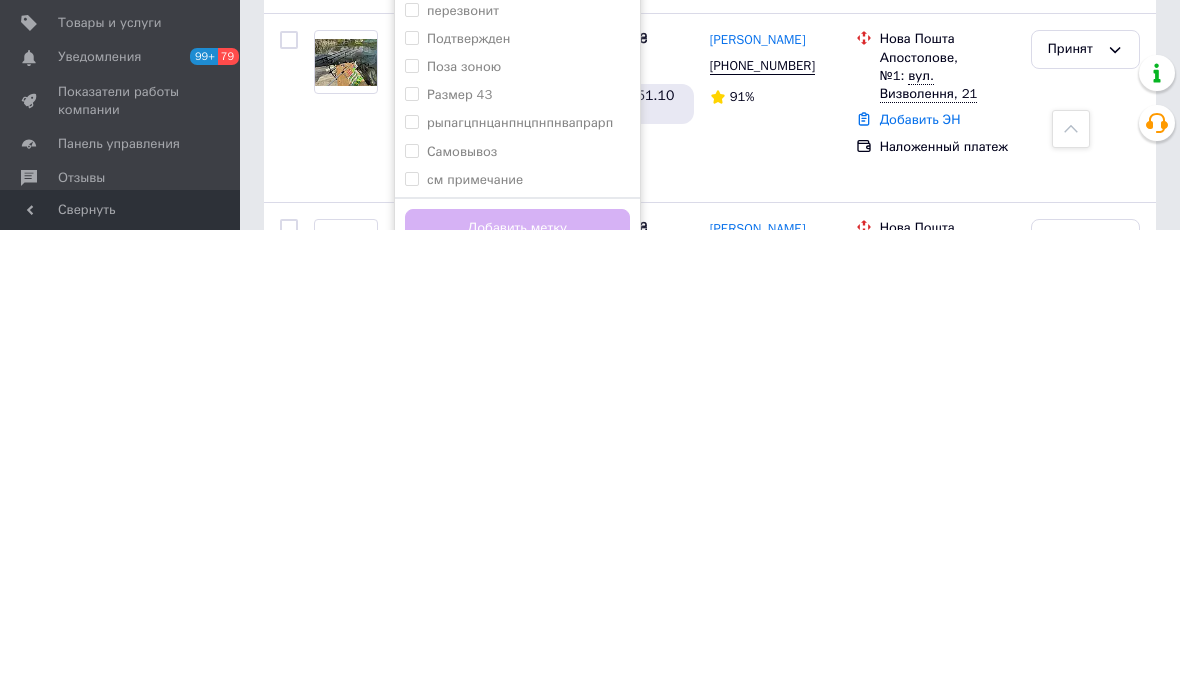 click on "см примечание" at bounding box center [411, 644] 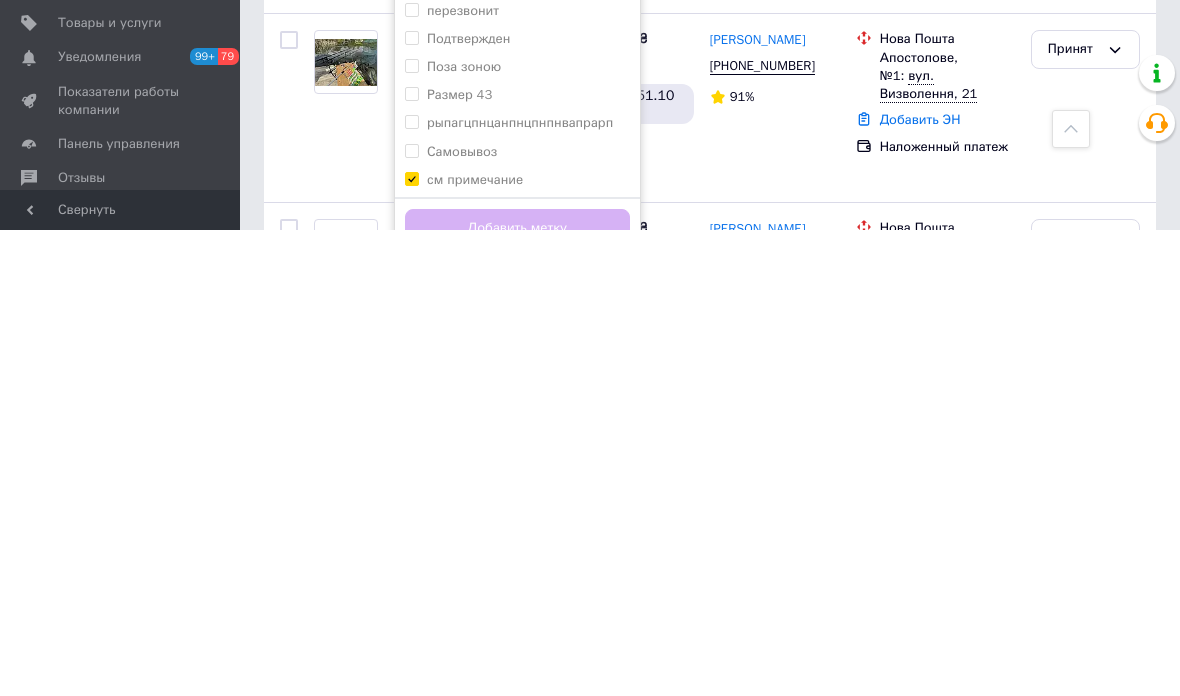 checkbox on "true" 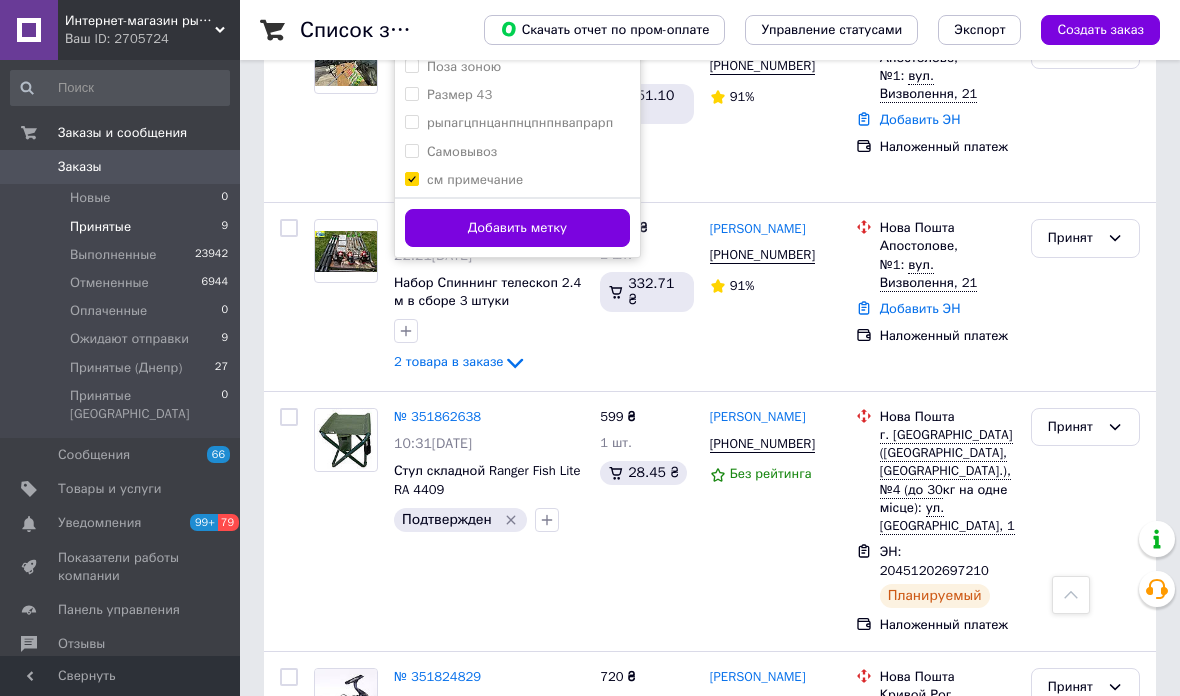 click on "Добавить метку" at bounding box center [517, 228] 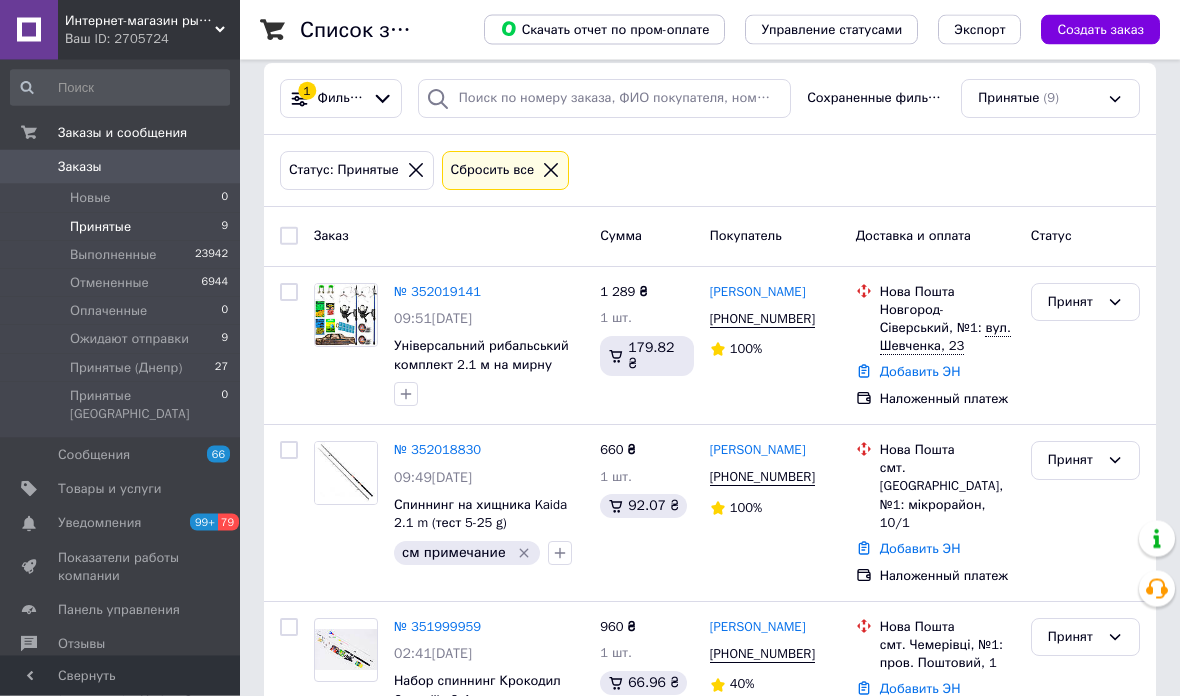 scroll, scrollTop: 181, scrollLeft: 0, axis: vertical 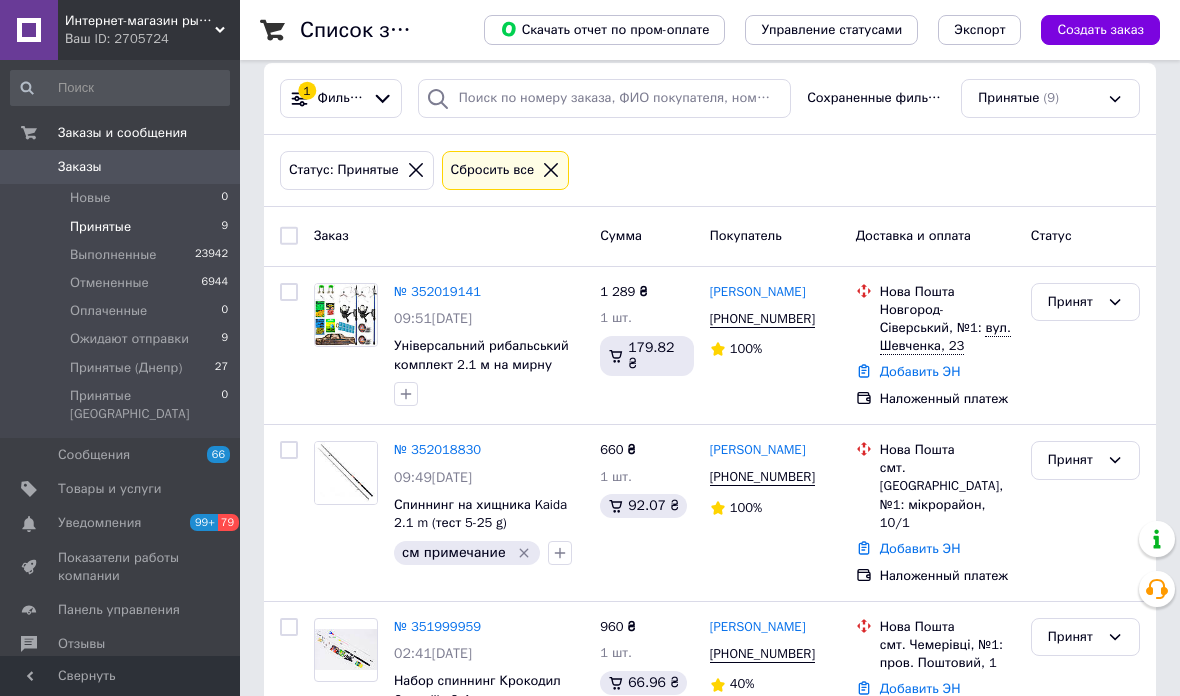 click on "Принят" at bounding box center (1085, 460) 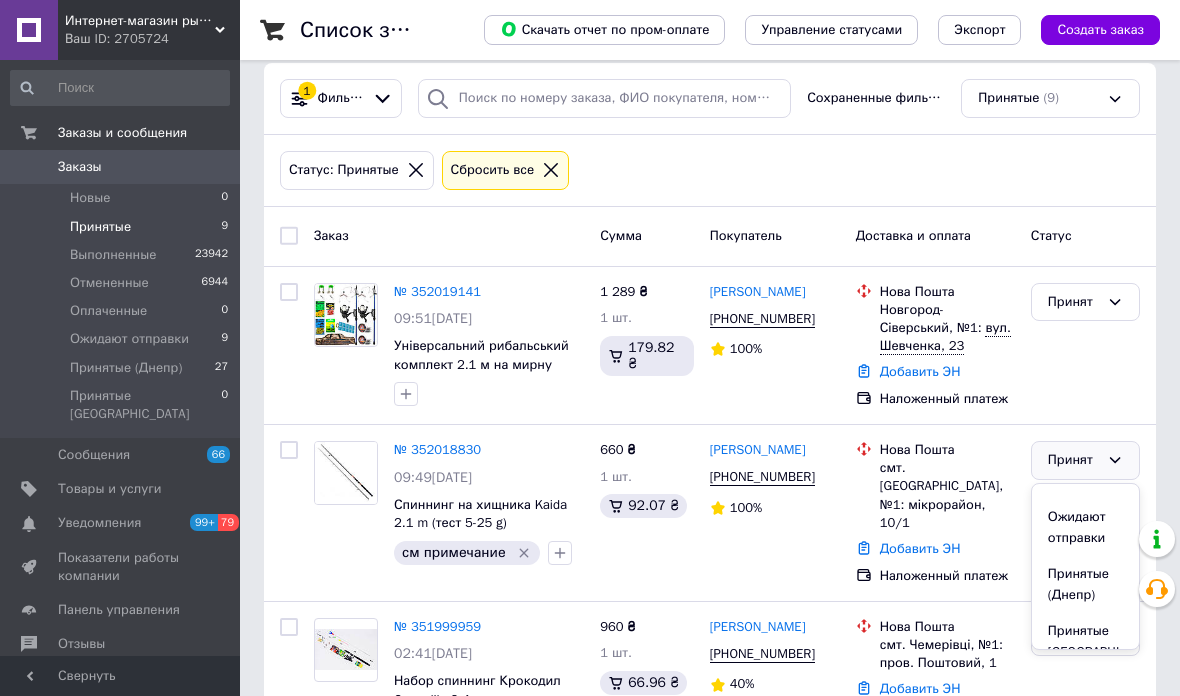 scroll, scrollTop: 117, scrollLeft: 0, axis: vertical 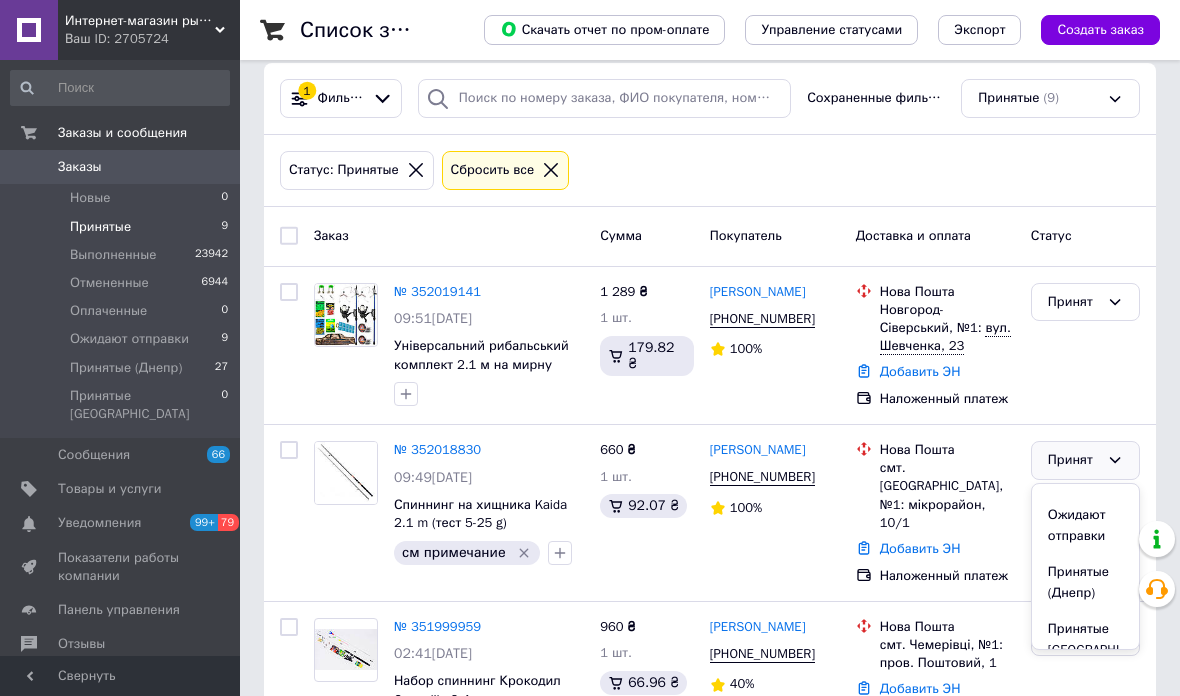click on "Принятые (Днепр)" at bounding box center (1085, 582) 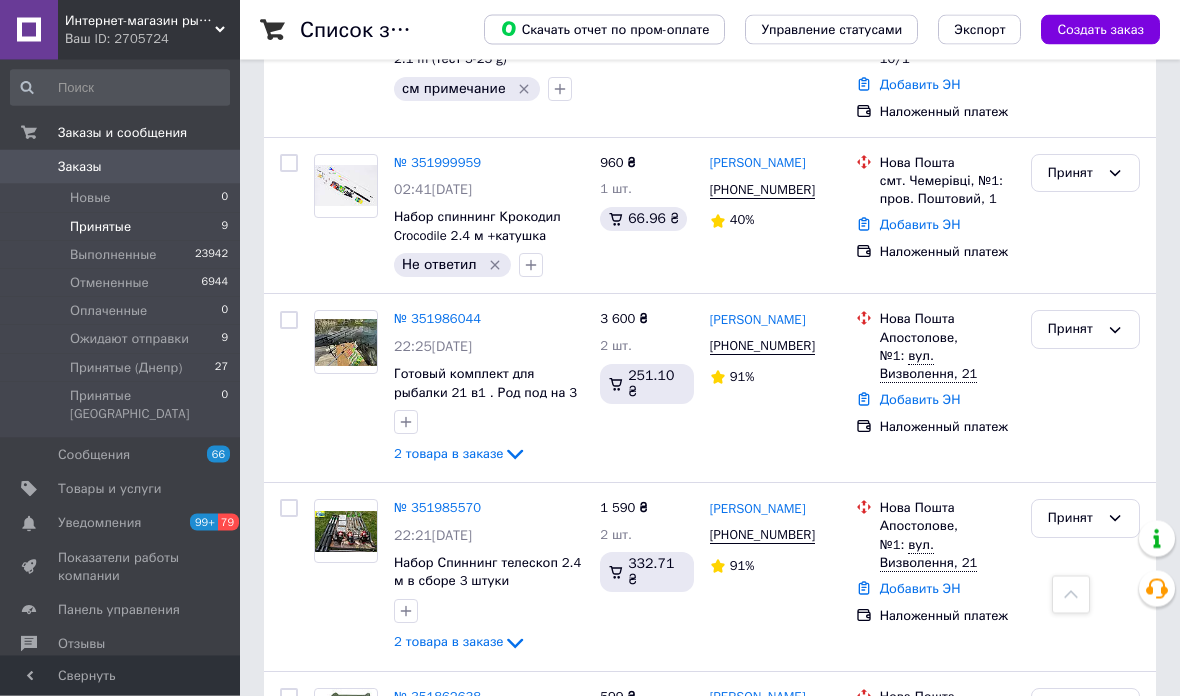 scroll, scrollTop: 646, scrollLeft: 0, axis: vertical 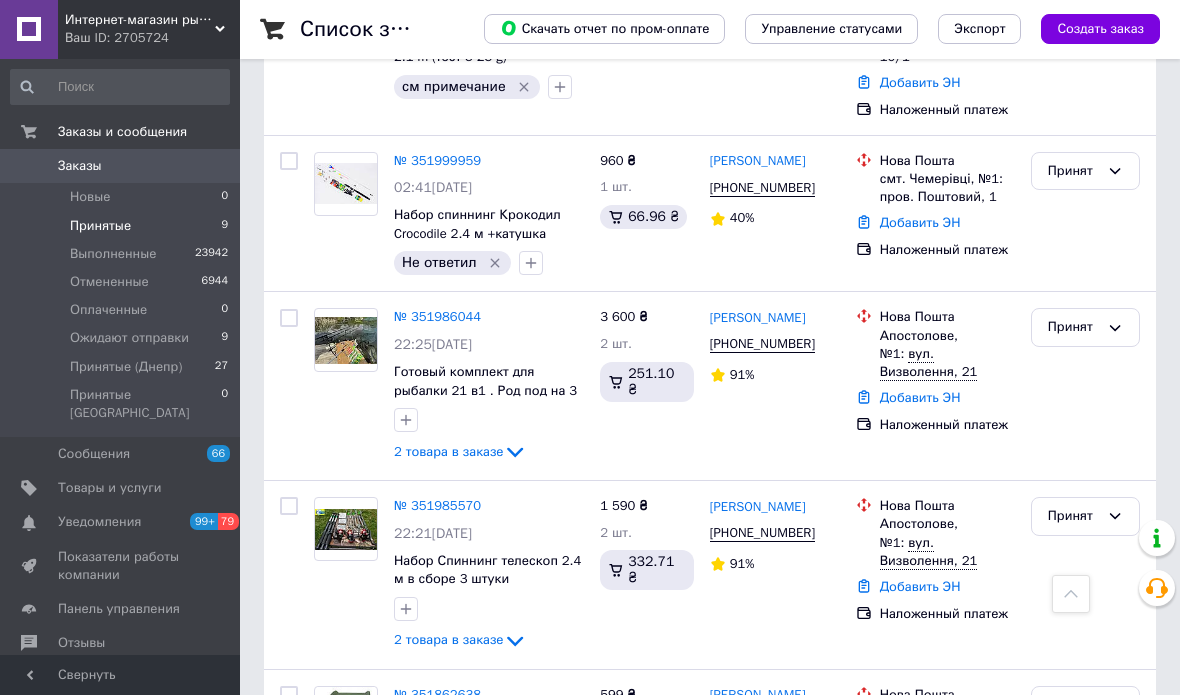 click on "№ 351985570" at bounding box center [437, 506] 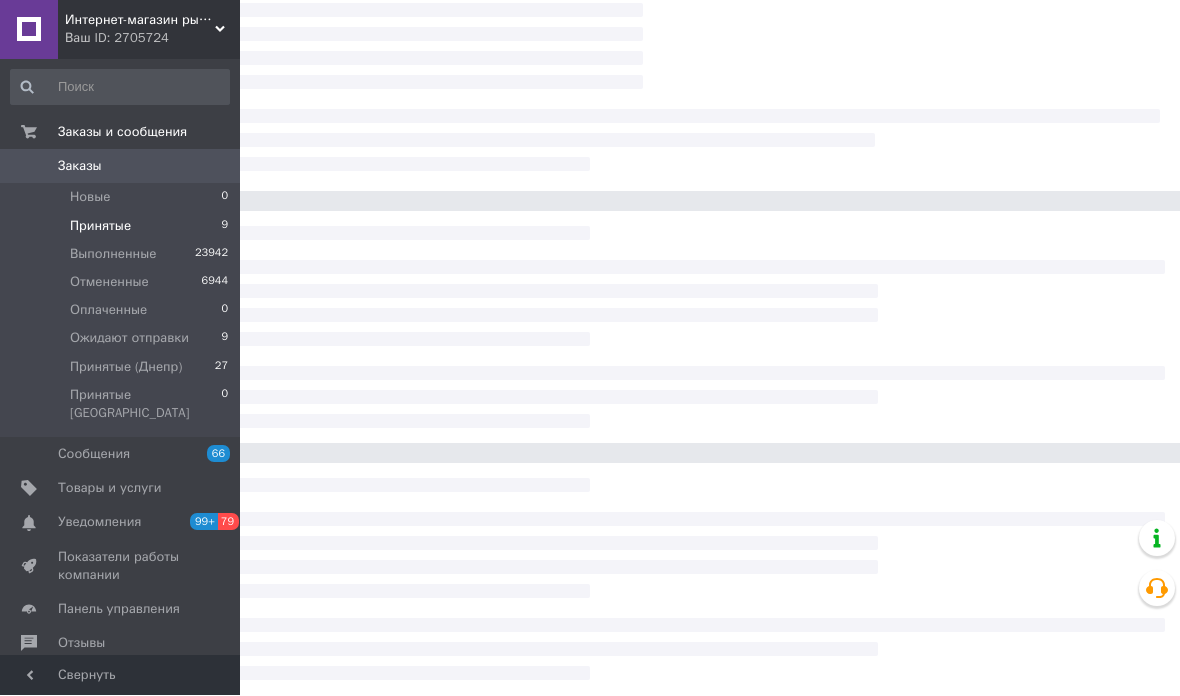 scroll, scrollTop: 374, scrollLeft: 0, axis: vertical 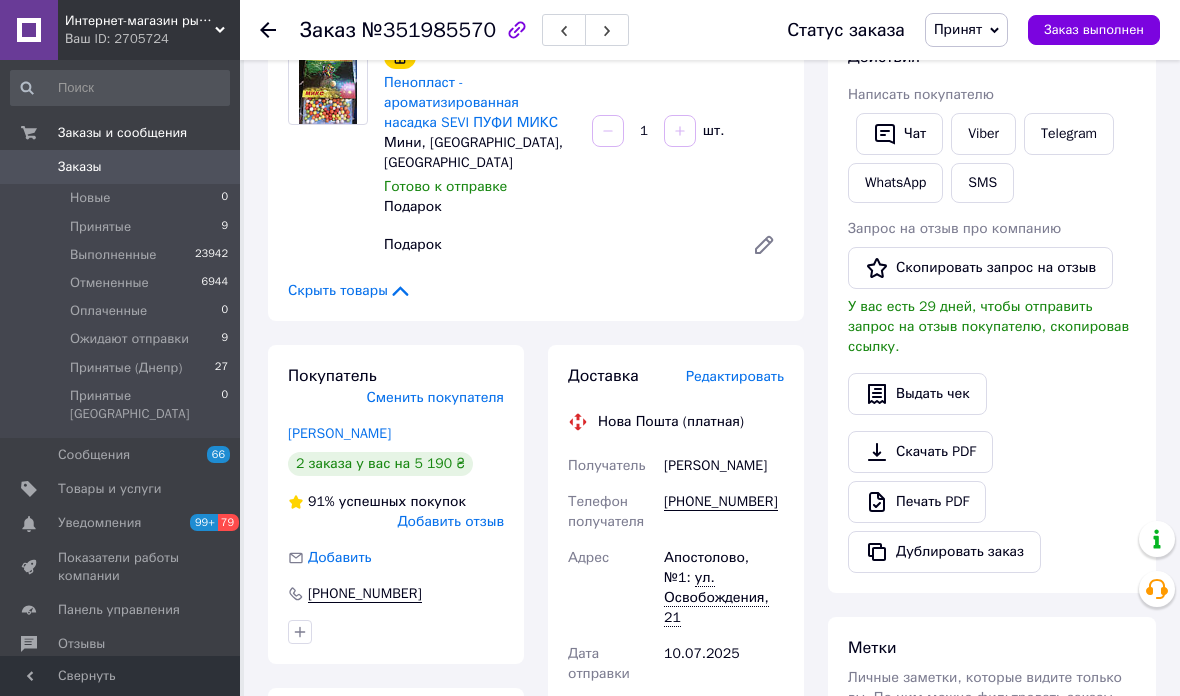 click on "Viber" at bounding box center [983, 134] 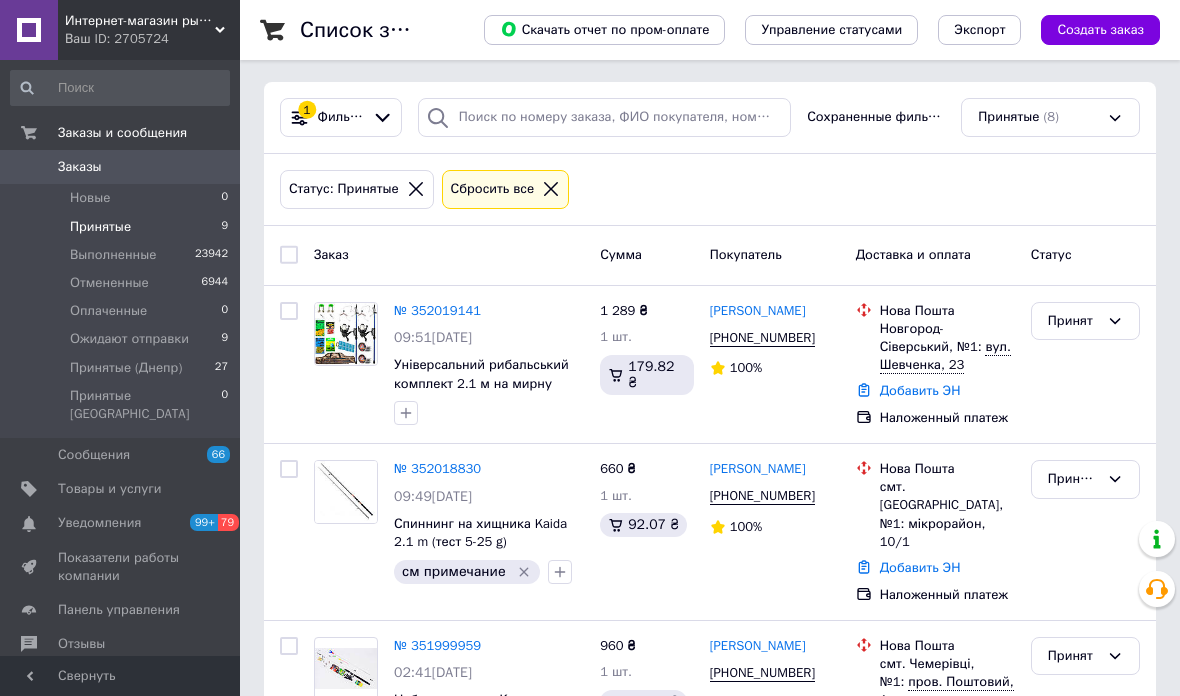 scroll, scrollTop: 163, scrollLeft: 0, axis: vertical 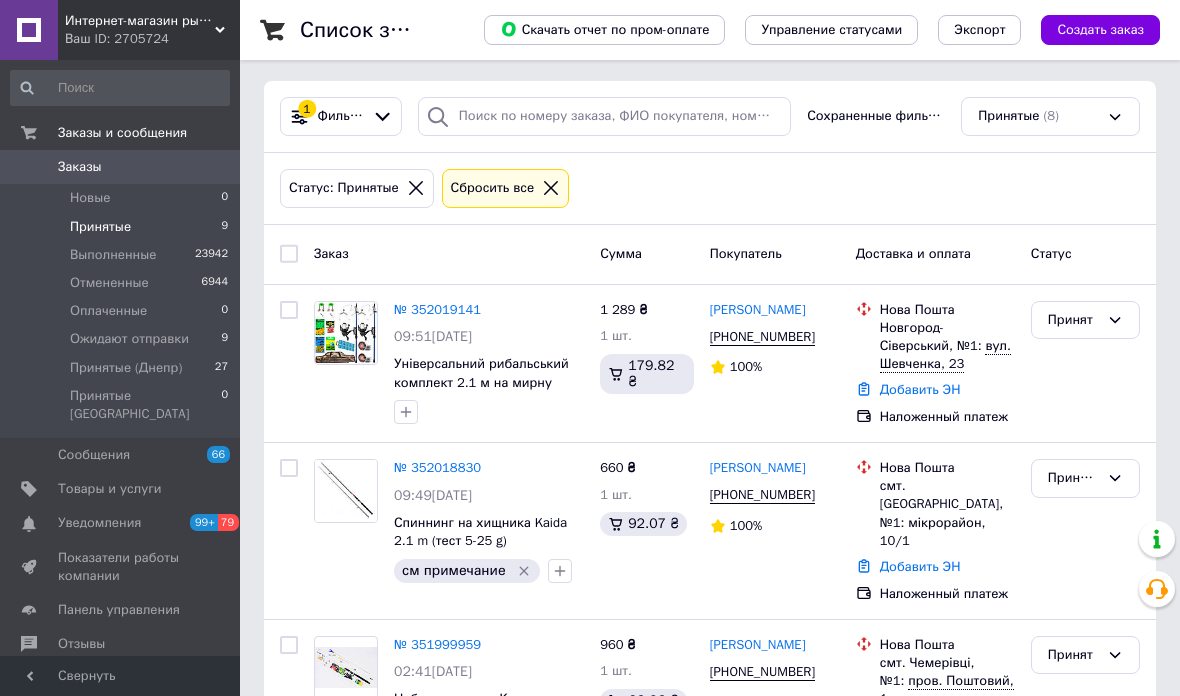 click 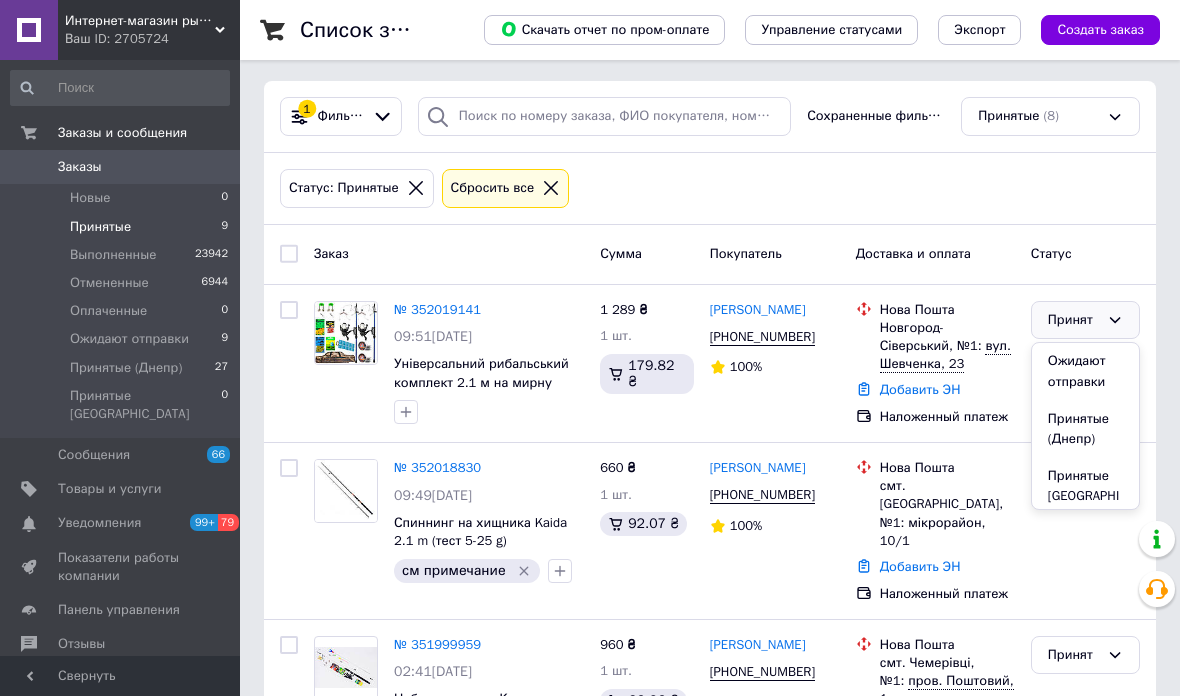scroll, scrollTop: 130, scrollLeft: 0, axis: vertical 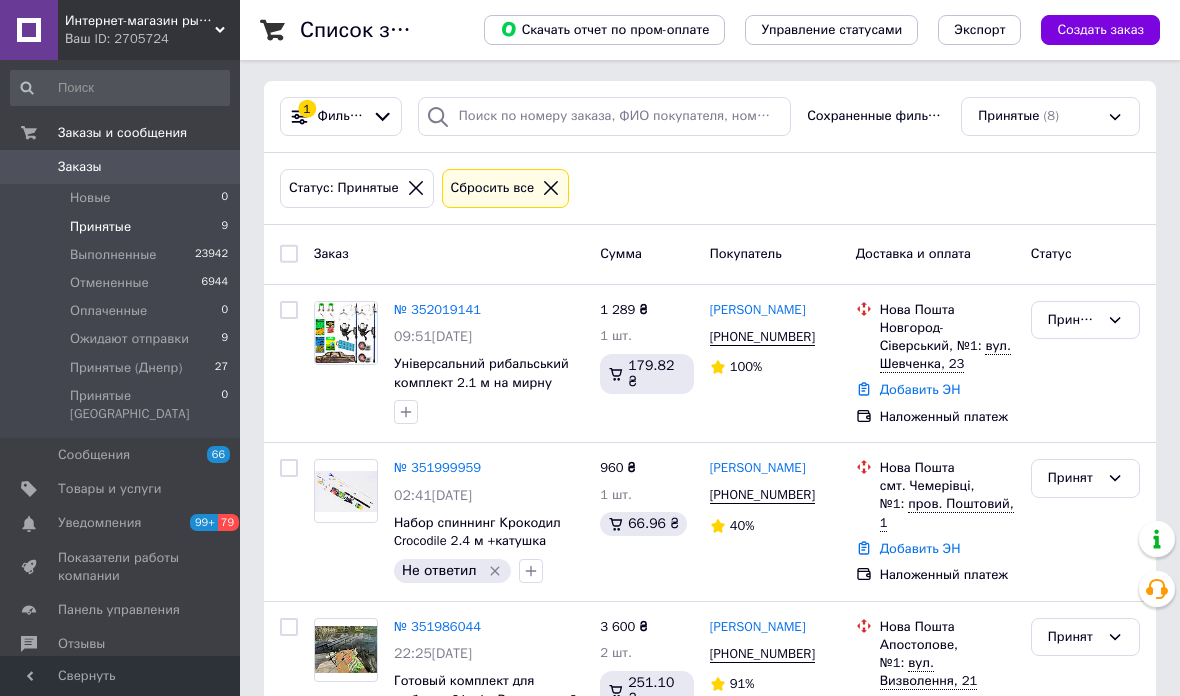 click on "Принятые" at bounding box center [100, 227] 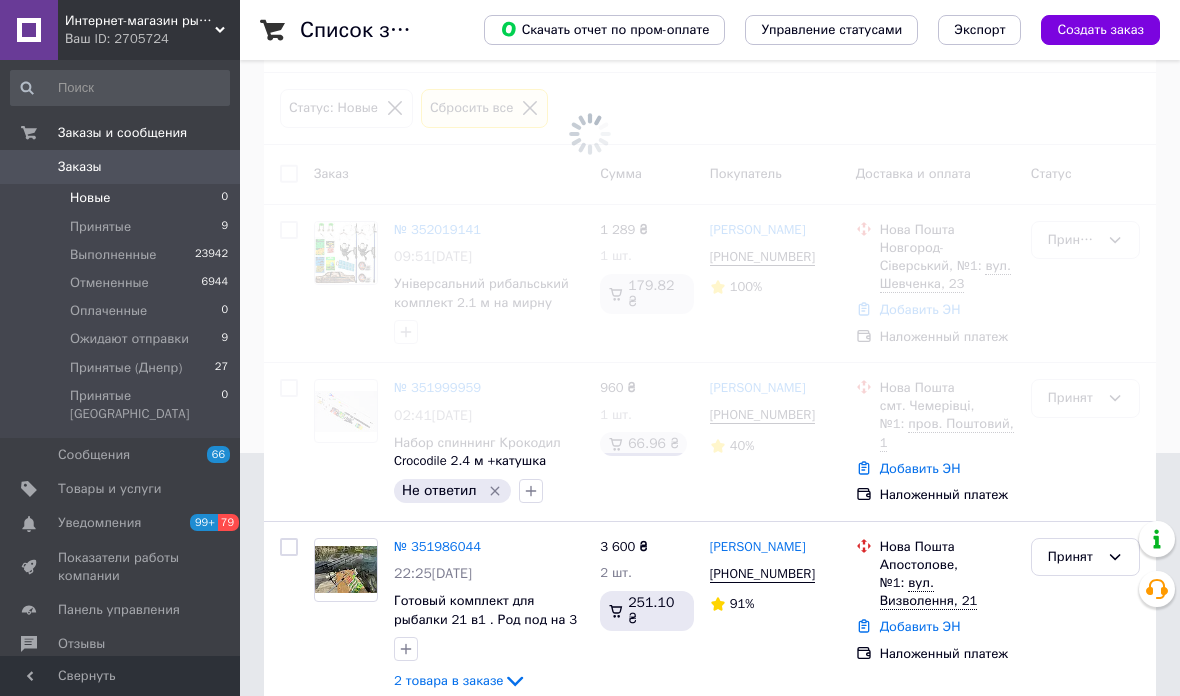 scroll, scrollTop: 0, scrollLeft: 0, axis: both 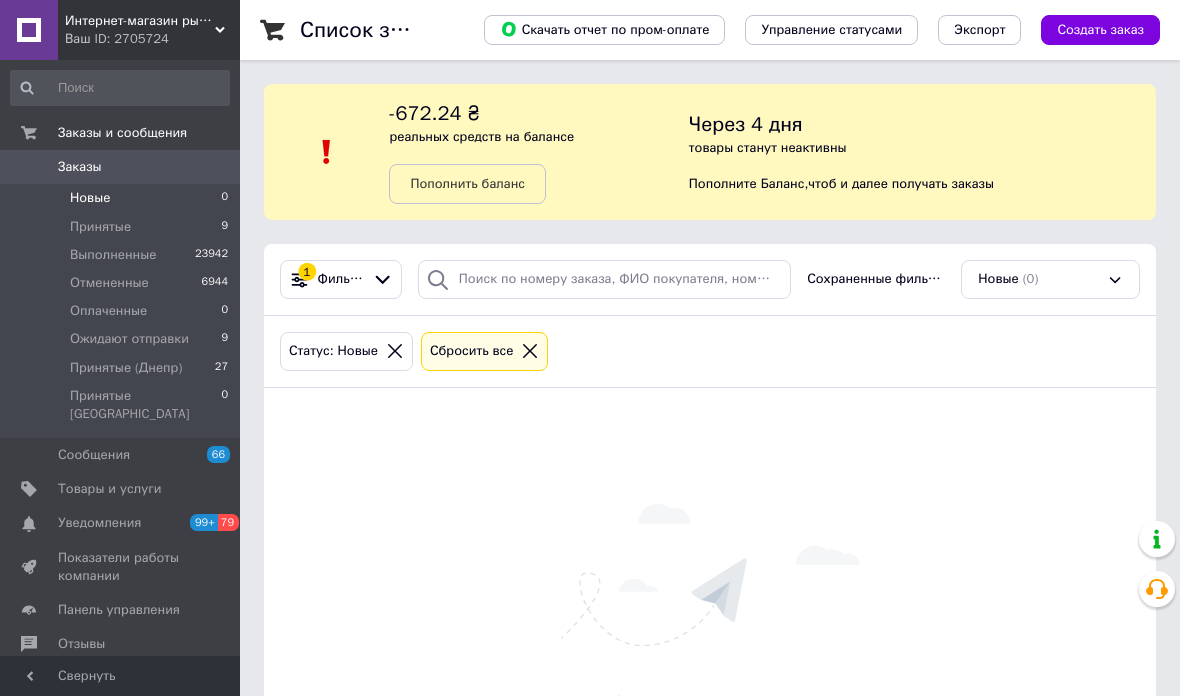 click on "Принятые" at bounding box center [100, 227] 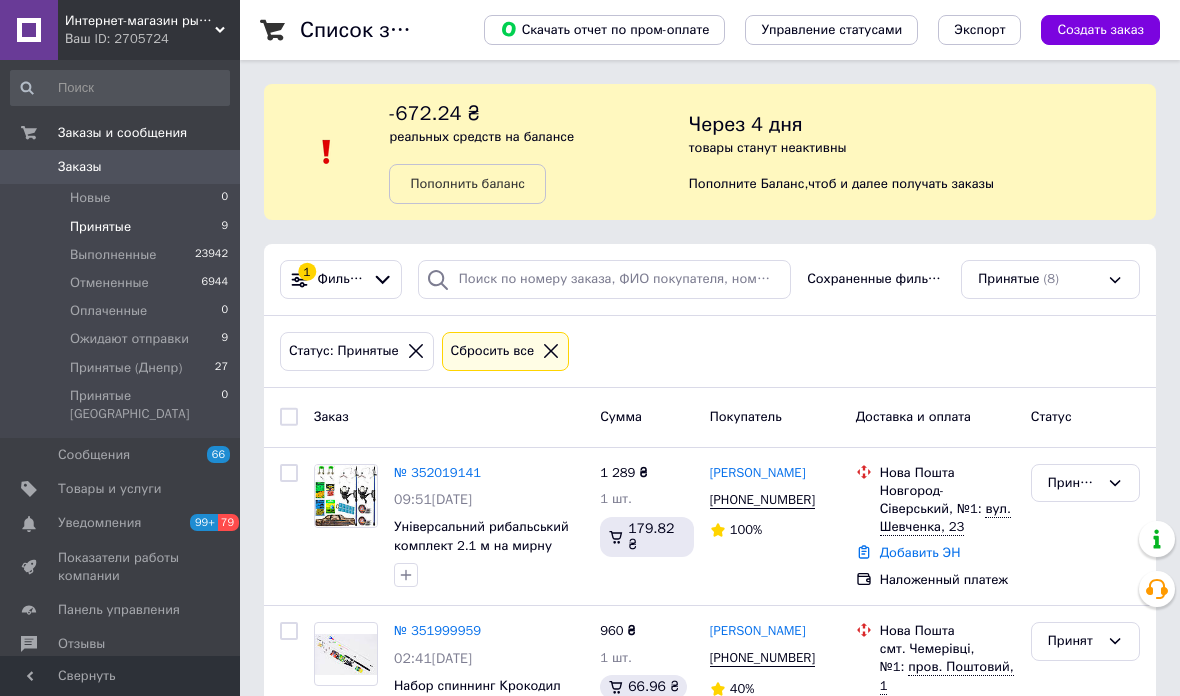 click on "Ваш ID: 2705724" at bounding box center (152, 39) 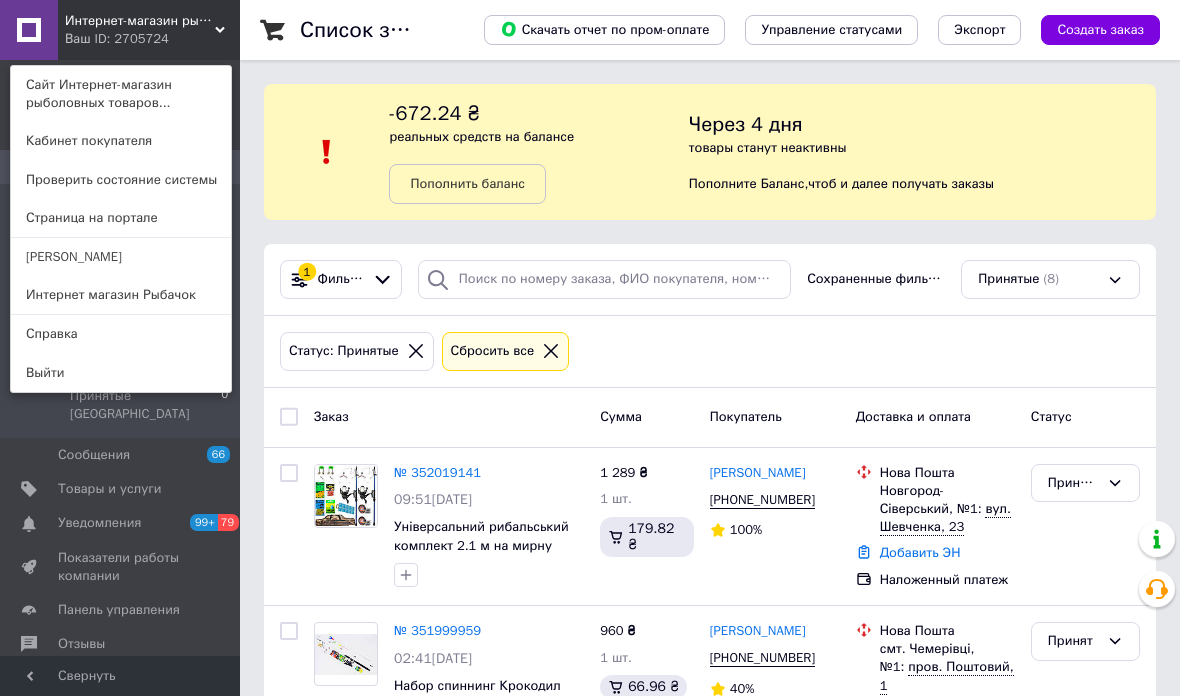 click on "Интернет магазин Рыбачок" at bounding box center [121, 295] 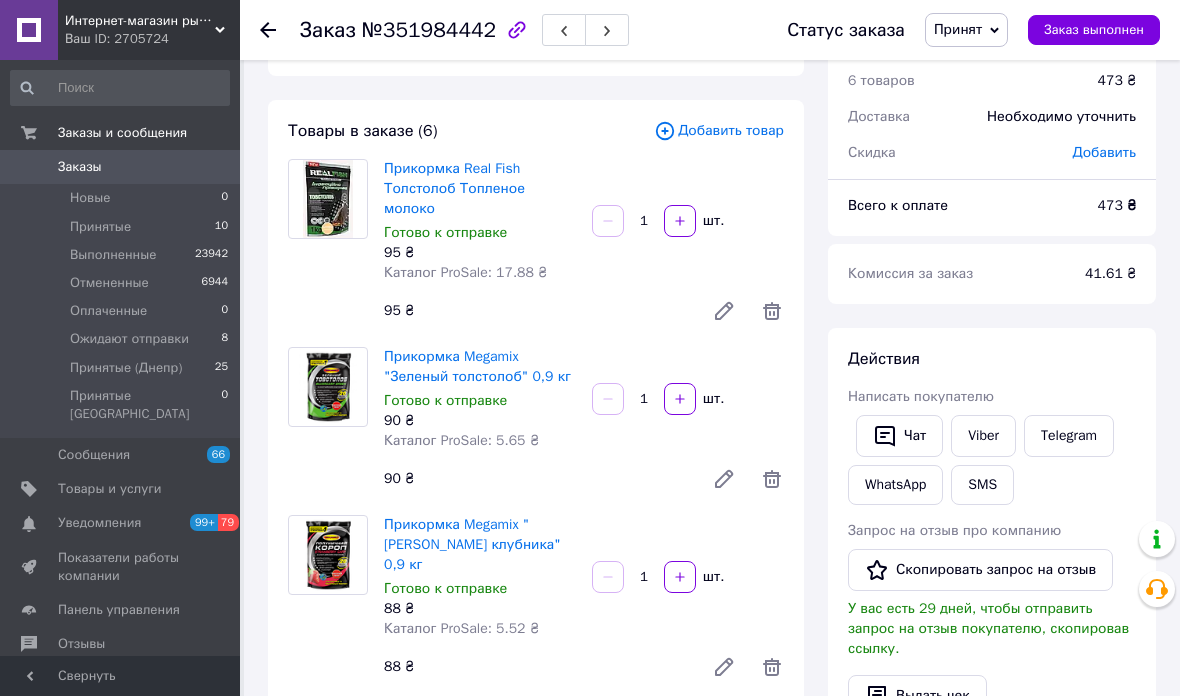 scroll, scrollTop: 0, scrollLeft: 0, axis: both 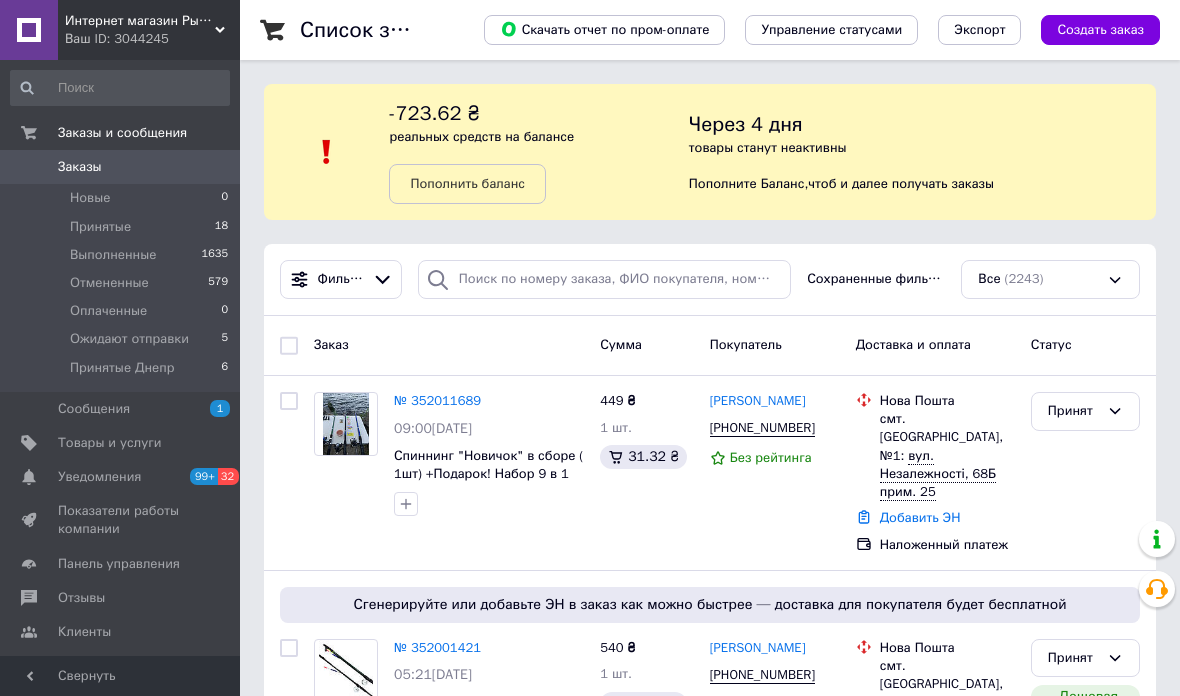click on "Принятые" at bounding box center [100, 227] 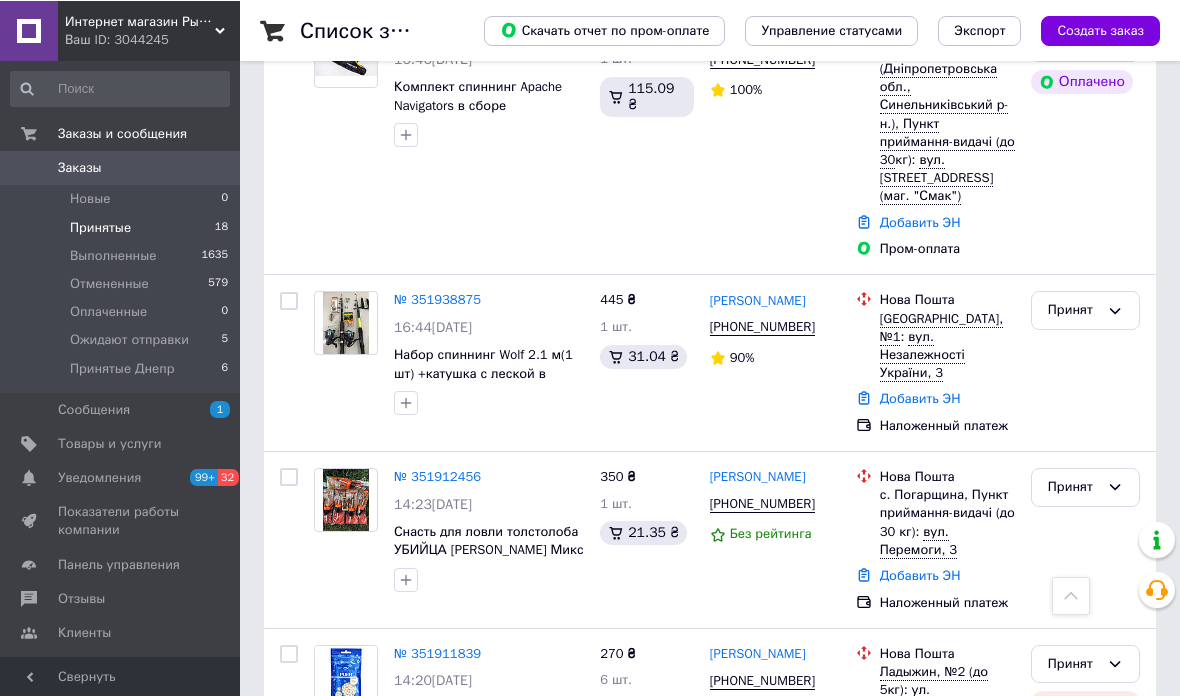 scroll, scrollTop: 2024, scrollLeft: 0, axis: vertical 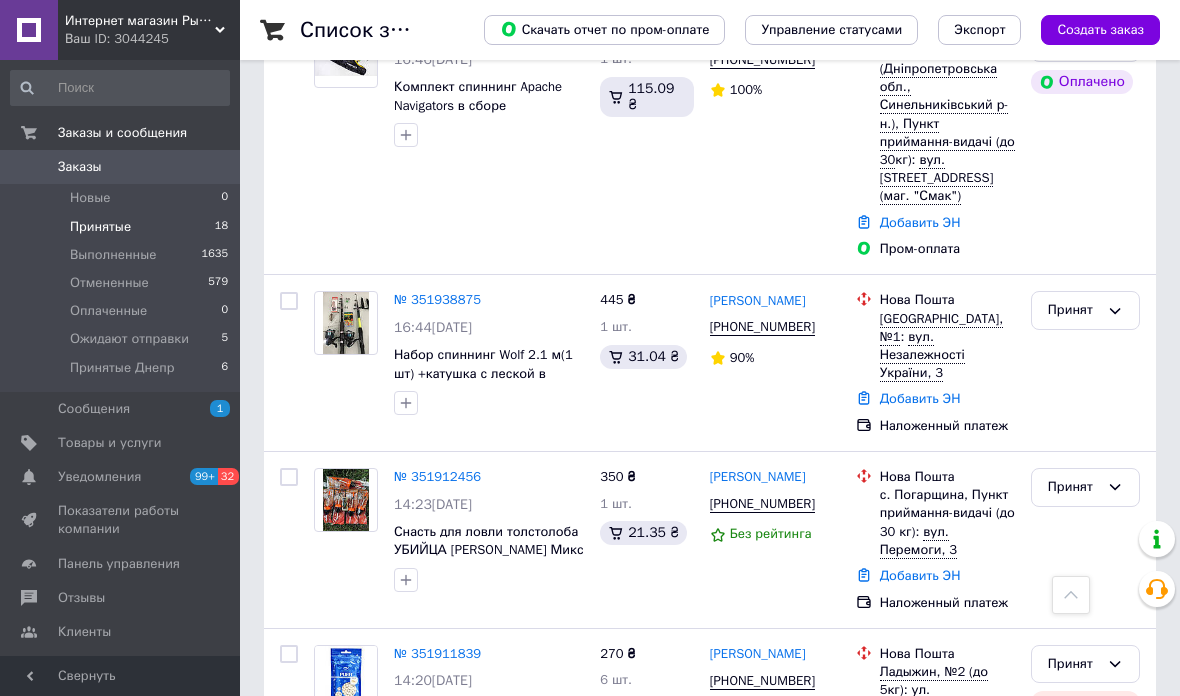 click on "Новые" at bounding box center [90, 198] 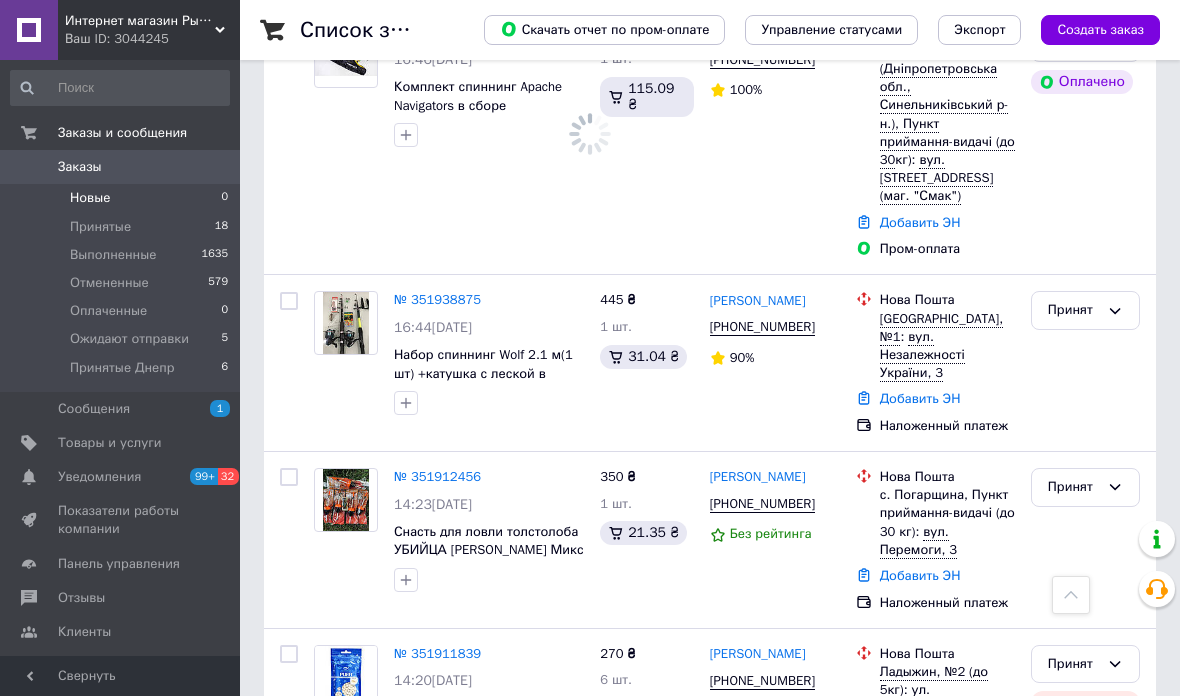 scroll, scrollTop: 0, scrollLeft: 0, axis: both 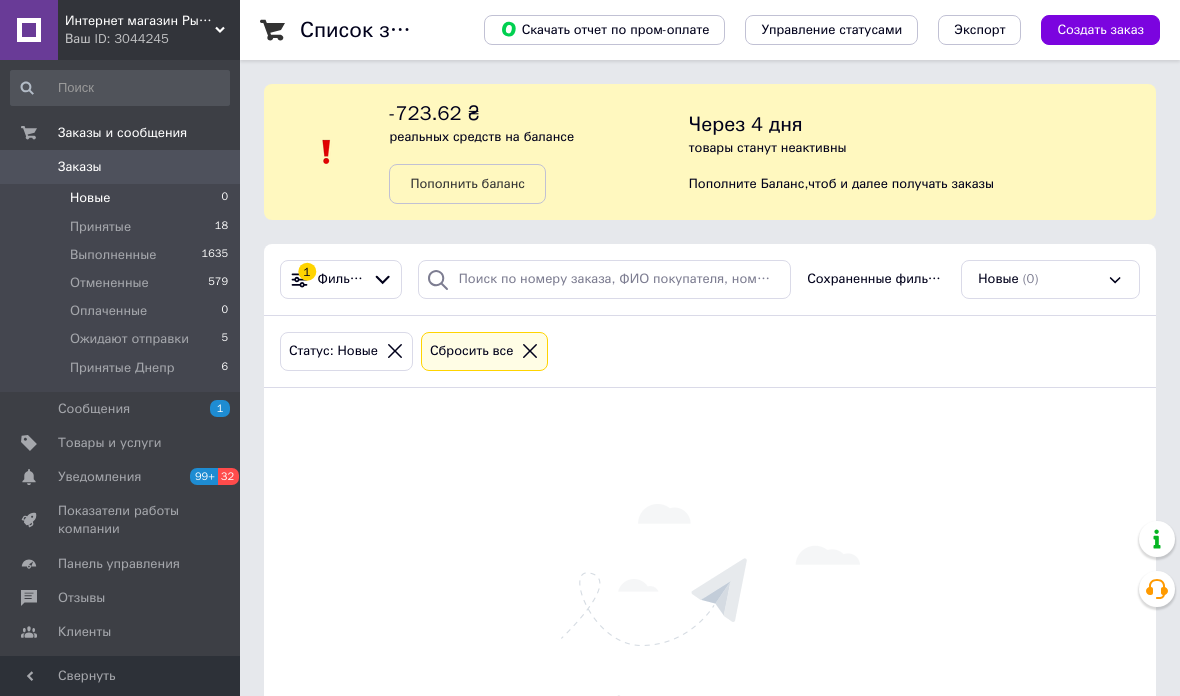 click on "Принятые" at bounding box center (100, 227) 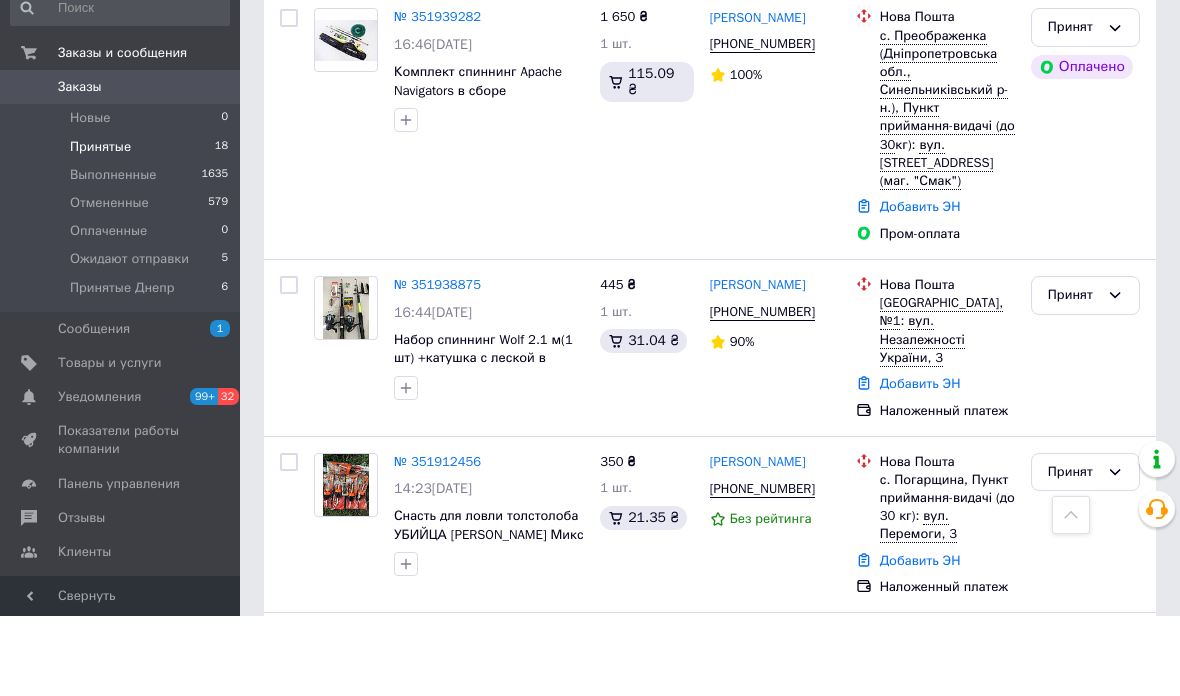 scroll, scrollTop: 2003, scrollLeft: 0, axis: vertical 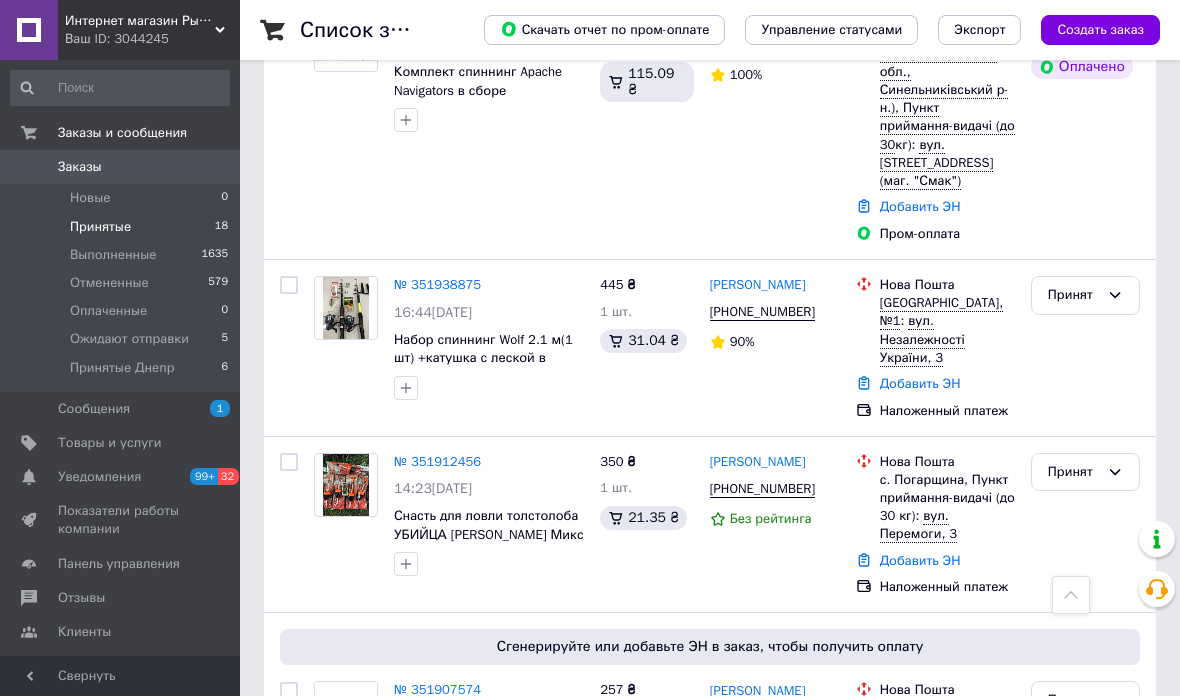 click on "Принятые" at bounding box center [100, 227] 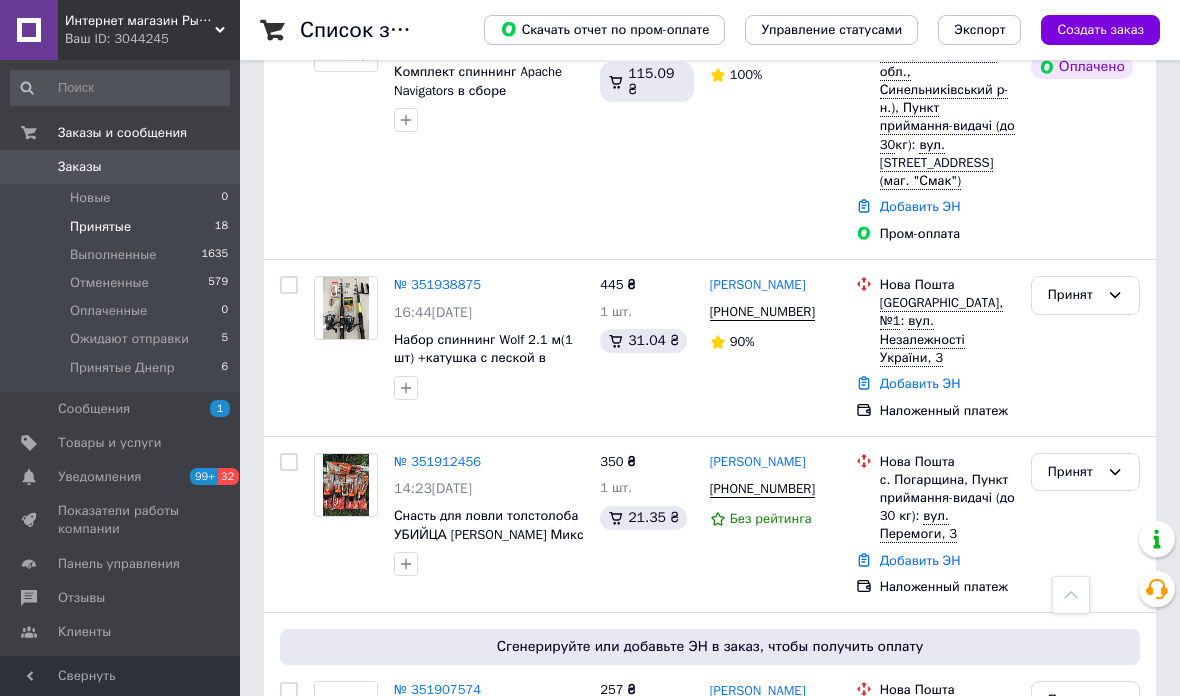 click on "Отмененные" at bounding box center (109, 283) 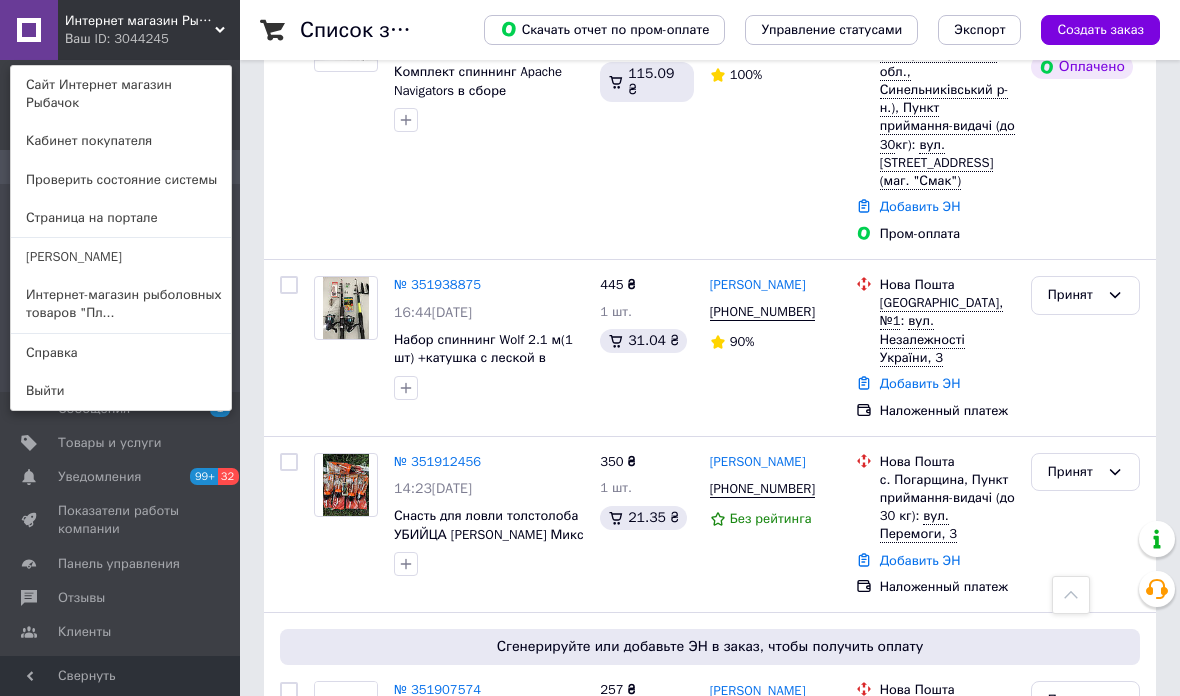 click on "Интернет-магазин рыболовных товаров  "Пл..." at bounding box center [121, 304] 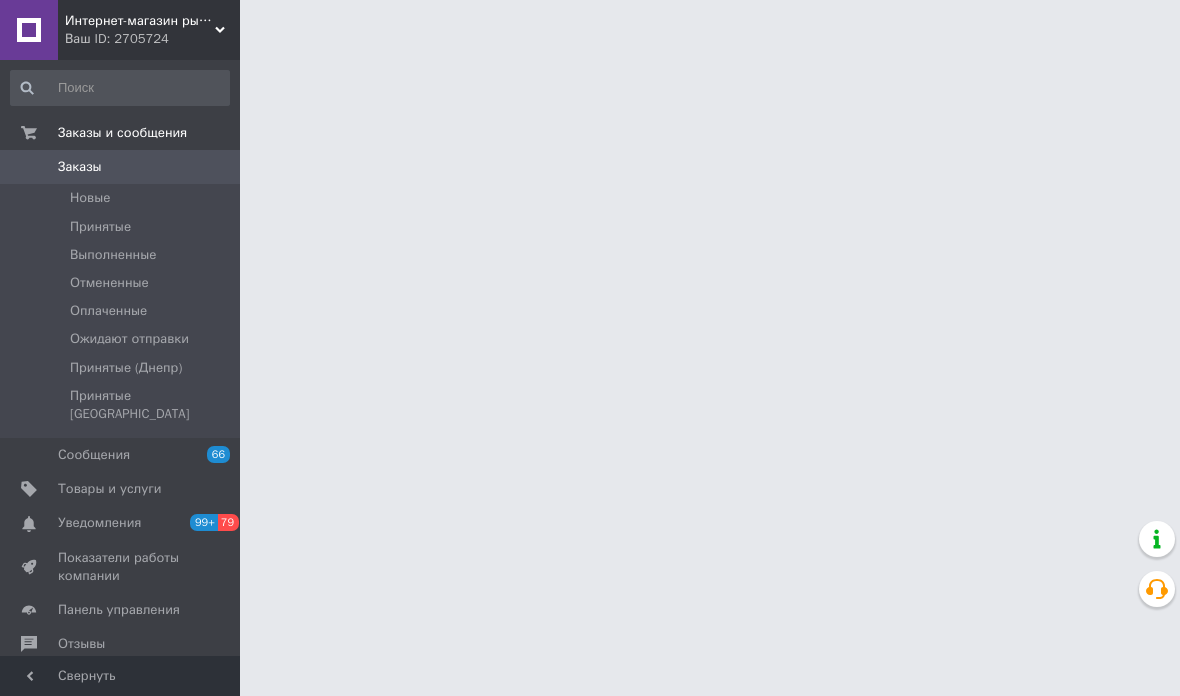 scroll, scrollTop: 0, scrollLeft: 0, axis: both 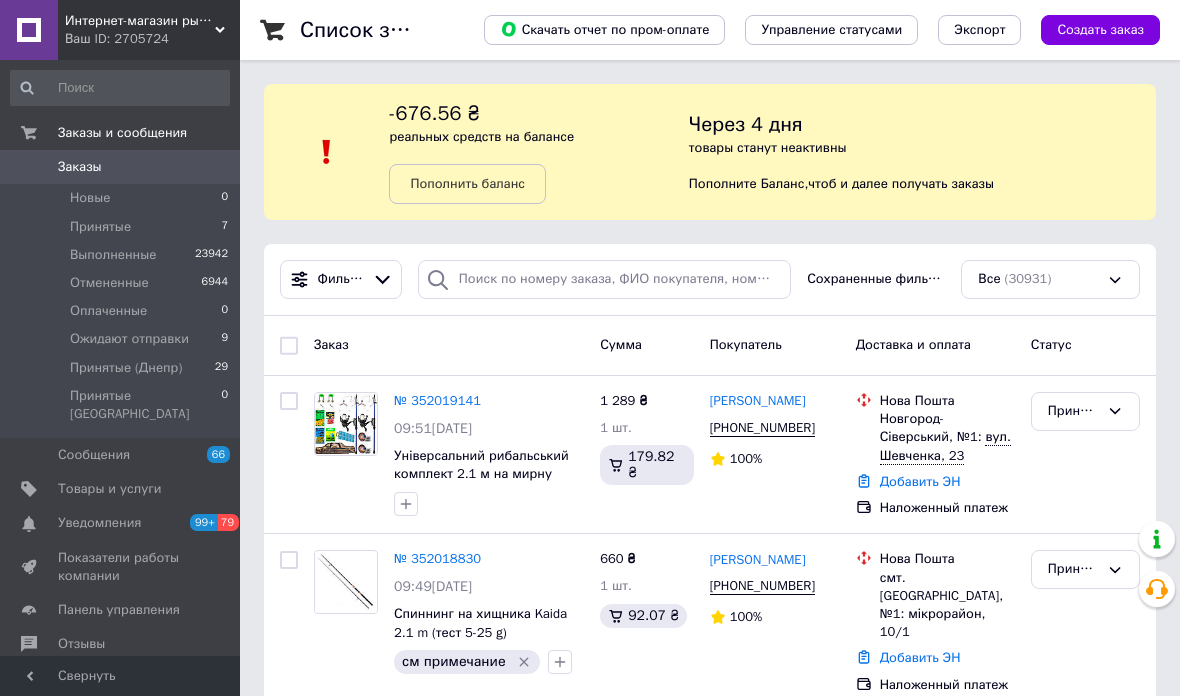 click on "Интернет-магазин рыболовных товаров  "Планета рыбака"" at bounding box center (140, 21) 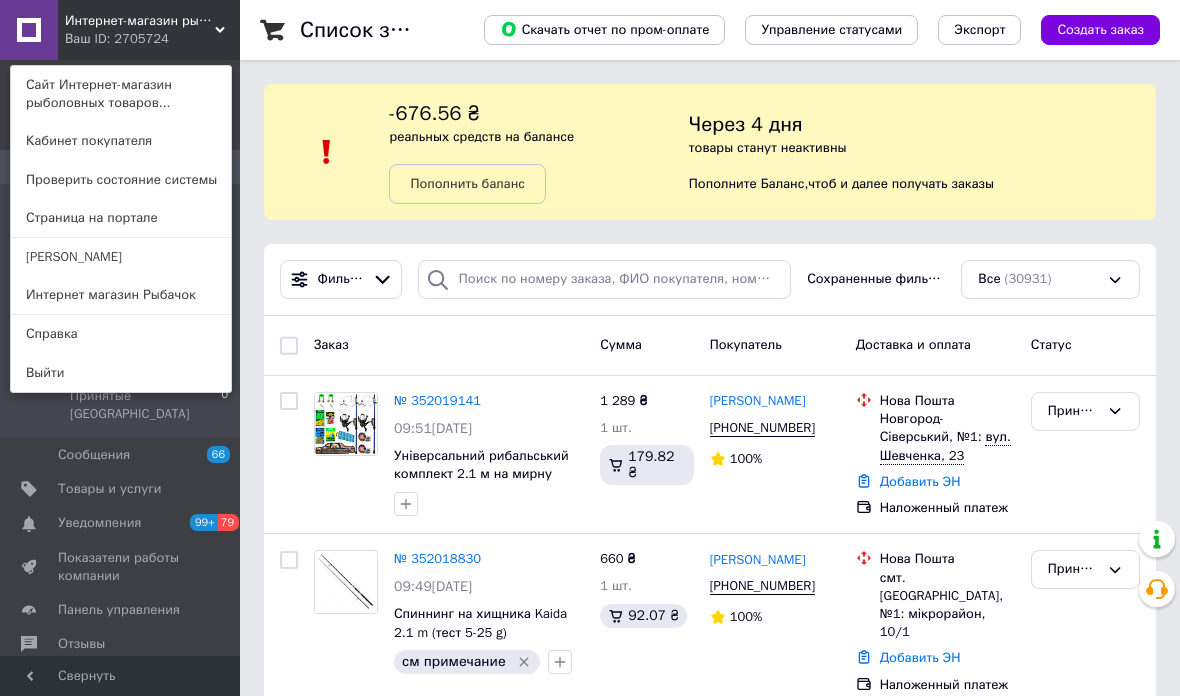 click on "Интернет магазин Рыбачок" at bounding box center (121, 295) 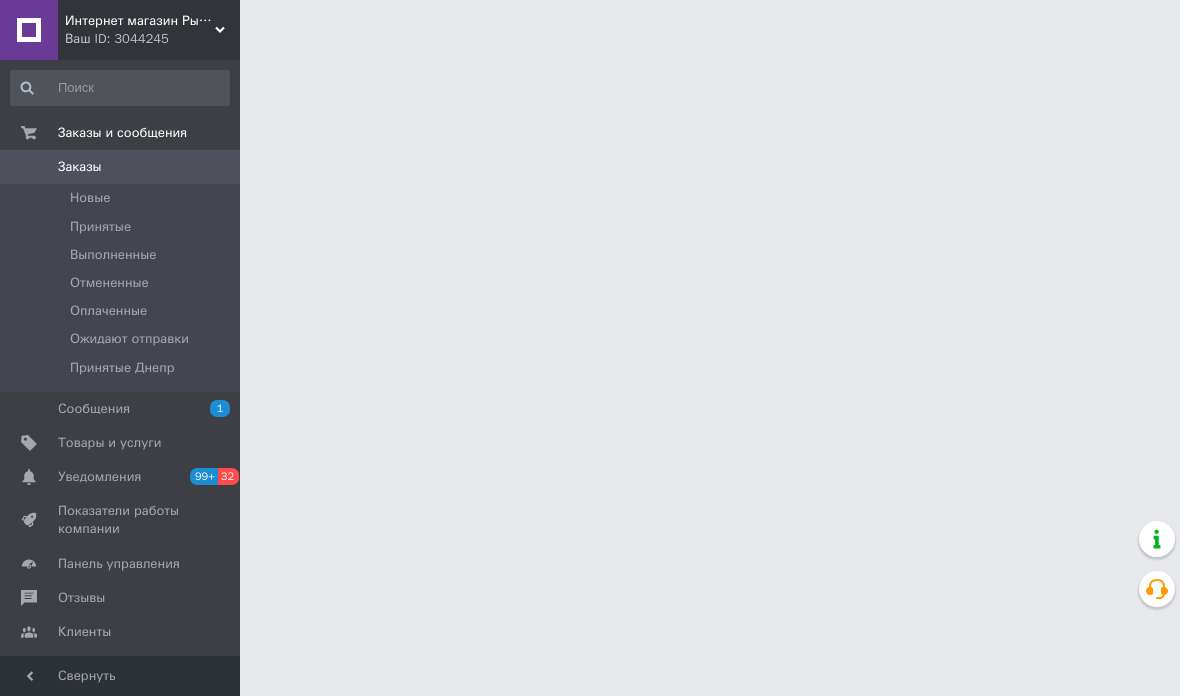 scroll, scrollTop: 0, scrollLeft: 0, axis: both 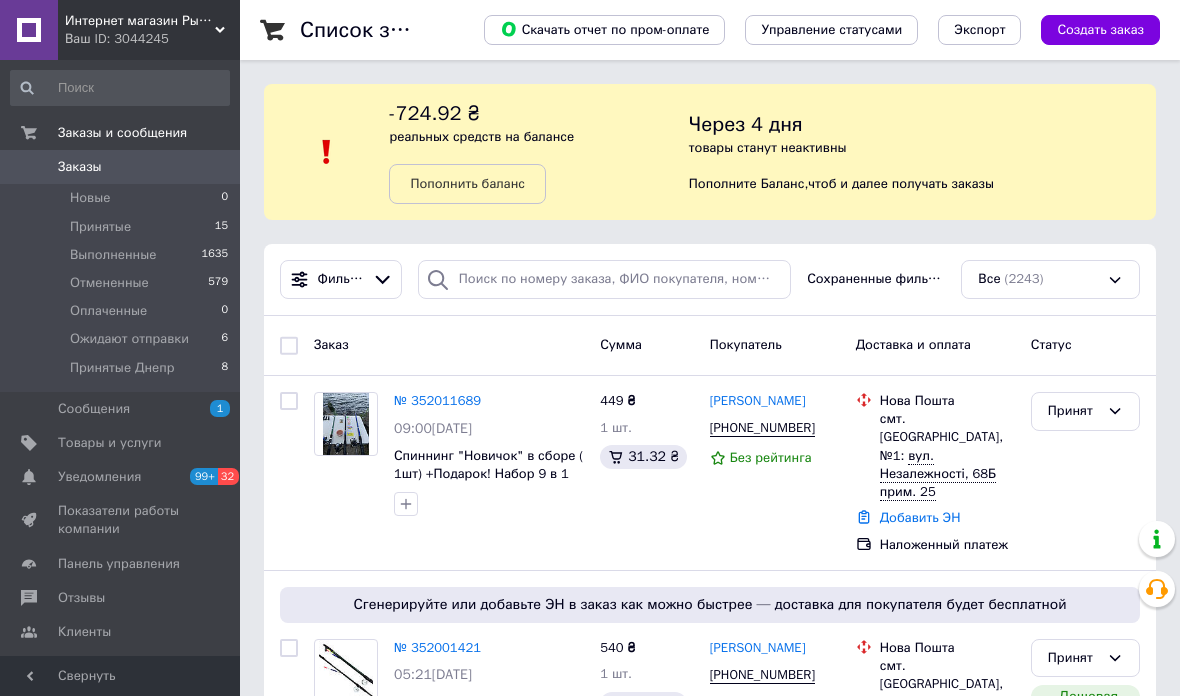 click on "Выполненные 1635" at bounding box center (120, 255) 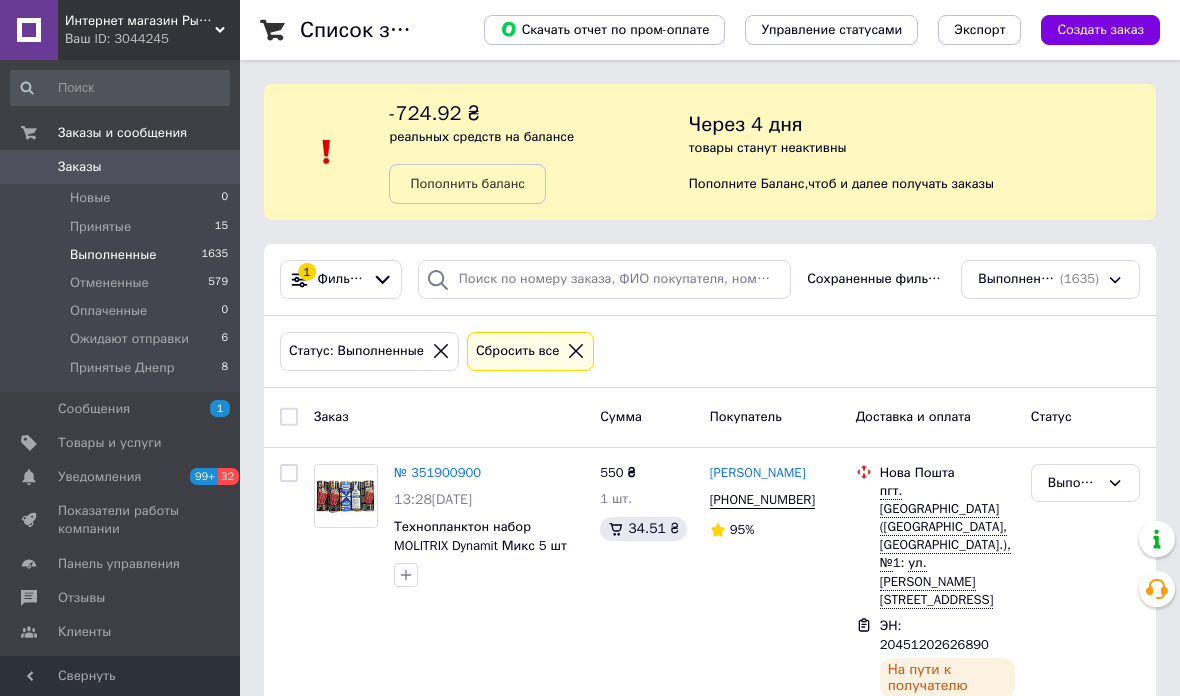 click on "Принятые" at bounding box center (100, 227) 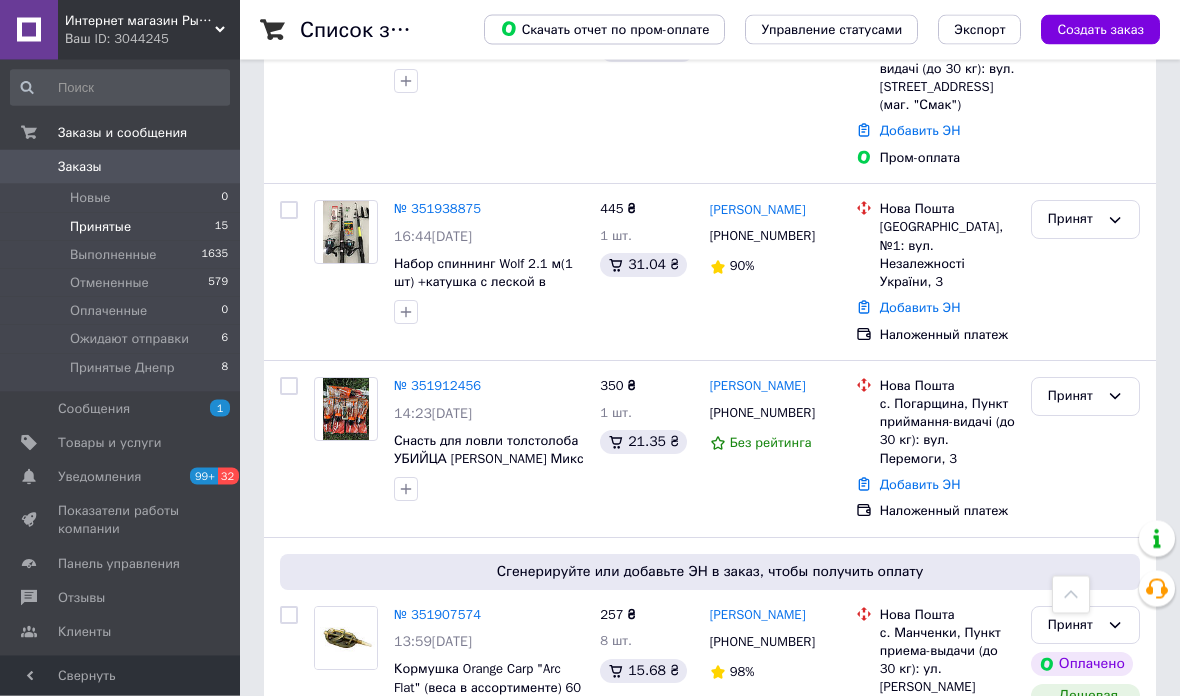 scroll, scrollTop: 1687, scrollLeft: 0, axis: vertical 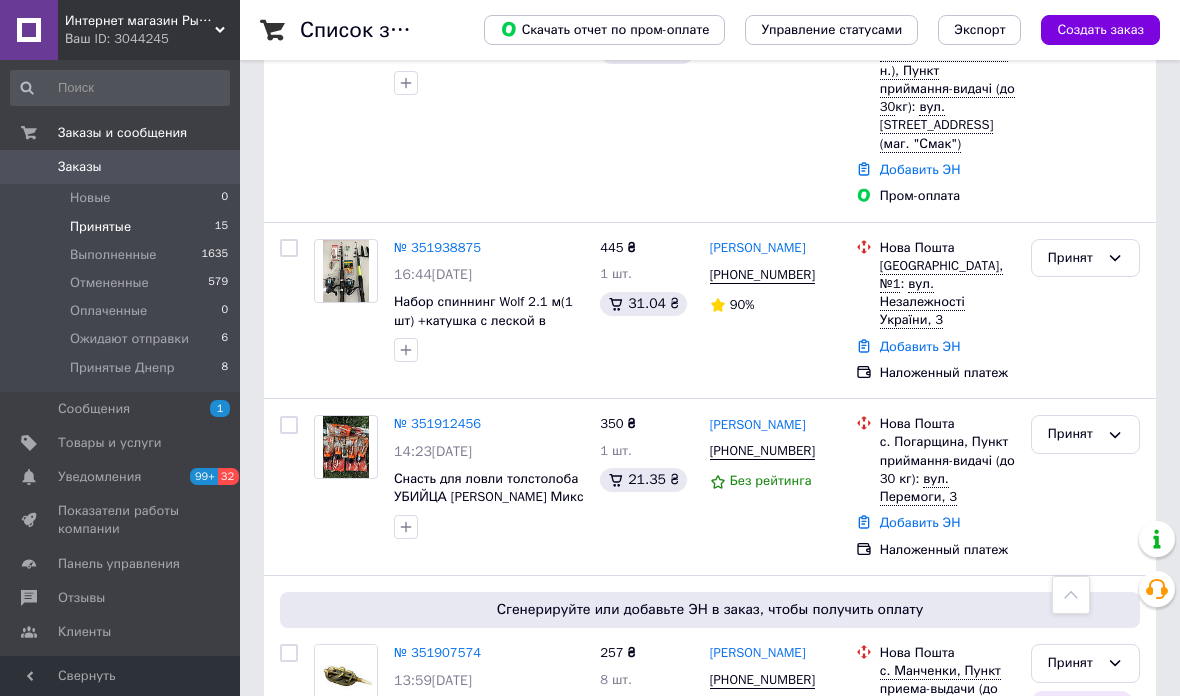 click on "Принят" at bounding box center (1085, 434) 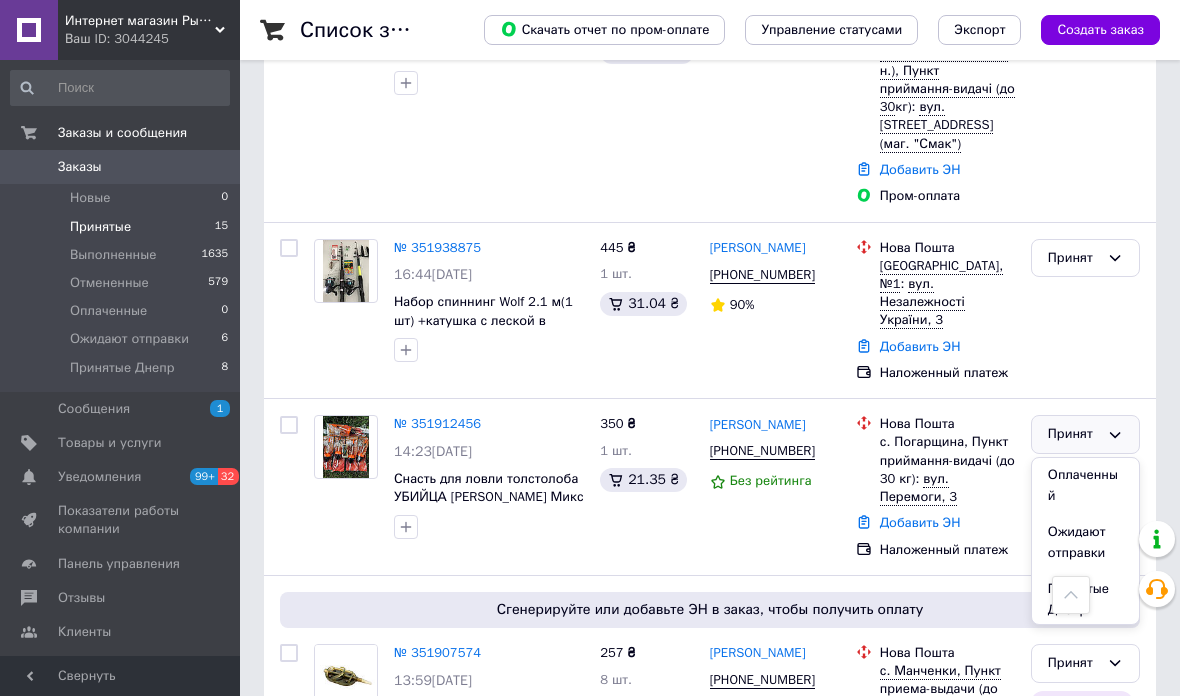 scroll, scrollTop: 74, scrollLeft: 0, axis: vertical 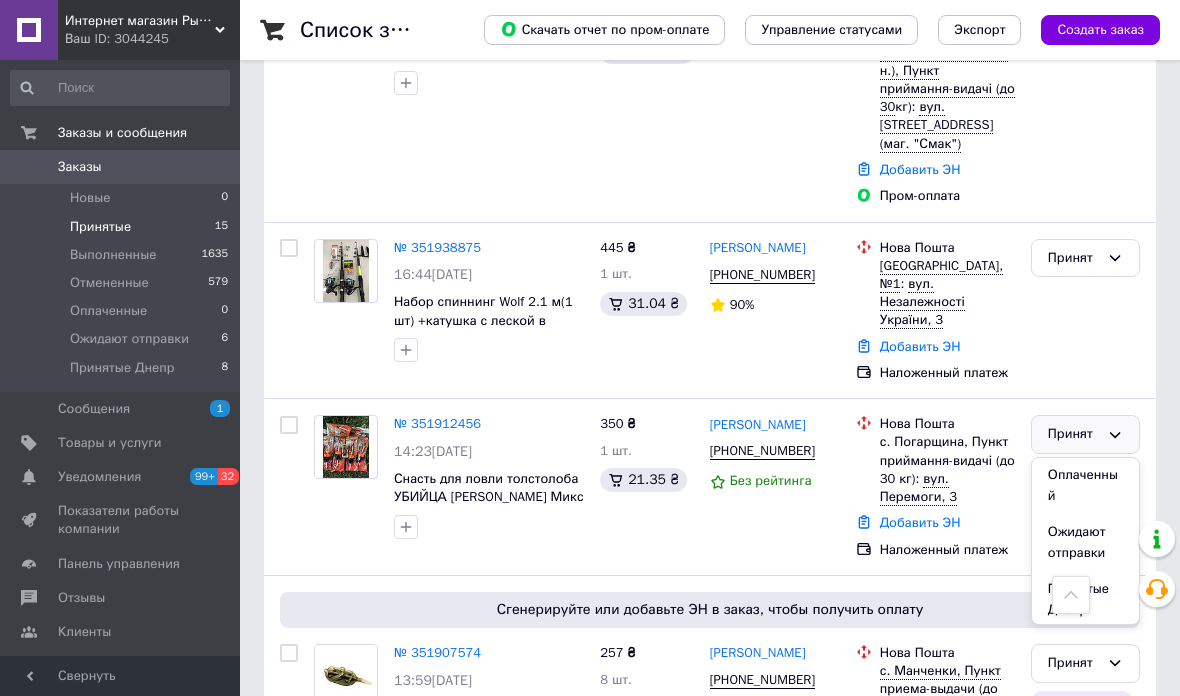 click on "Принятые Днепр" at bounding box center (1085, 599) 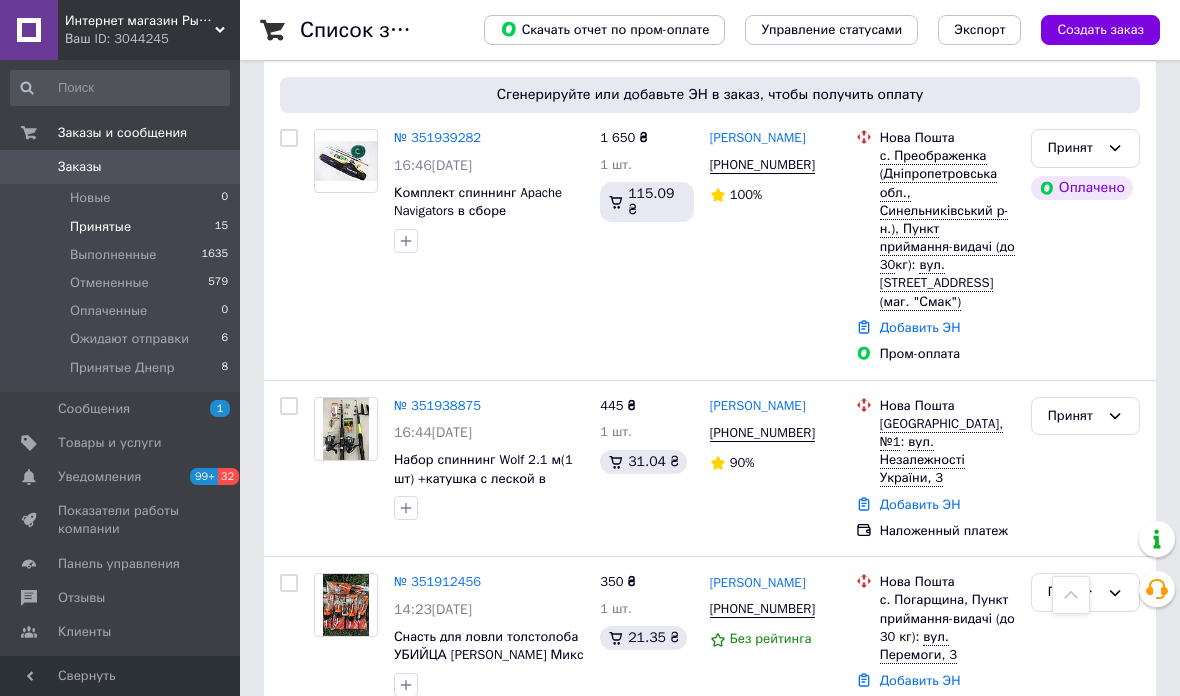 scroll, scrollTop: 1536, scrollLeft: 0, axis: vertical 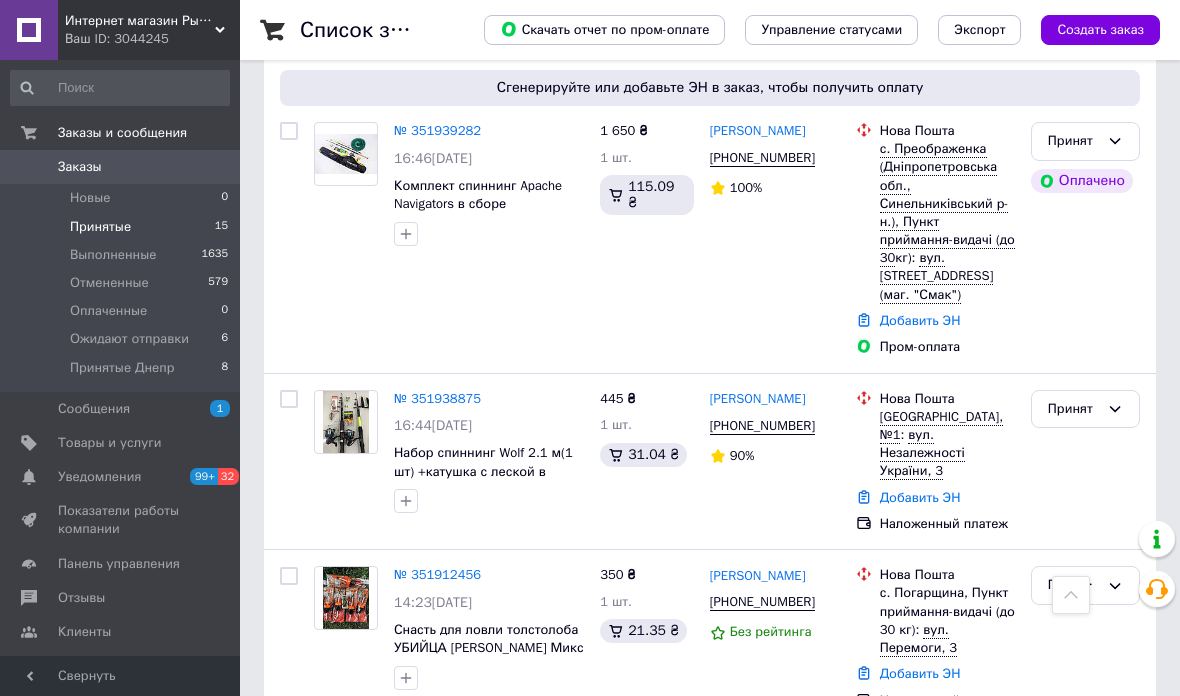 click 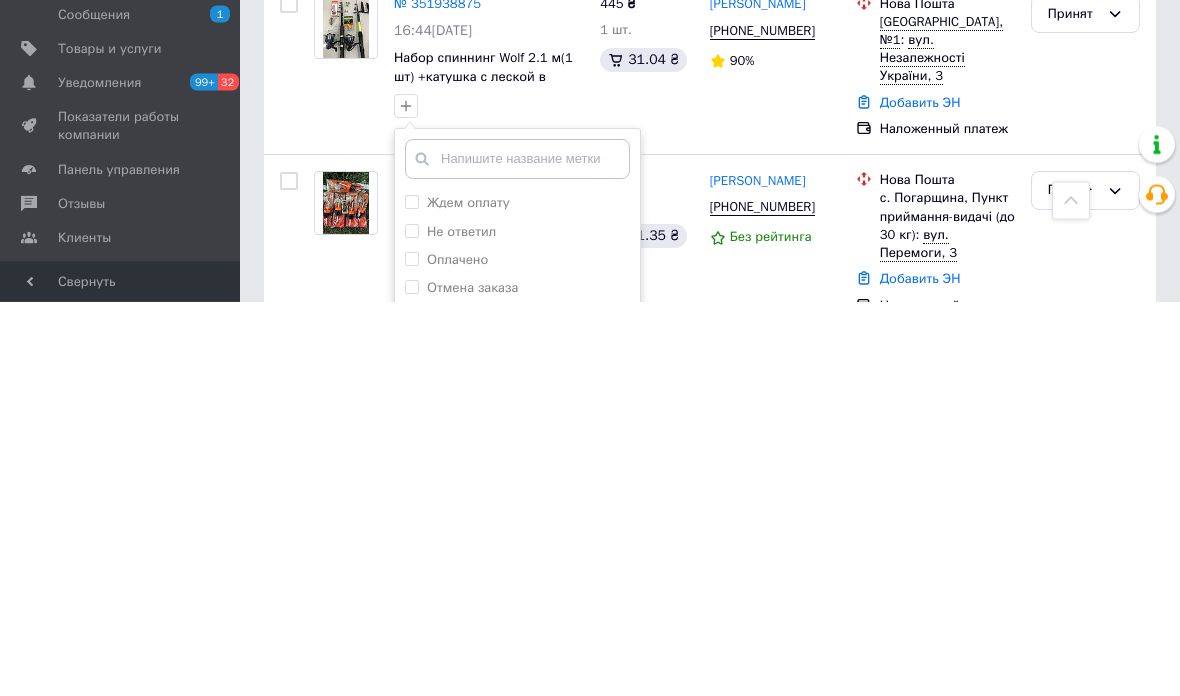 click on "Не ответил" at bounding box center (411, 625) 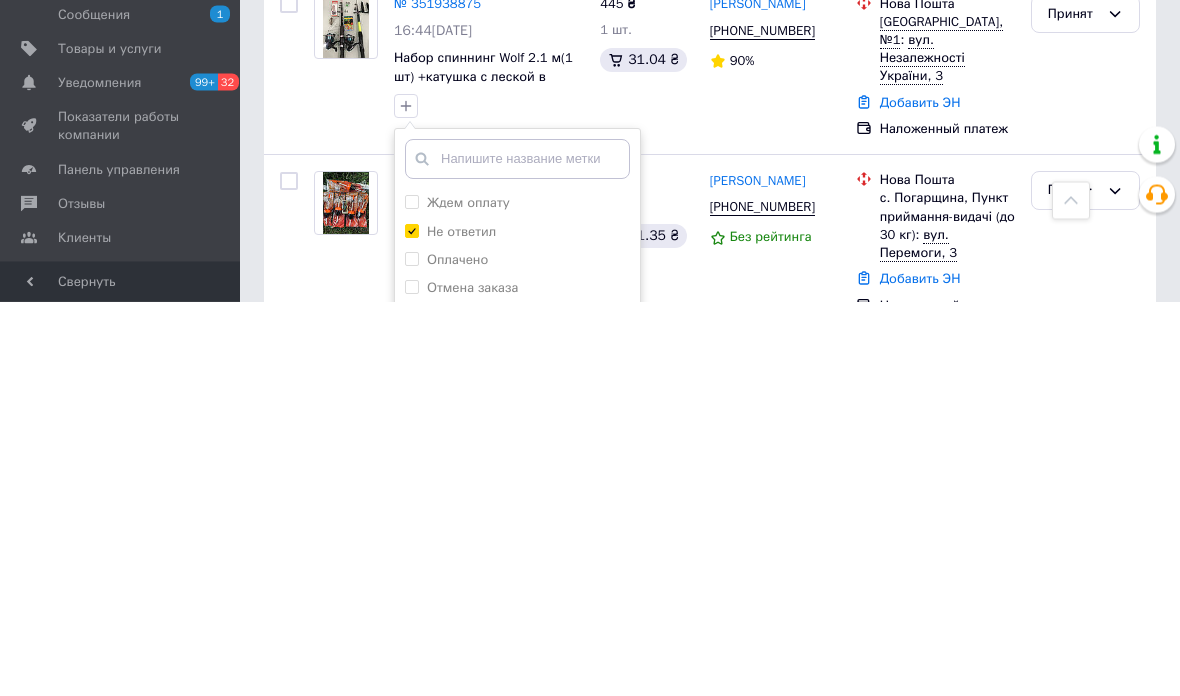 checkbox on "true" 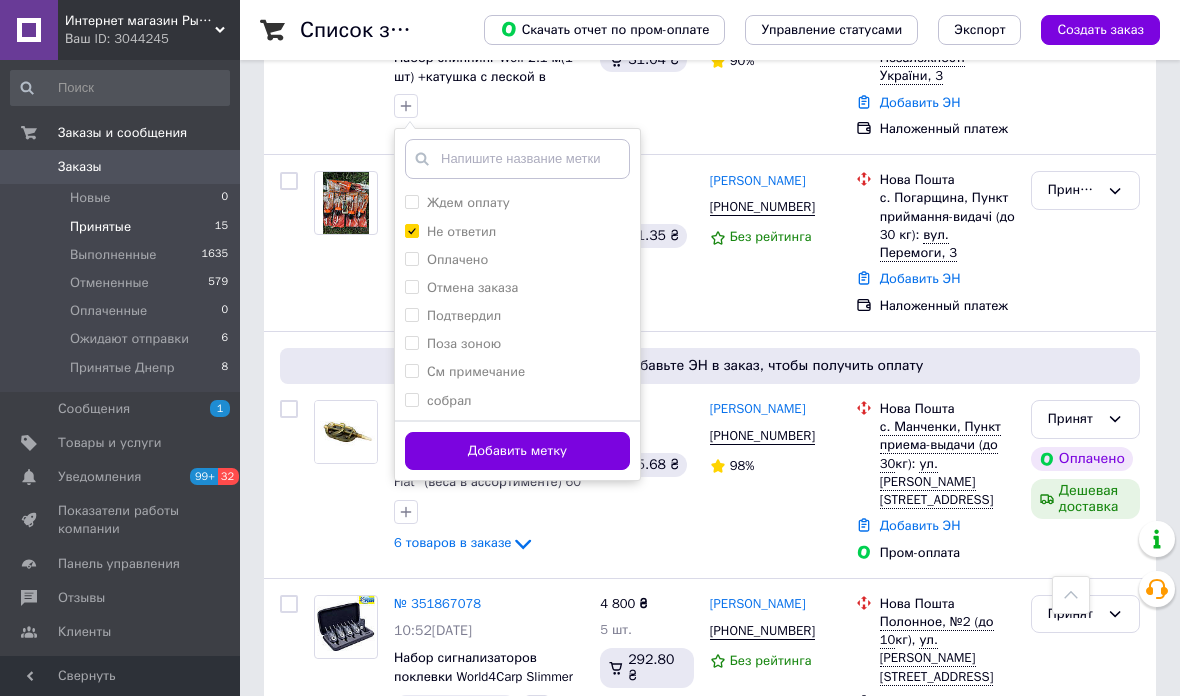 click on "Добавить метку" at bounding box center [517, 451] 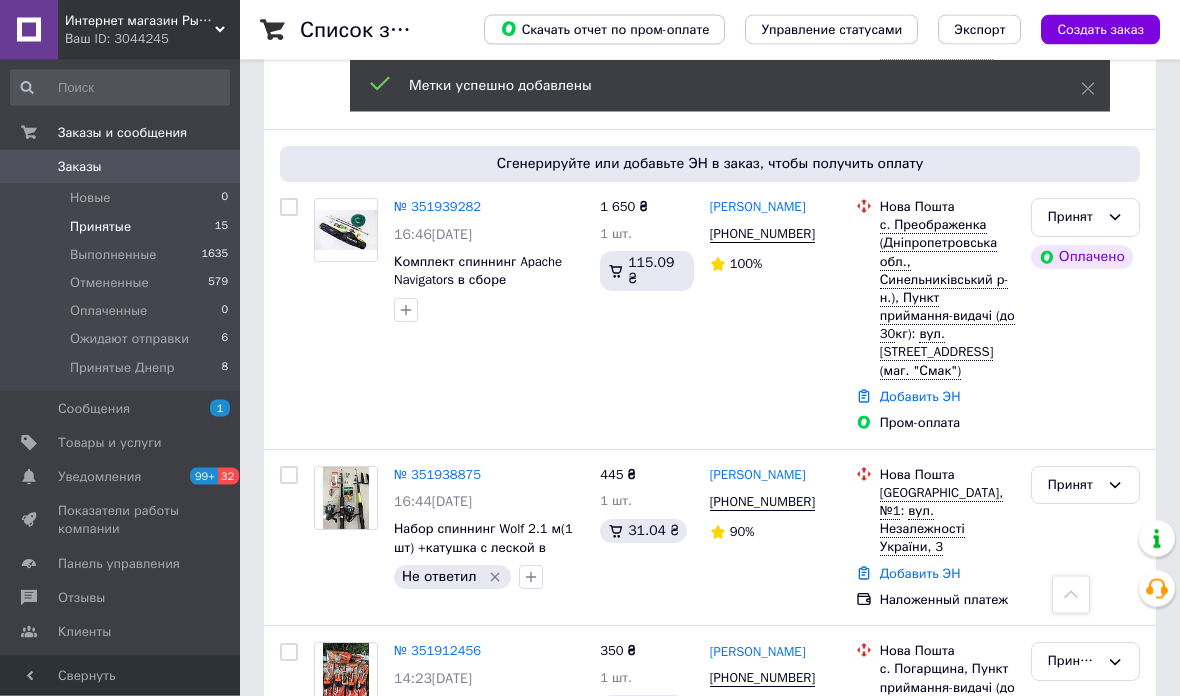 scroll, scrollTop: 1460, scrollLeft: 0, axis: vertical 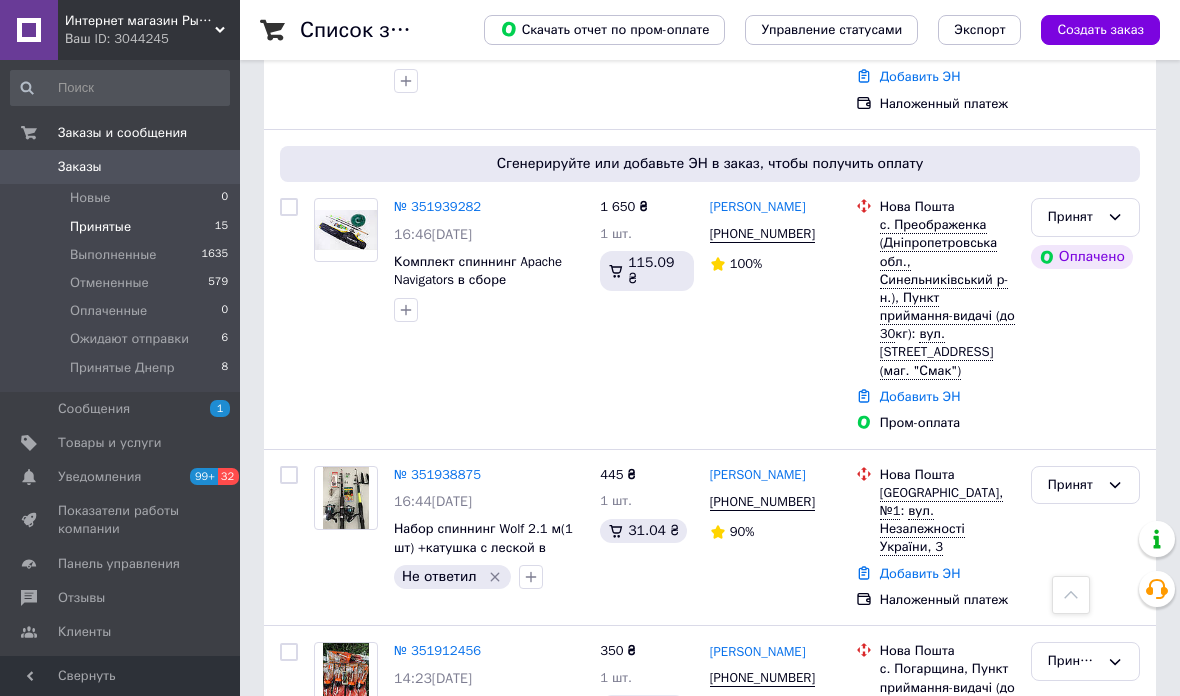 click on "№ 351938875" at bounding box center [437, 474] 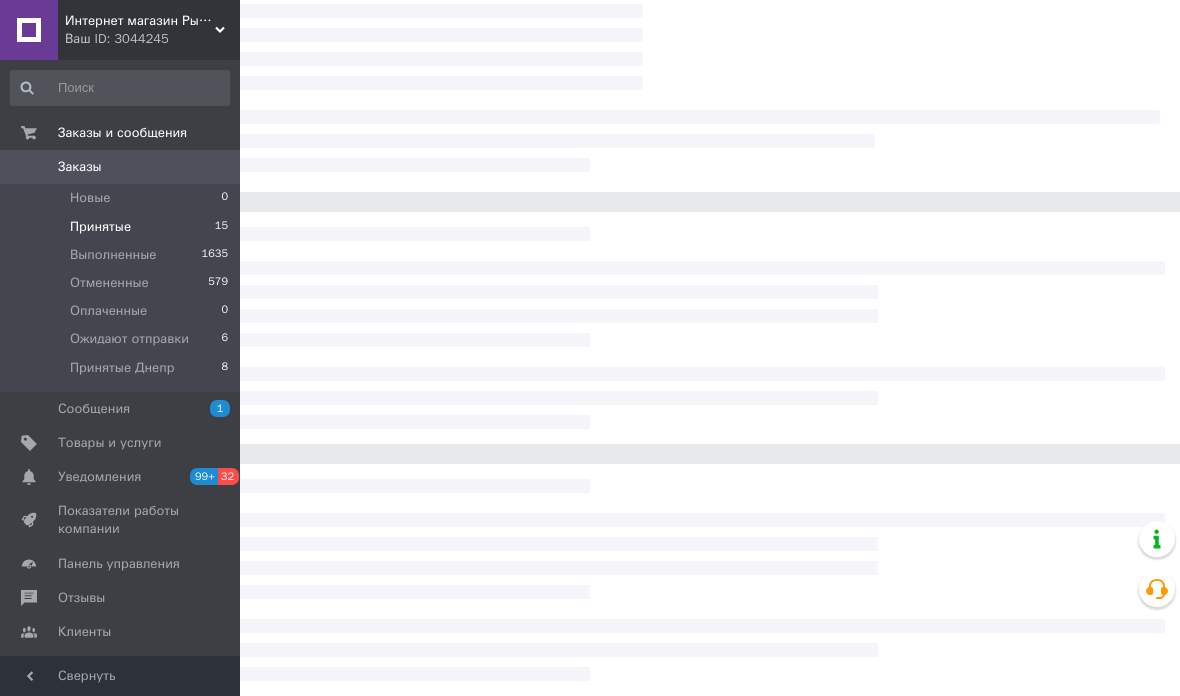scroll, scrollTop: 0, scrollLeft: 0, axis: both 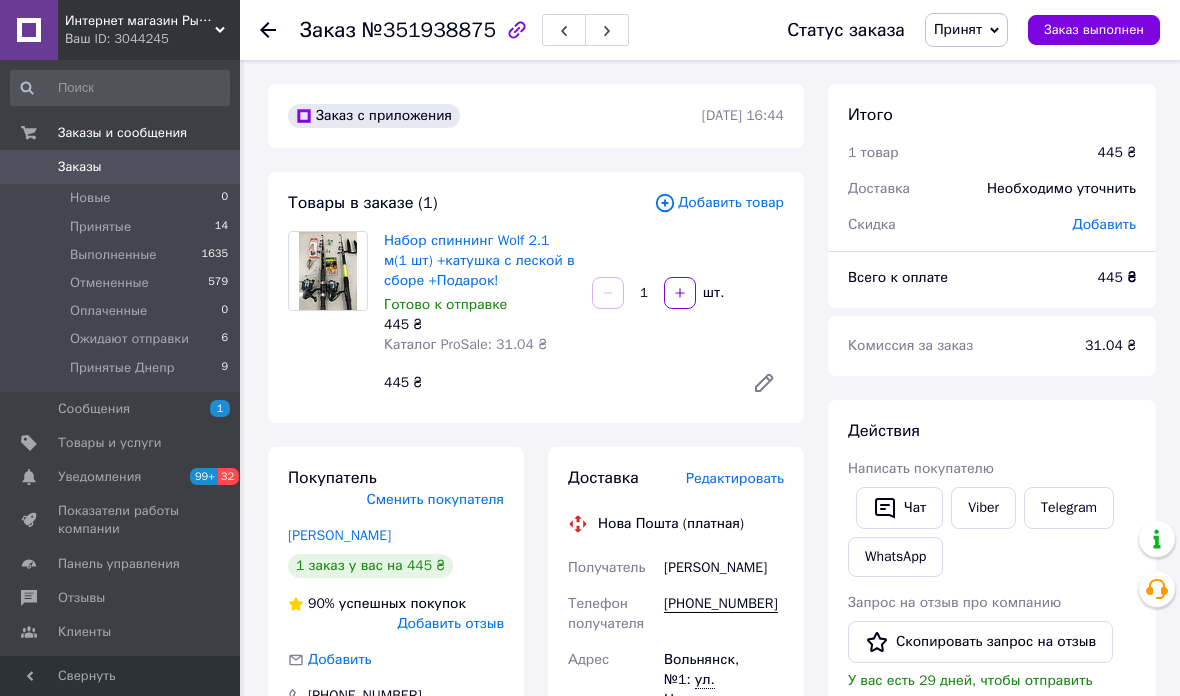 click on "Viber" at bounding box center [983, 508] 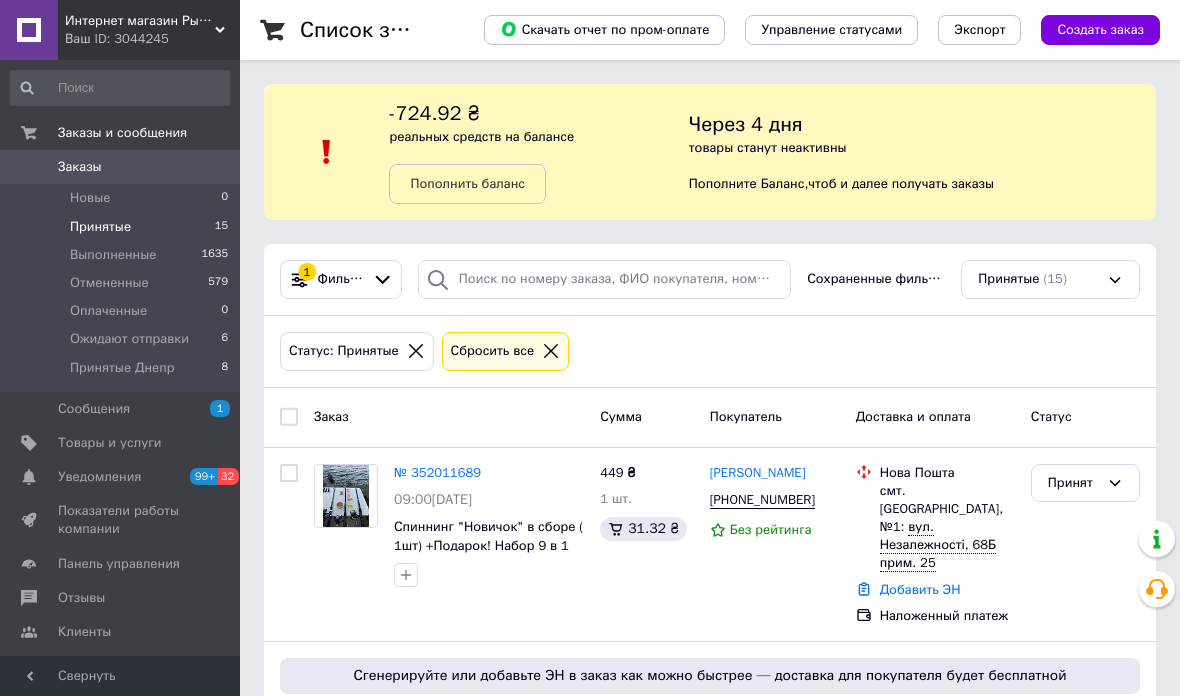 click on "Принятые 15" at bounding box center (120, 227) 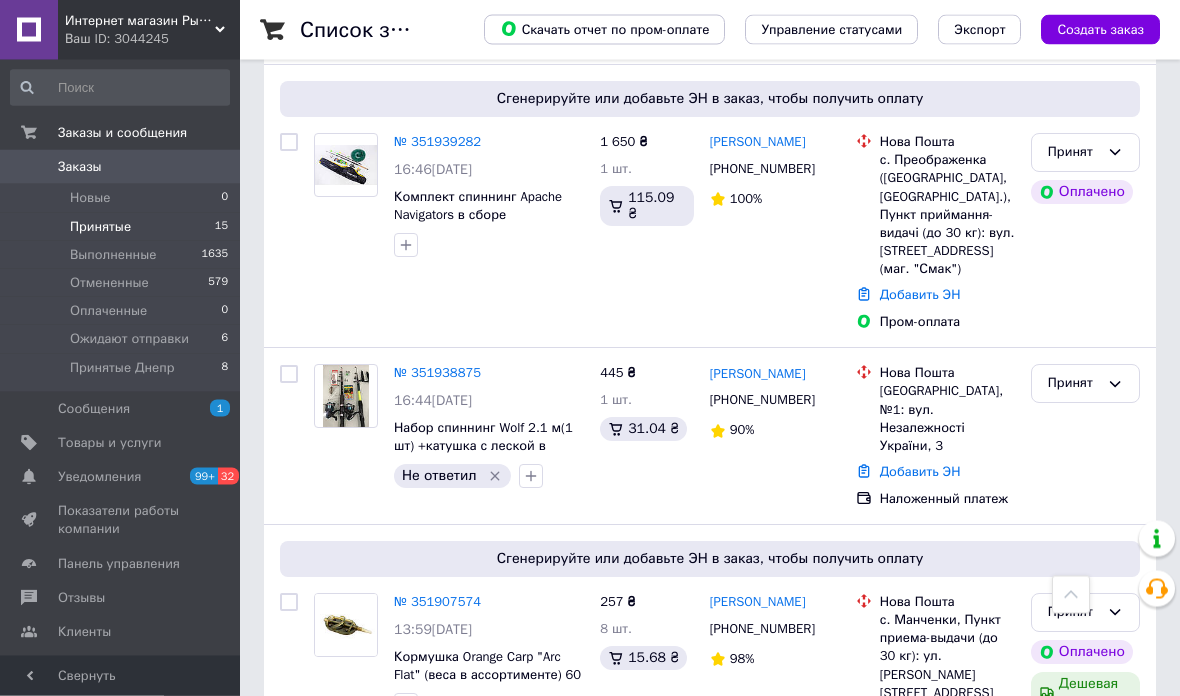 scroll, scrollTop: 1527, scrollLeft: 0, axis: vertical 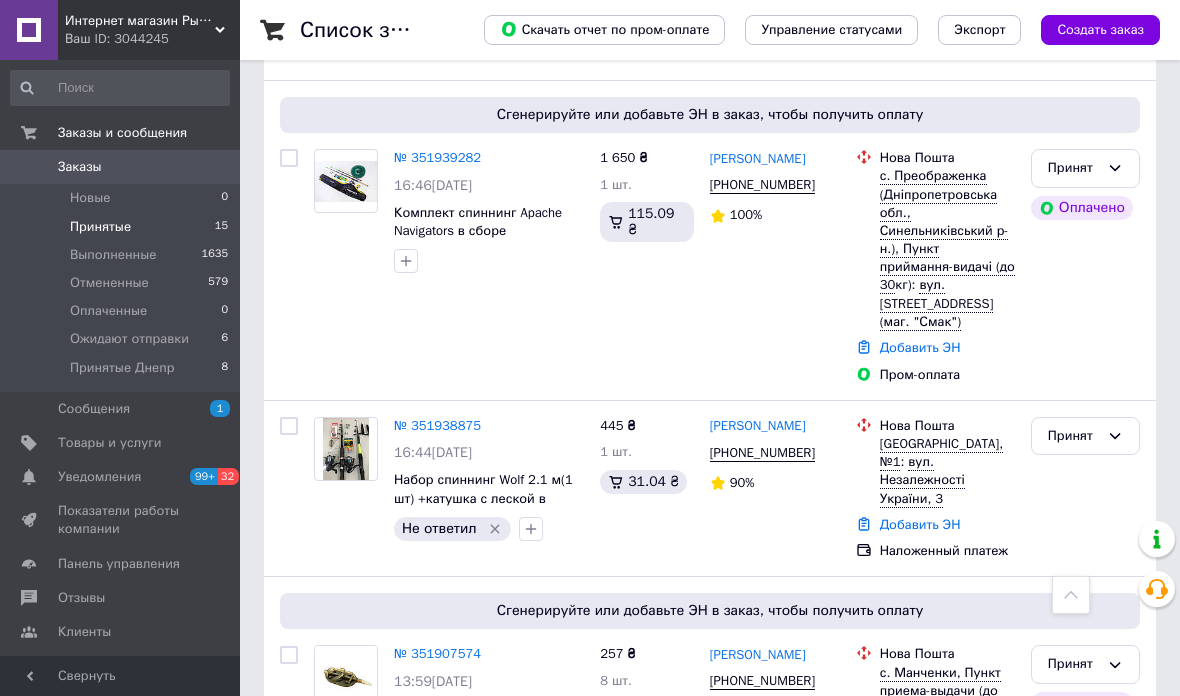 click on "Не ответил" at bounding box center [452, 529] 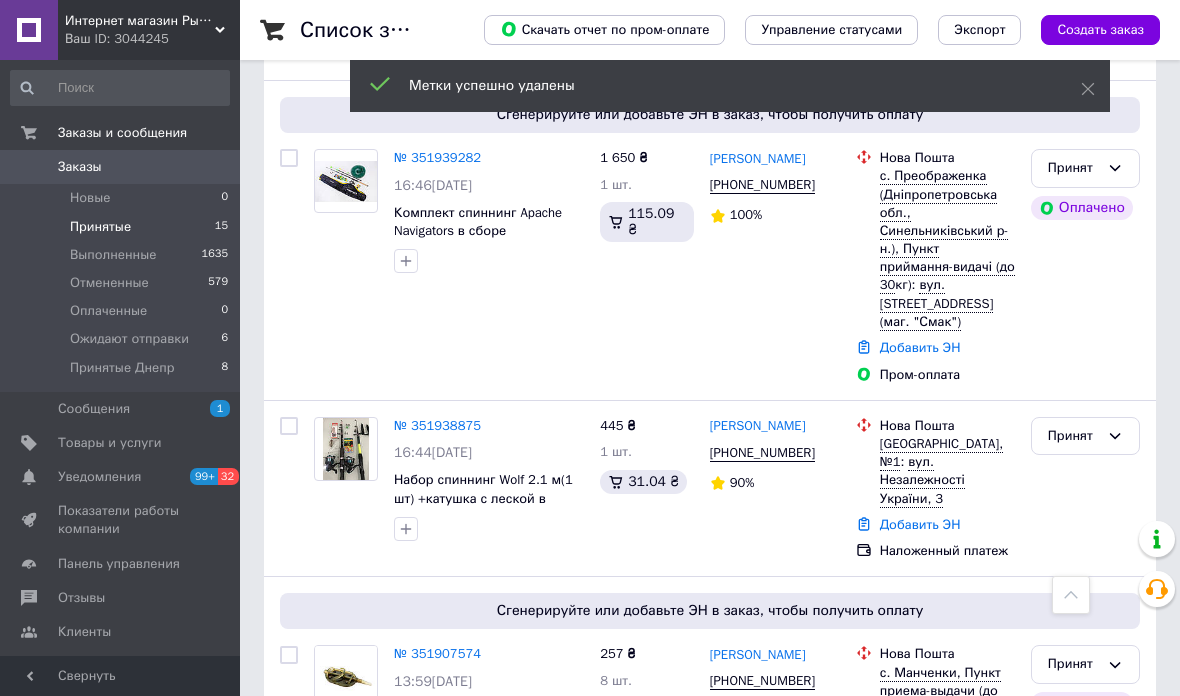 click on "Принят" at bounding box center (1073, 436) 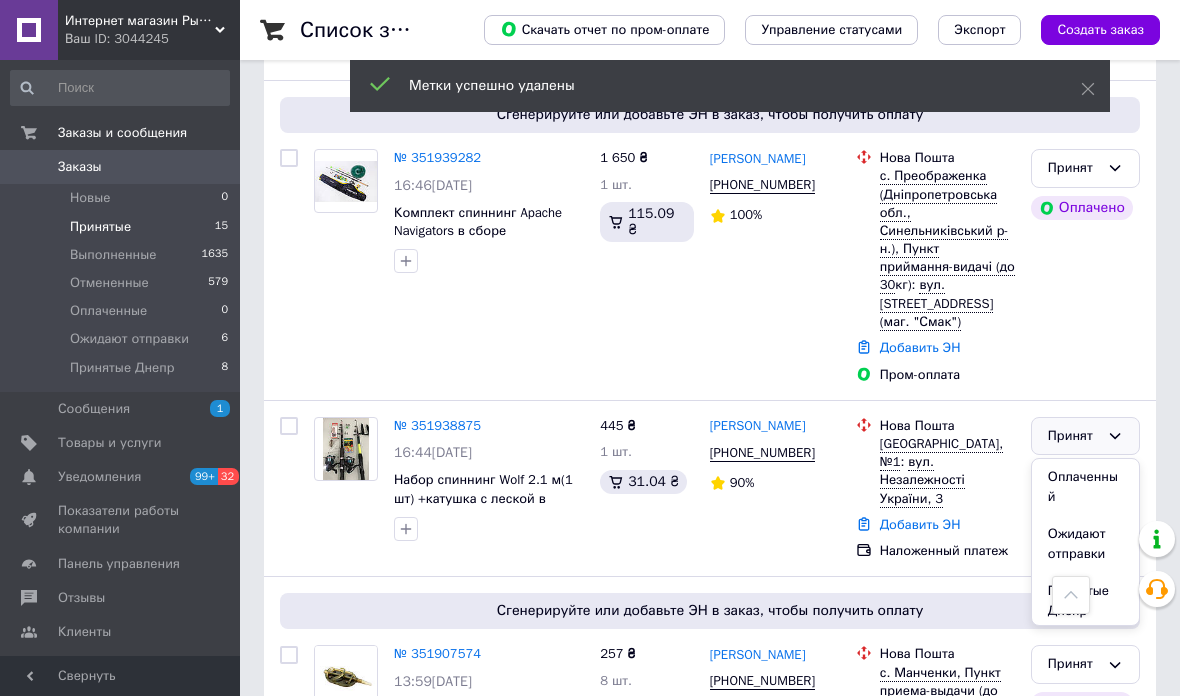 scroll, scrollTop: 74, scrollLeft: 0, axis: vertical 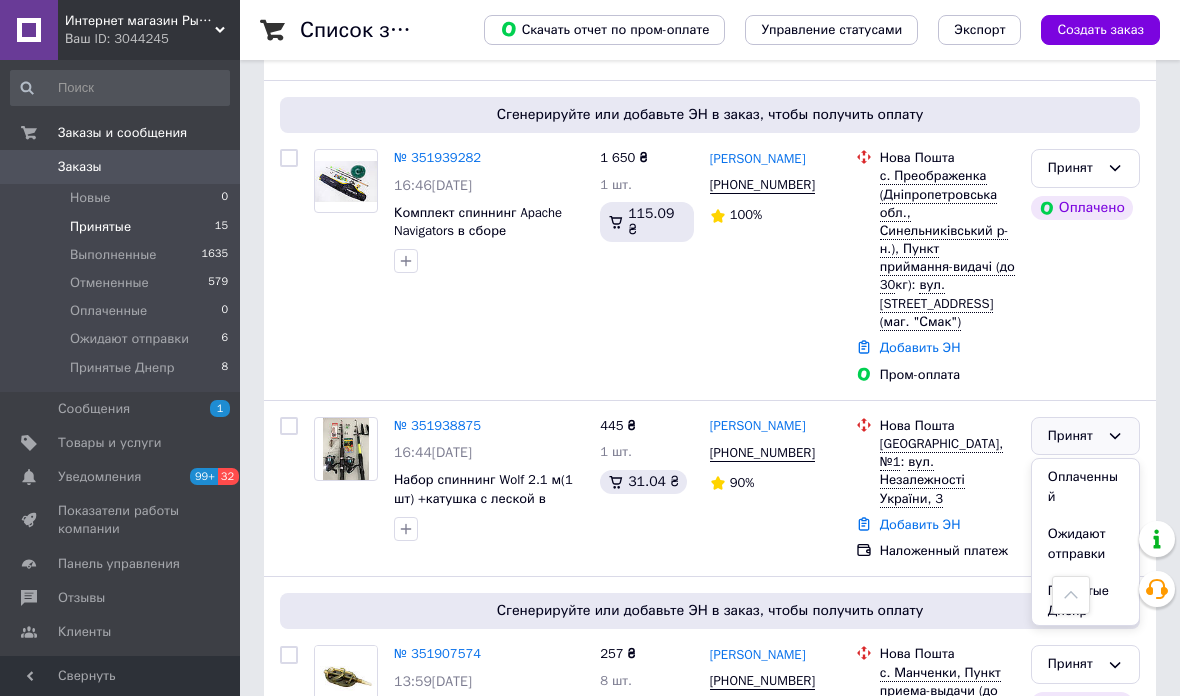 click on "Принятые Днепр" at bounding box center [1085, 601] 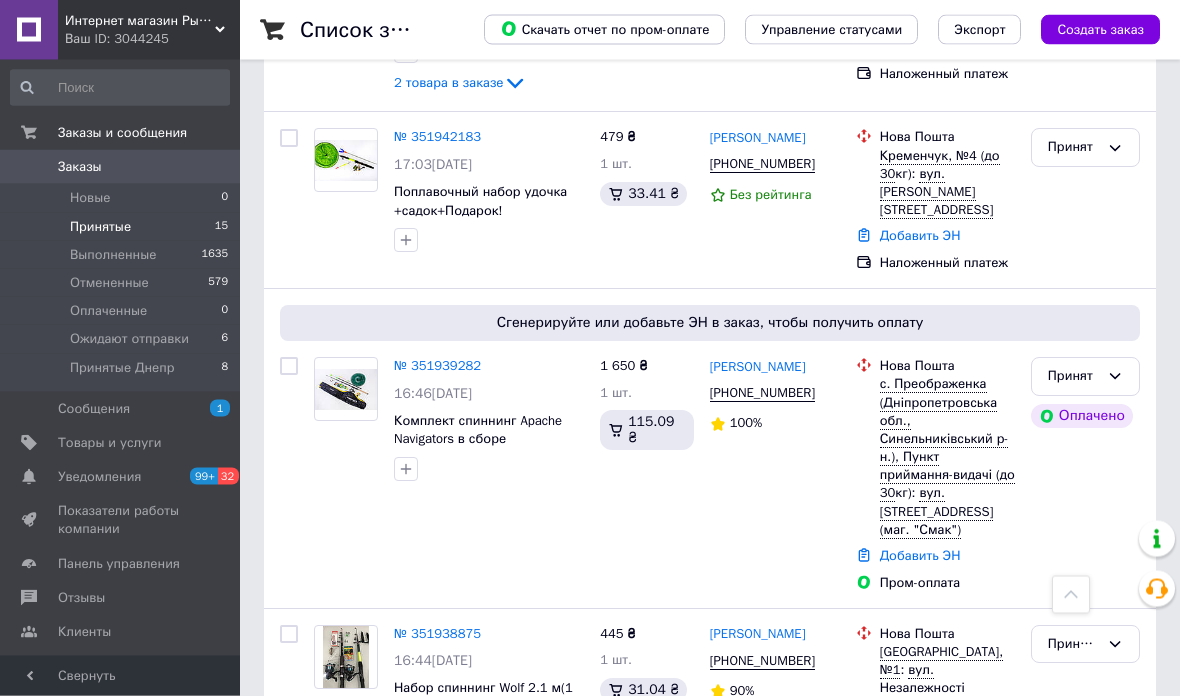 scroll, scrollTop: 1319, scrollLeft: 0, axis: vertical 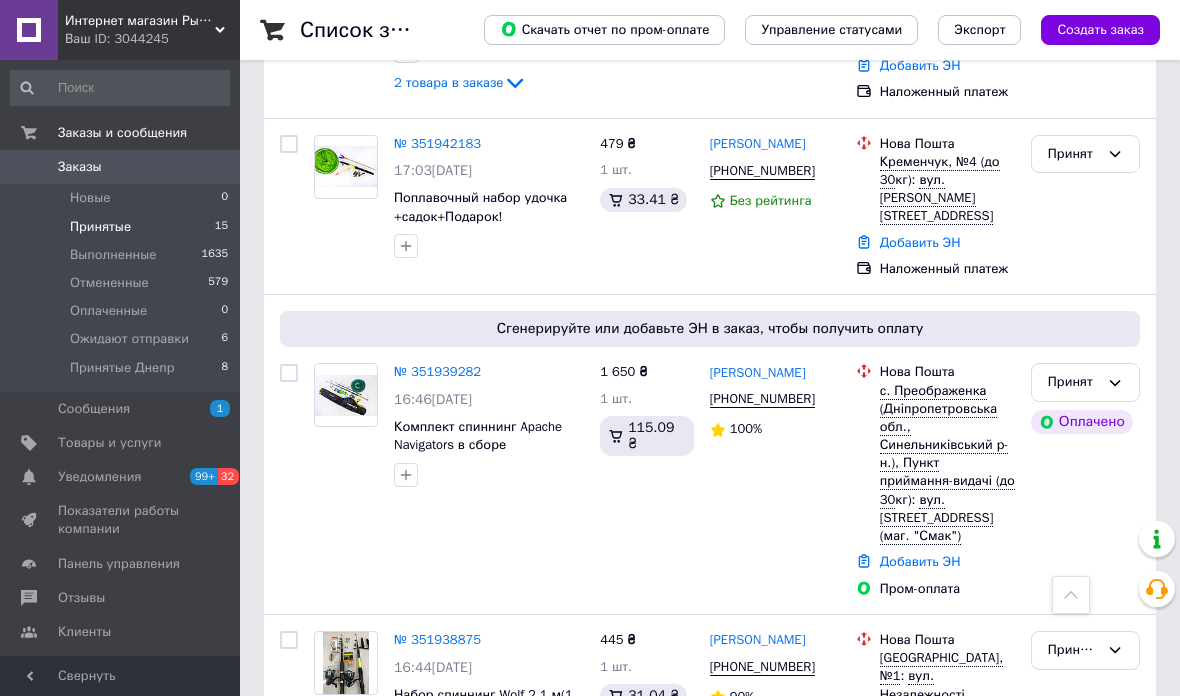 click on "№ 351939282" at bounding box center [437, 371] 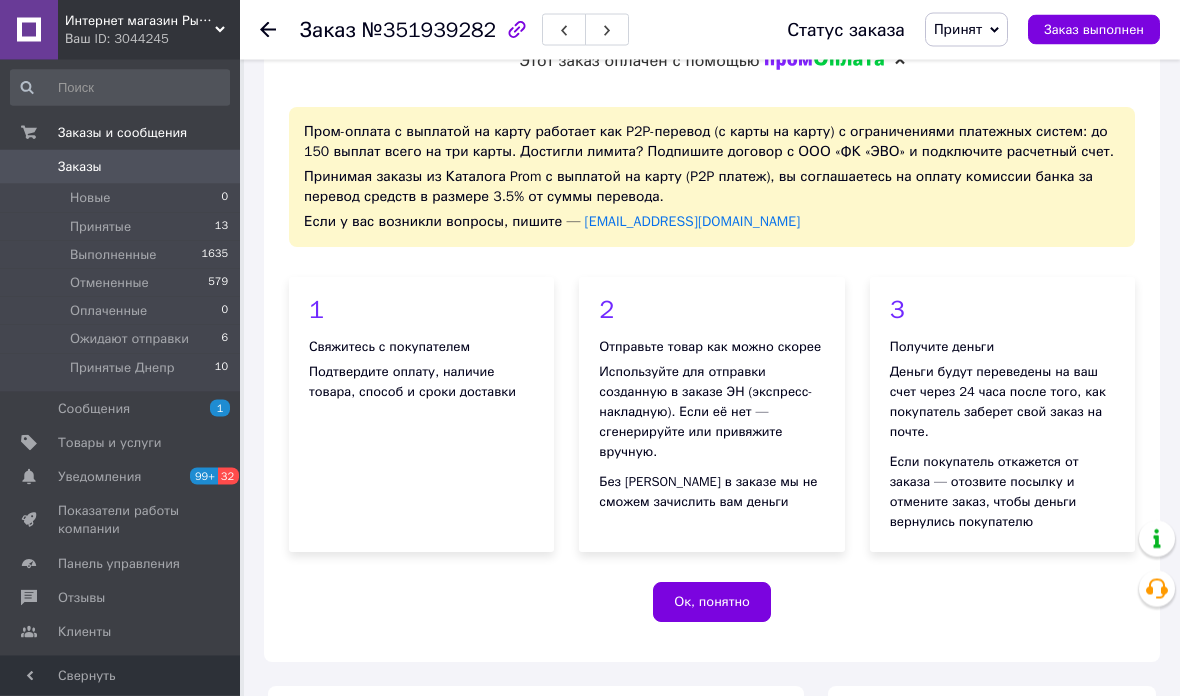 scroll, scrollTop: 0, scrollLeft: 0, axis: both 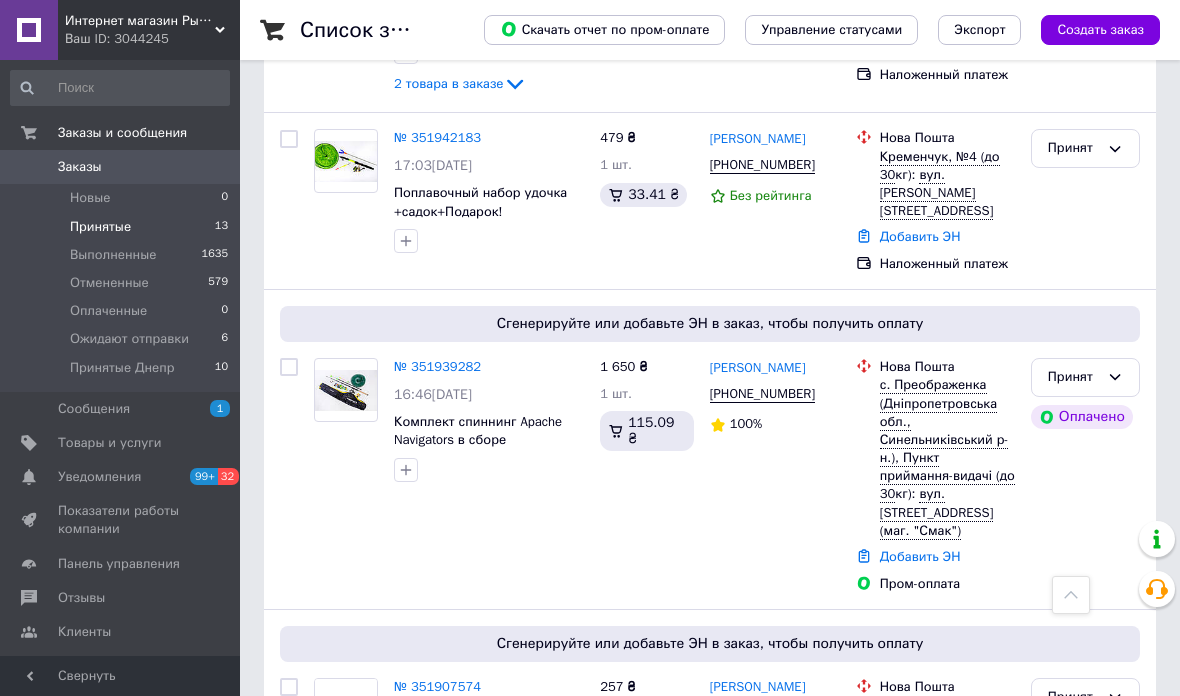 click on "Принят" at bounding box center (1085, 377) 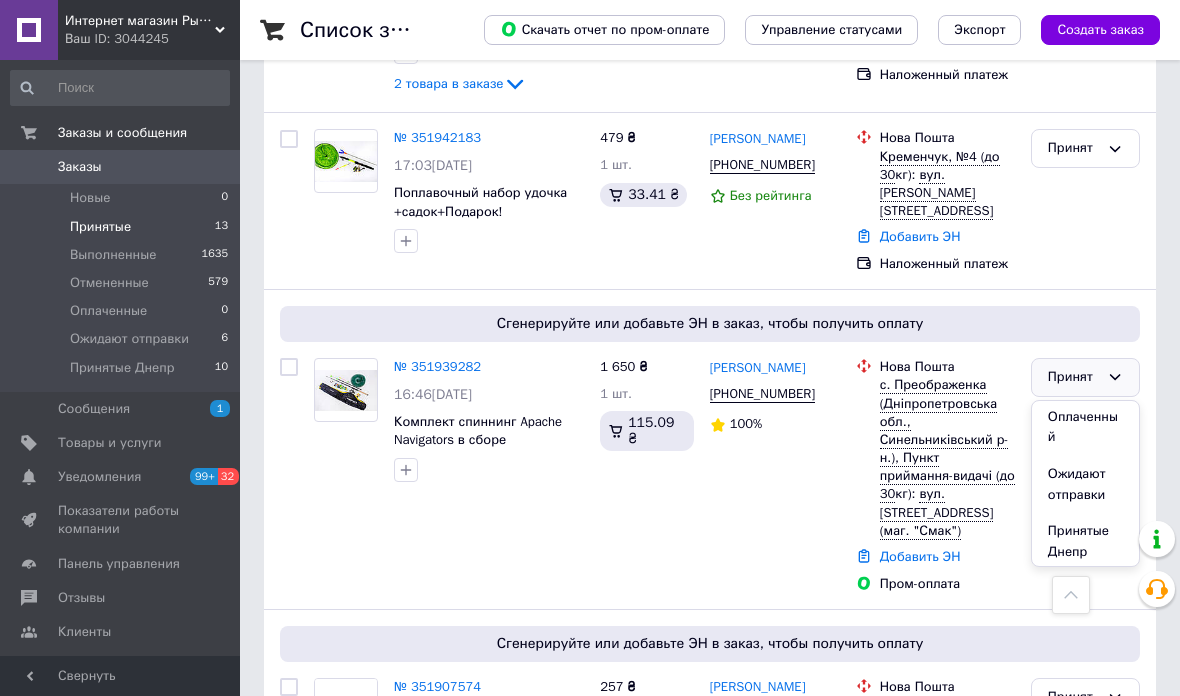 scroll, scrollTop: 74, scrollLeft: 0, axis: vertical 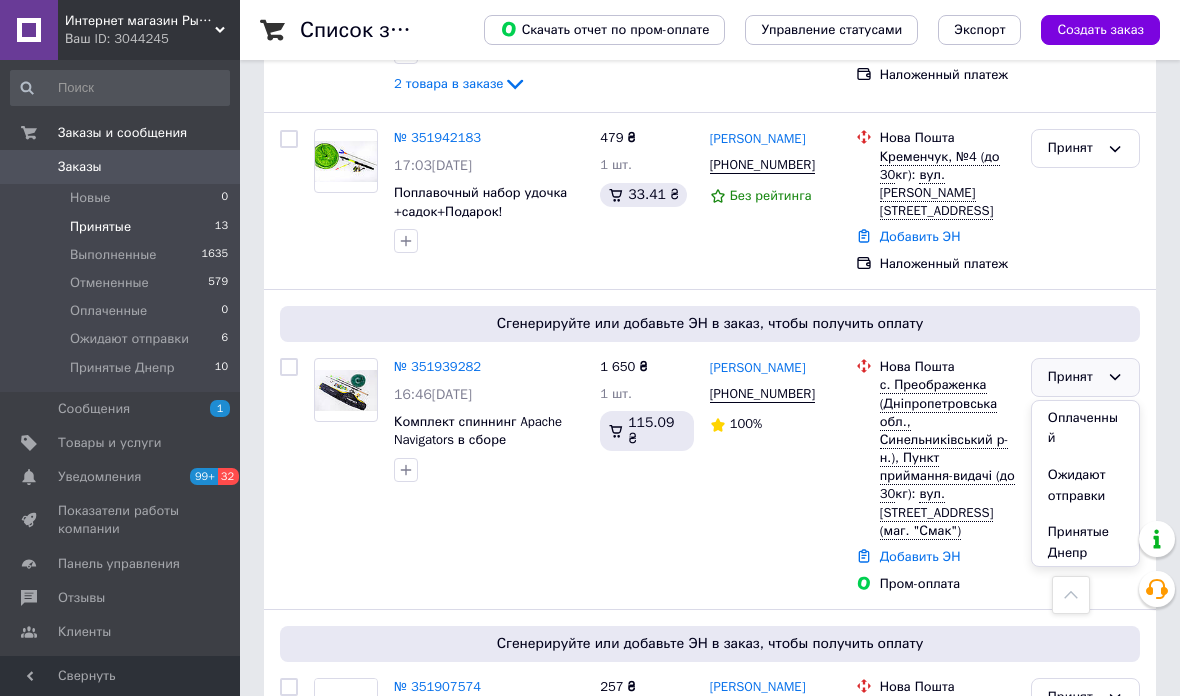 click on "Принятые Днепр" at bounding box center [1085, 542] 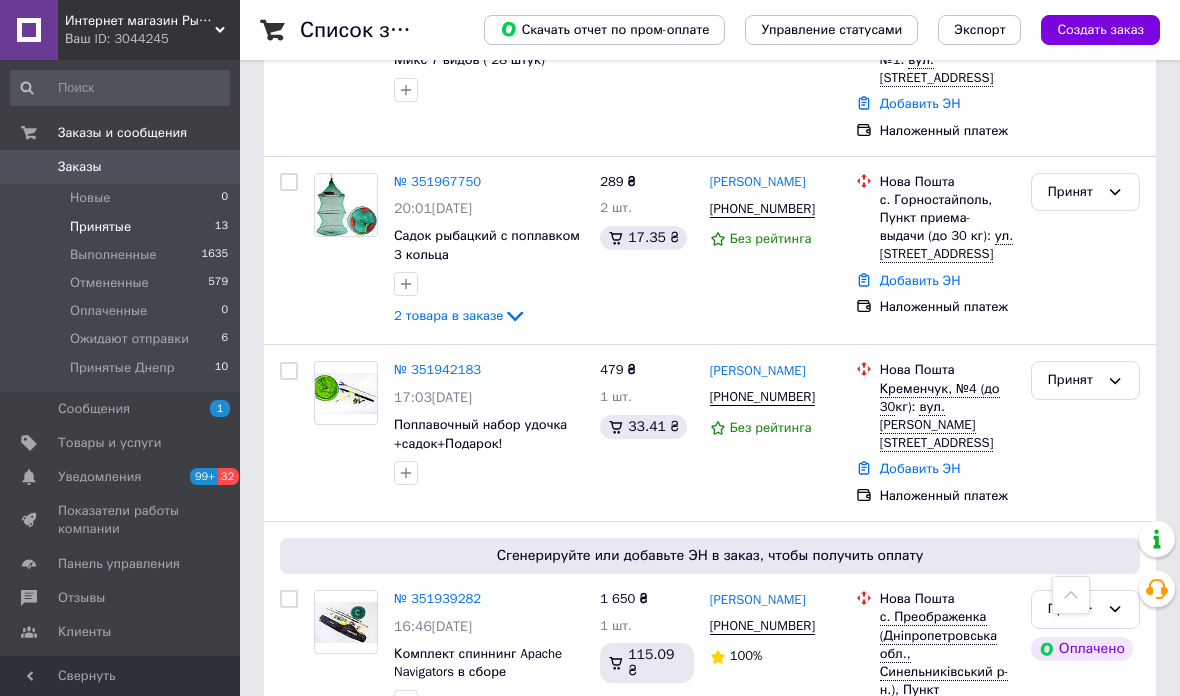 scroll, scrollTop: 1086, scrollLeft: 0, axis: vertical 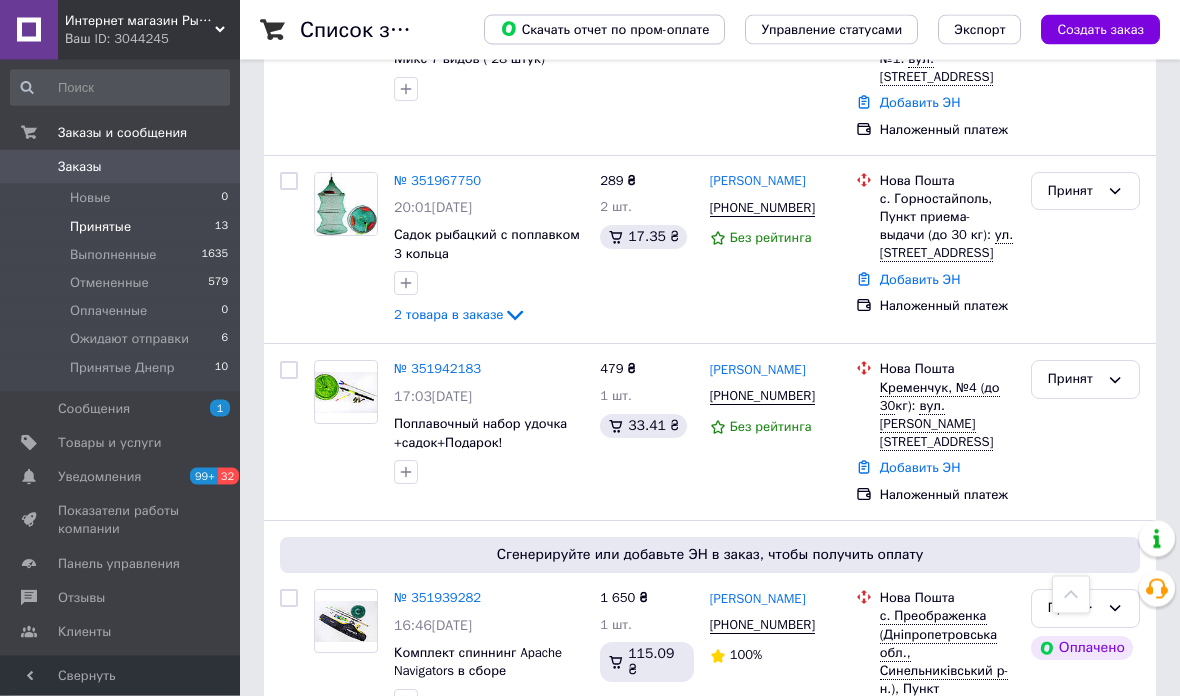 click 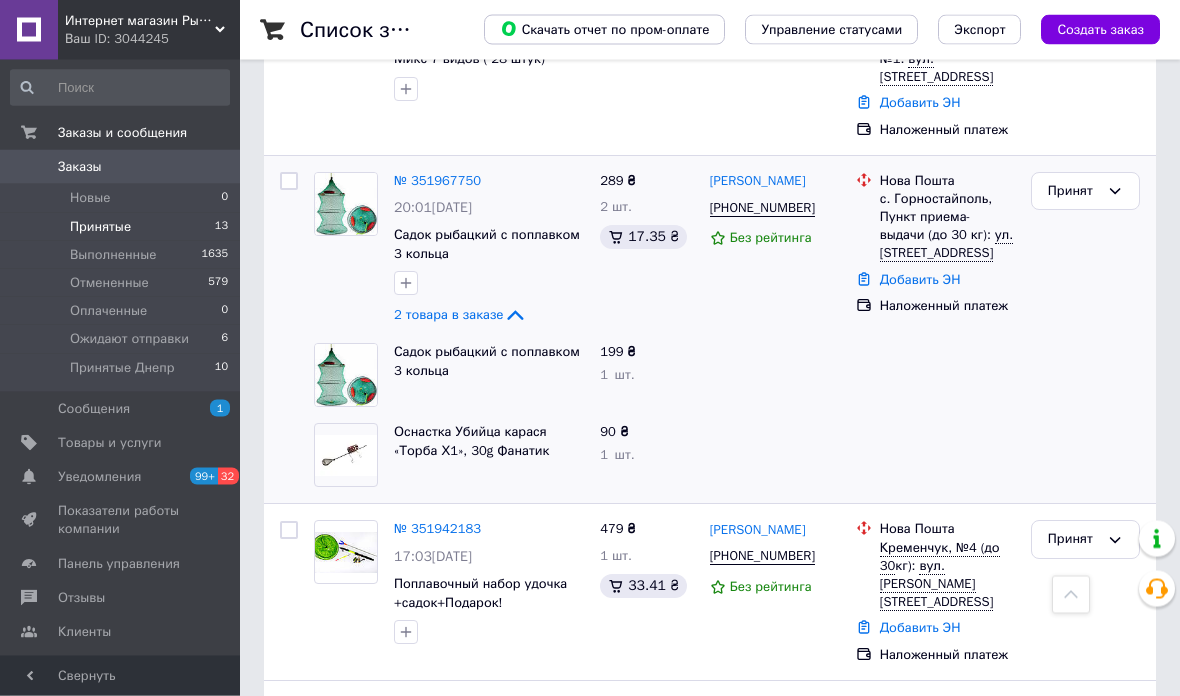 scroll, scrollTop: 1087, scrollLeft: 0, axis: vertical 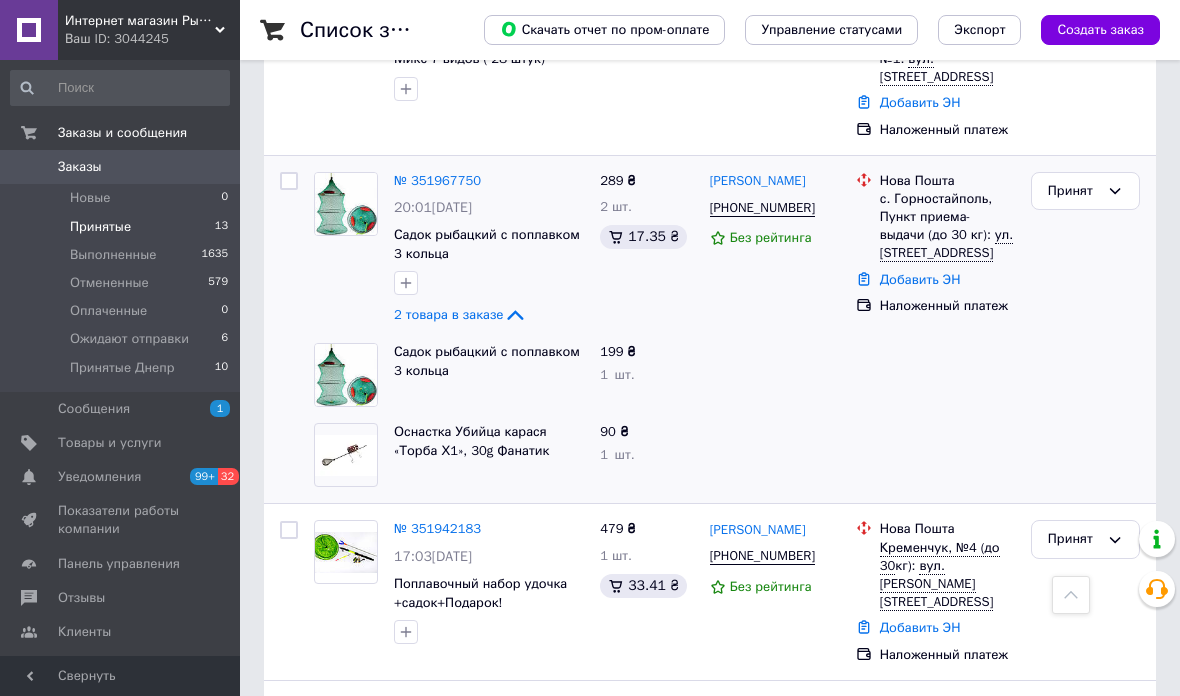 click on "2 товара в заказе" at bounding box center [448, 314] 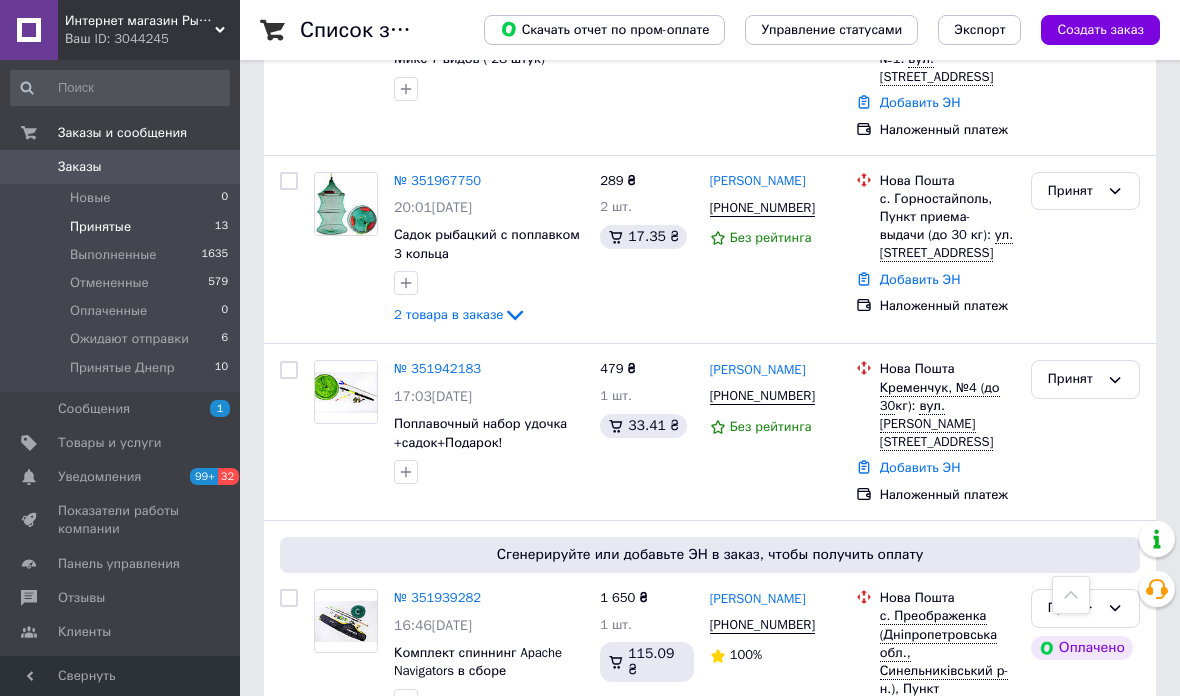 click on "№ 351942183" at bounding box center [437, 368] 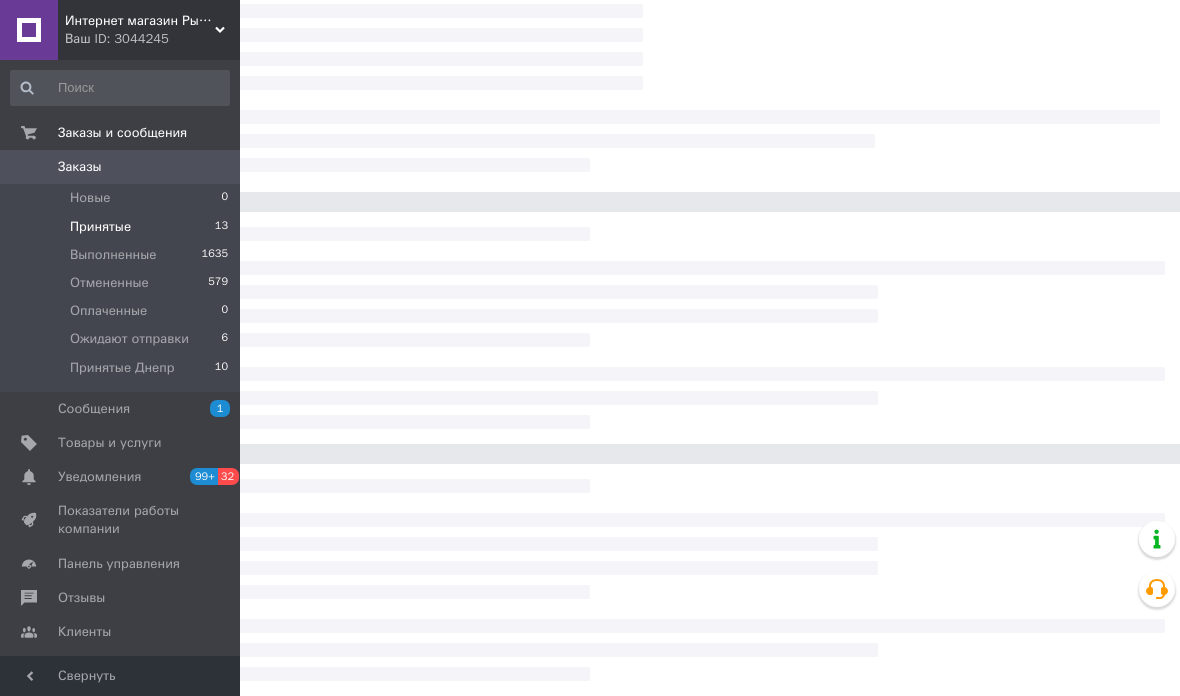 scroll, scrollTop: 242, scrollLeft: 0, axis: vertical 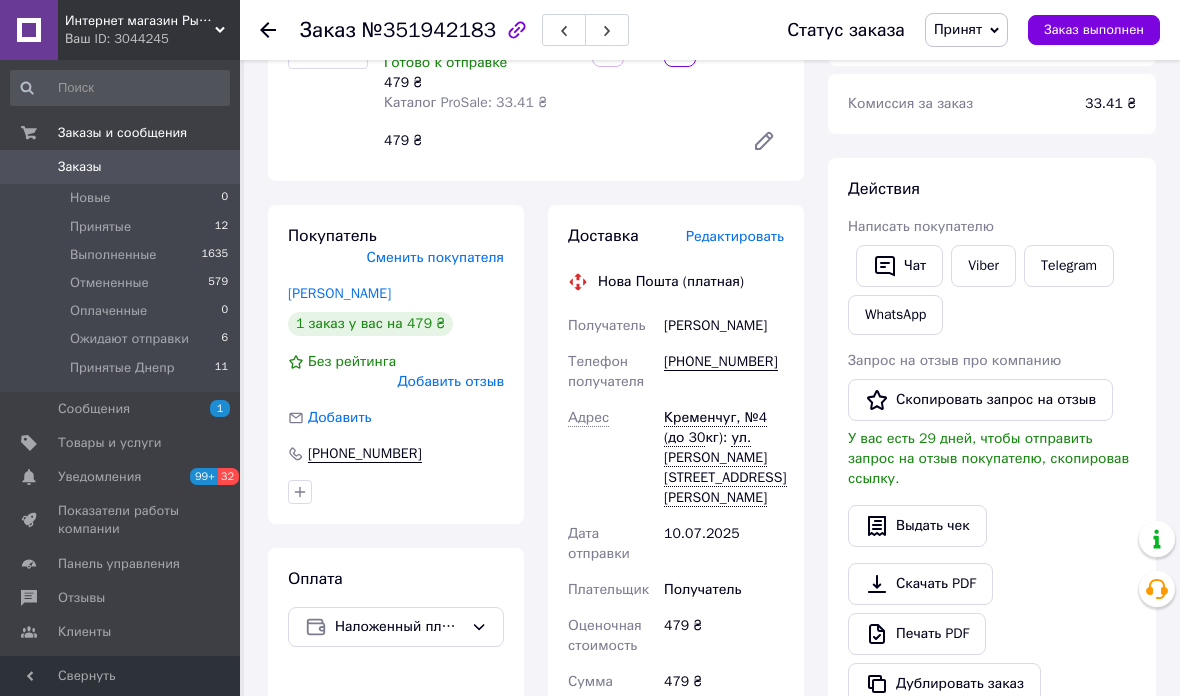 click on "Viber" at bounding box center (983, 266) 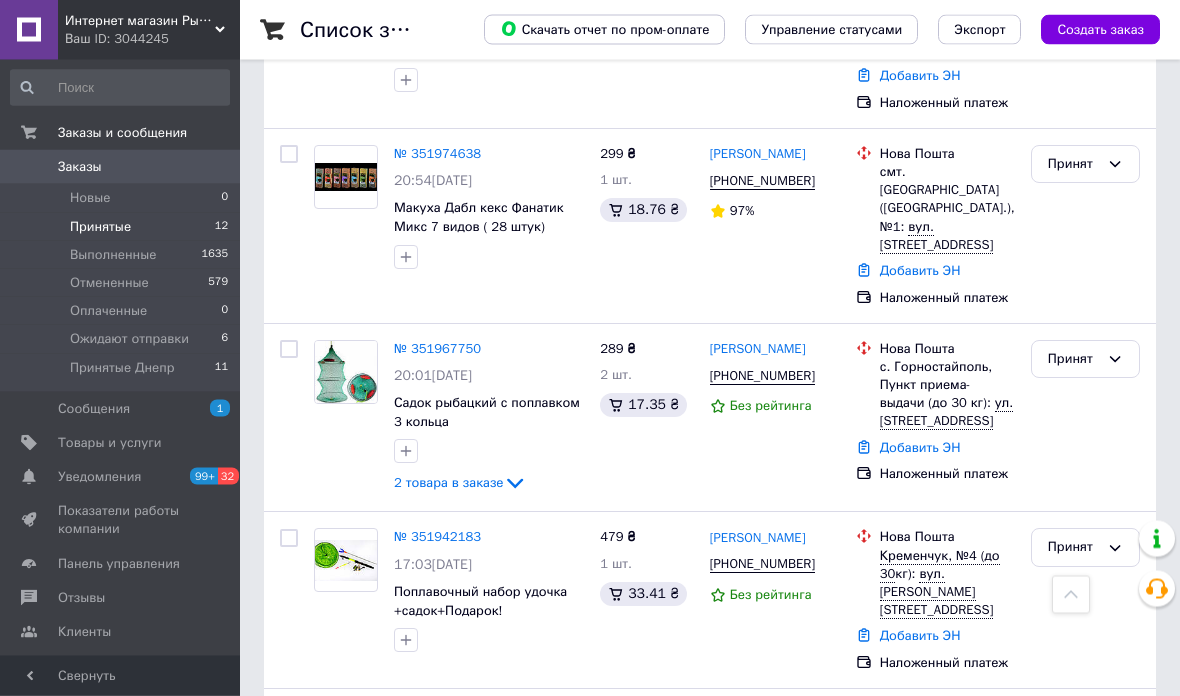 scroll, scrollTop: 919, scrollLeft: 0, axis: vertical 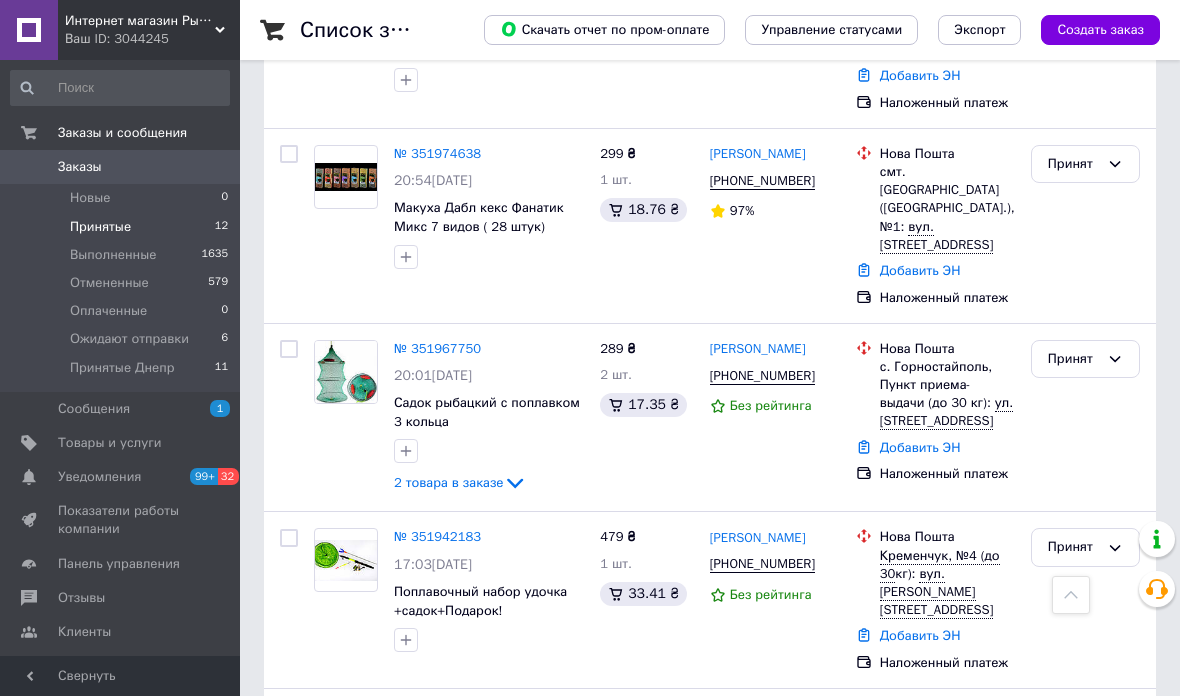 click 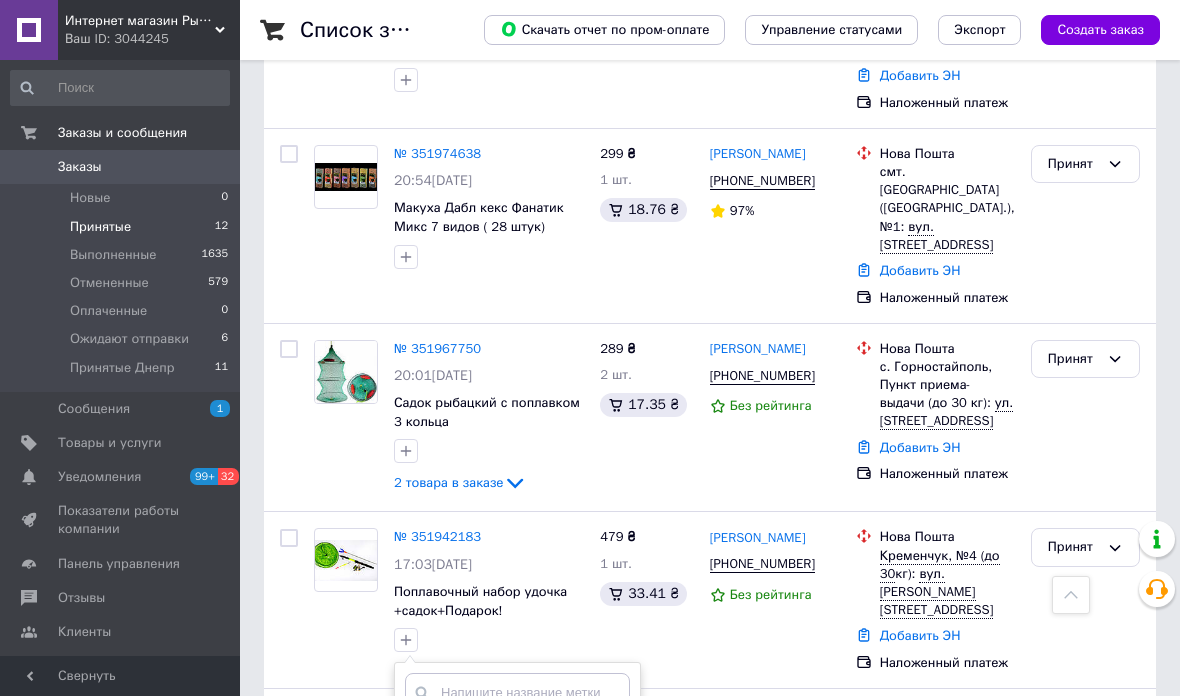 scroll, scrollTop: 931, scrollLeft: 0, axis: vertical 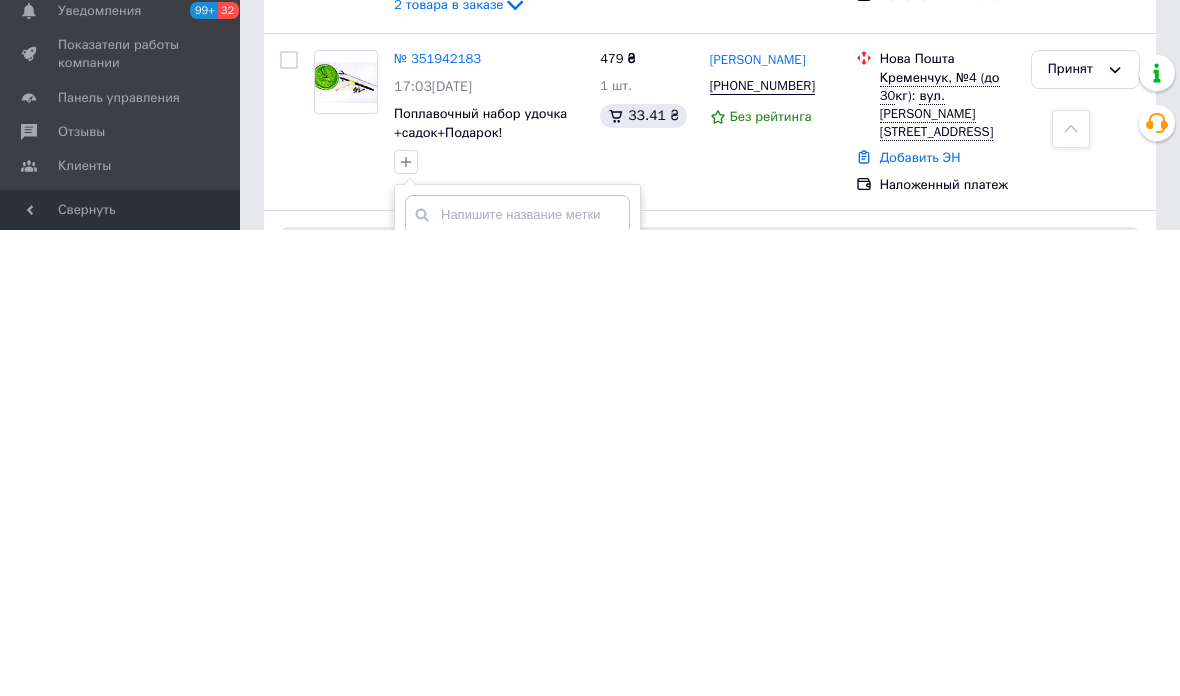 click on "Не ответил" at bounding box center [461, 752] 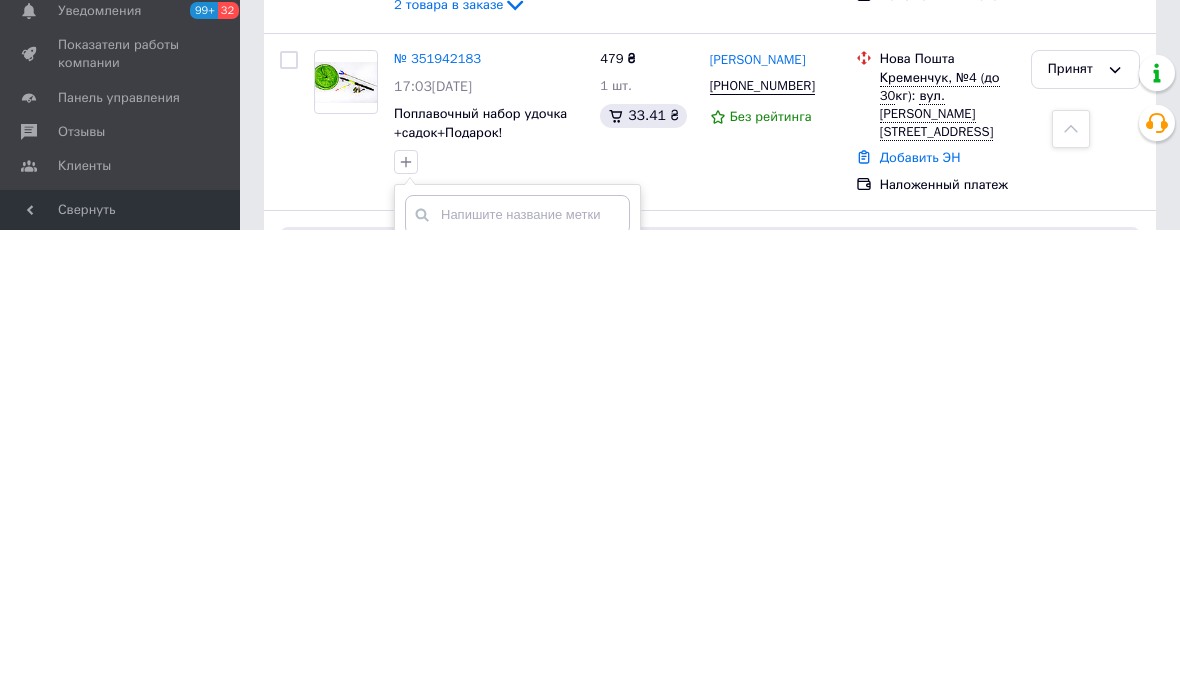checkbox on "true" 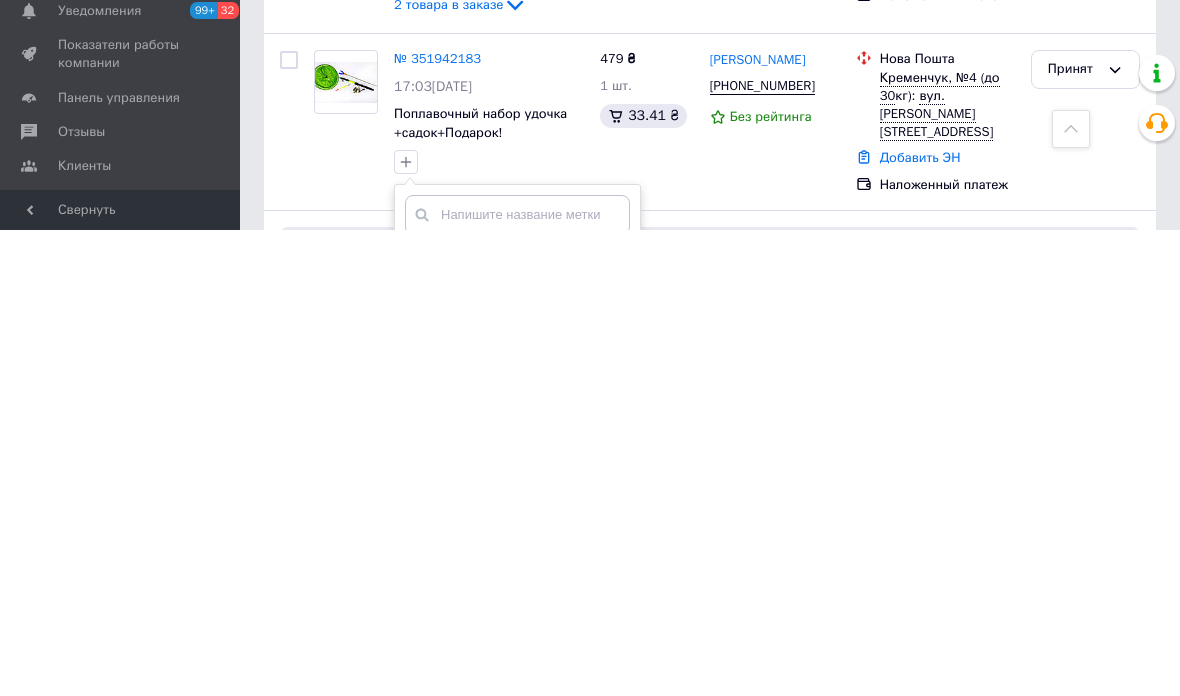 scroll, scrollTop: 1398, scrollLeft: 0, axis: vertical 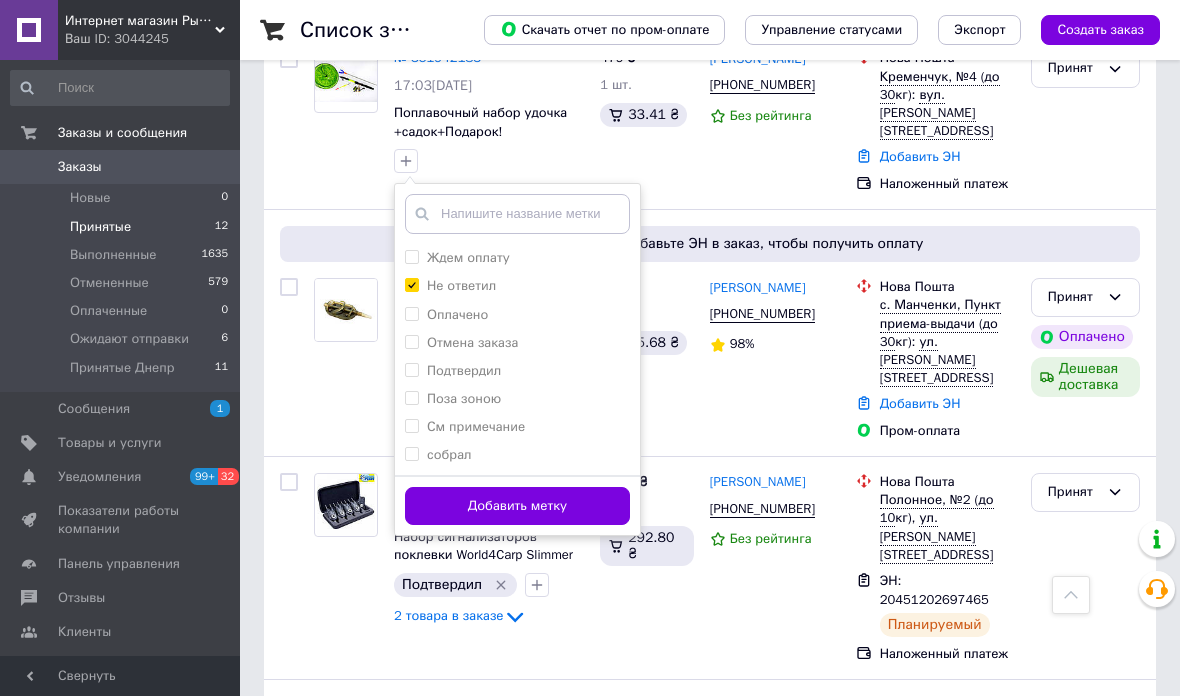 click on "Добавить метку" at bounding box center [517, 506] 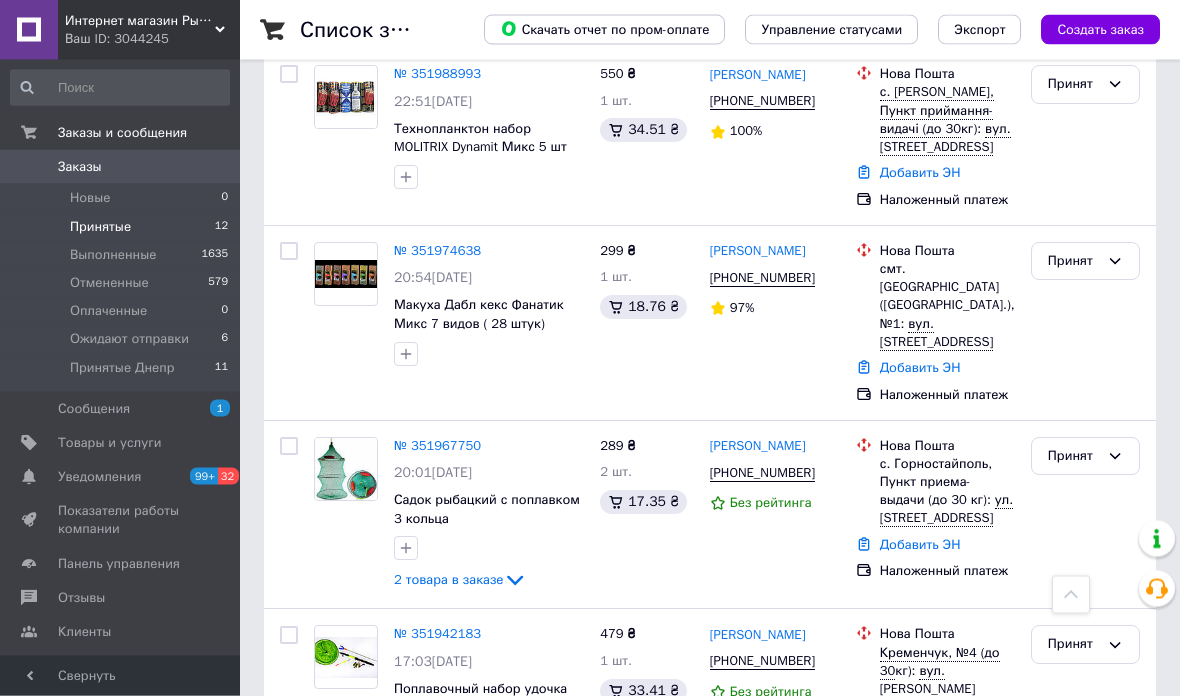 scroll, scrollTop: 838, scrollLeft: 0, axis: vertical 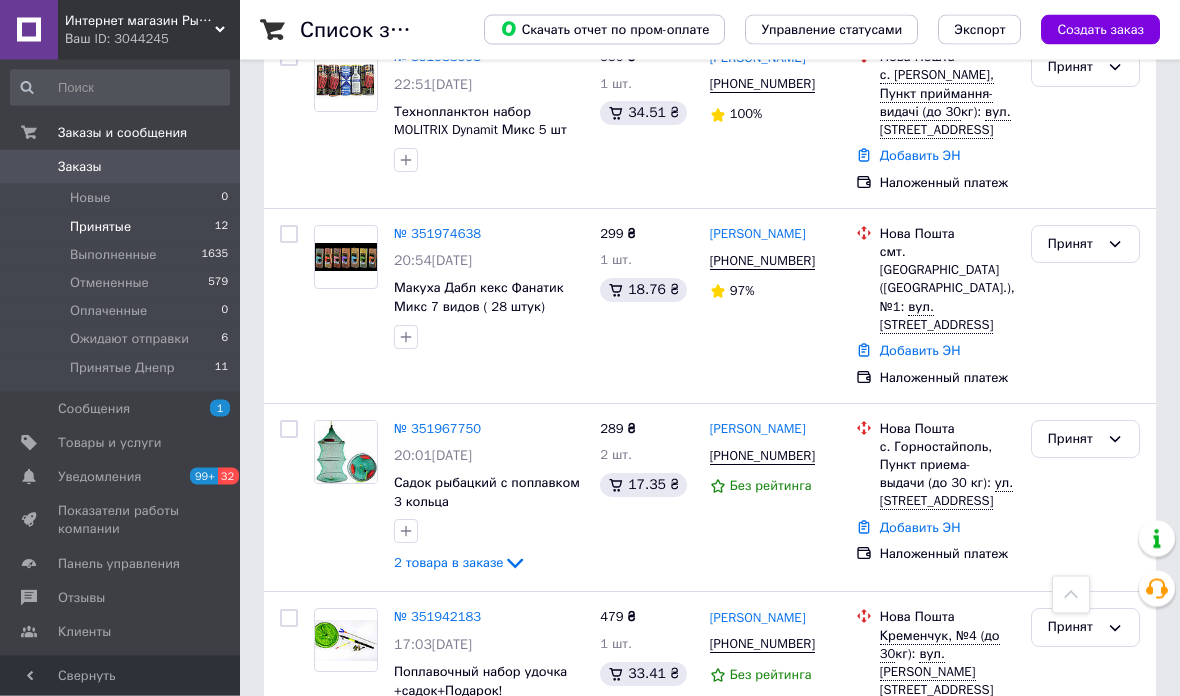 click 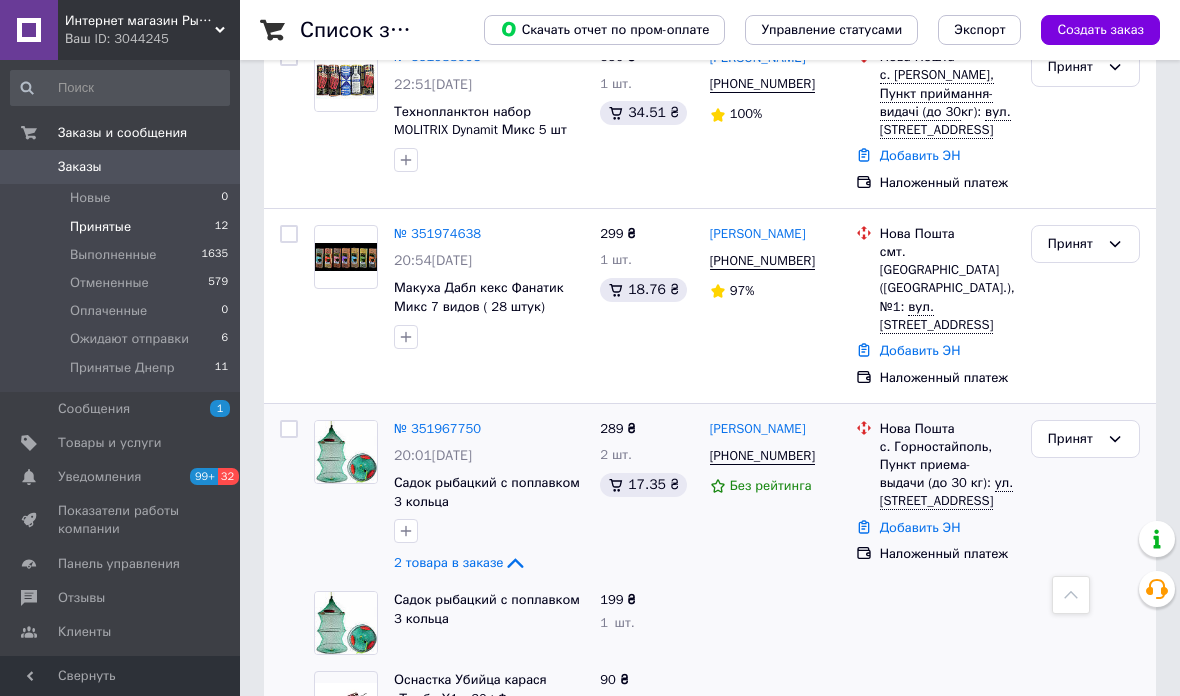 click 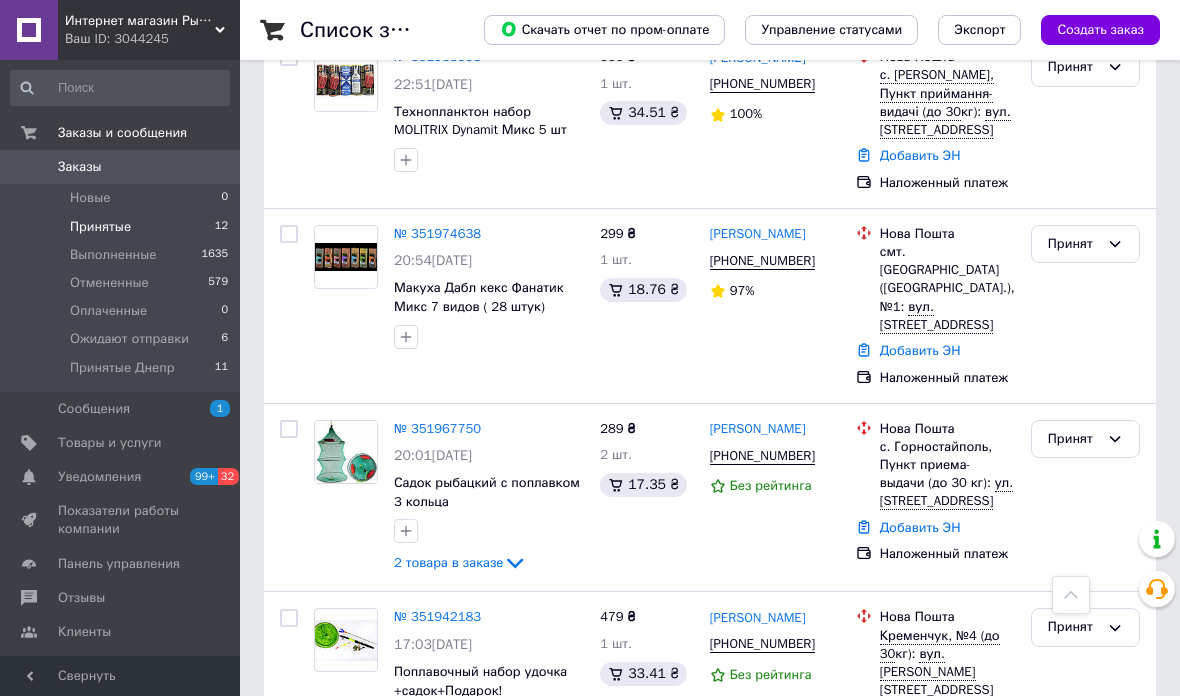 click on "Принят" at bounding box center [1073, 439] 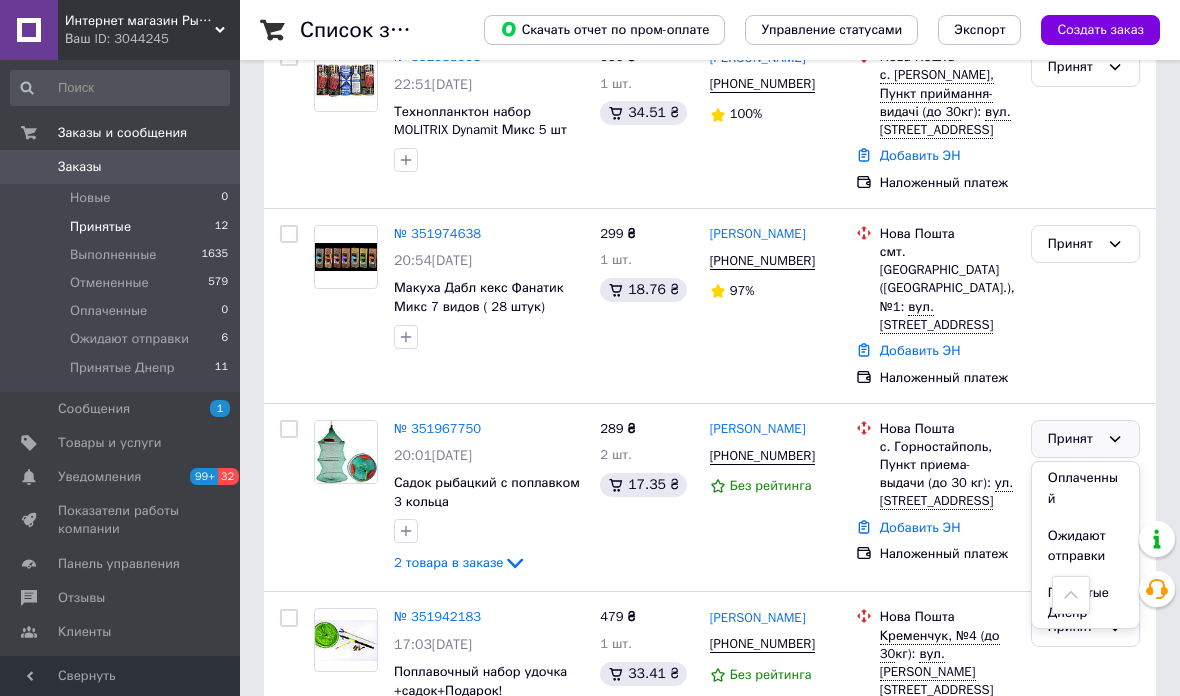 scroll, scrollTop: 74, scrollLeft: 0, axis: vertical 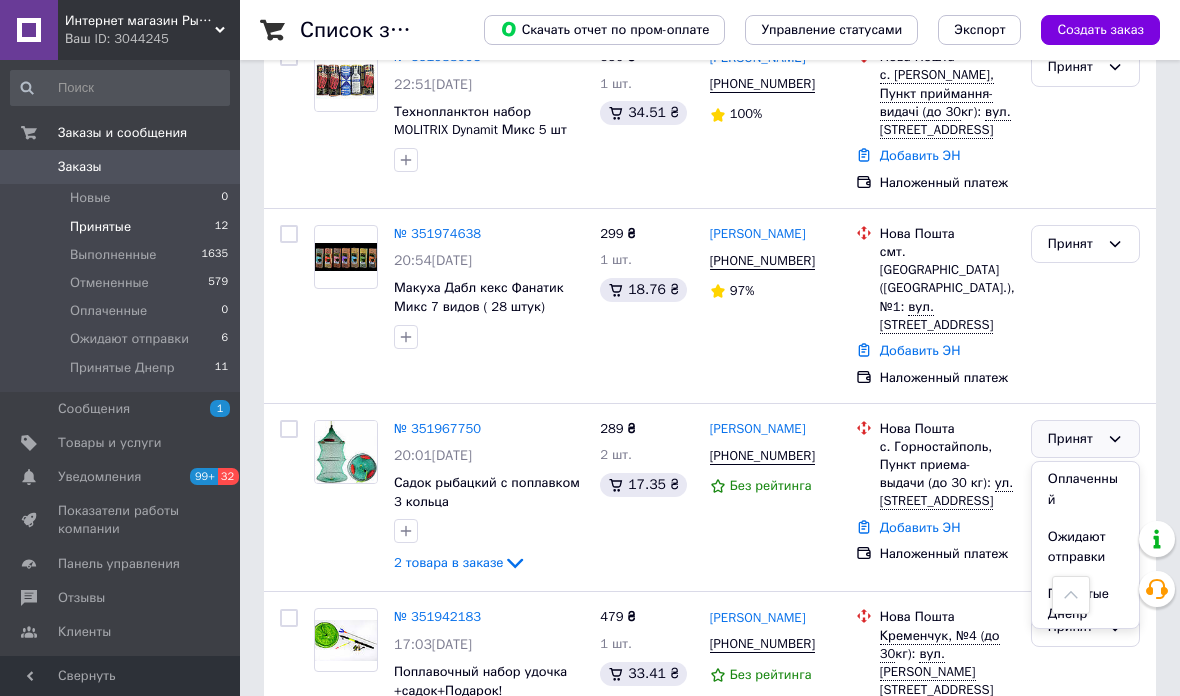 click on "Принятые Днепр" at bounding box center [1085, 604] 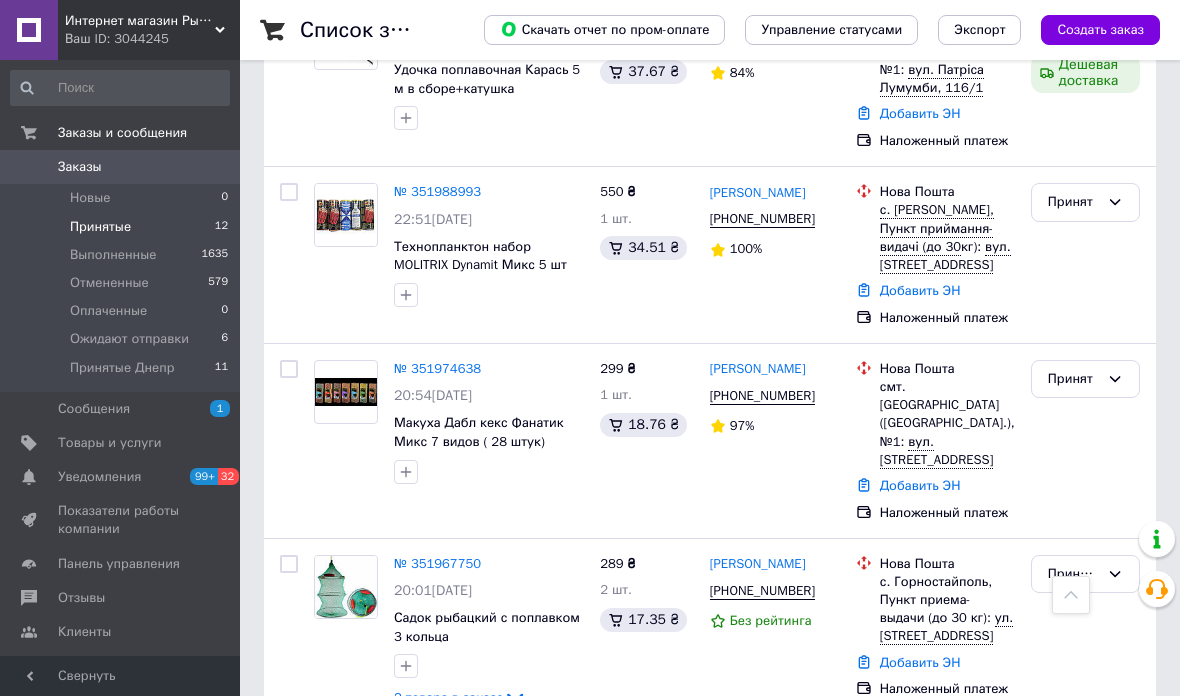 scroll, scrollTop: 705, scrollLeft: 0, axis: vertical 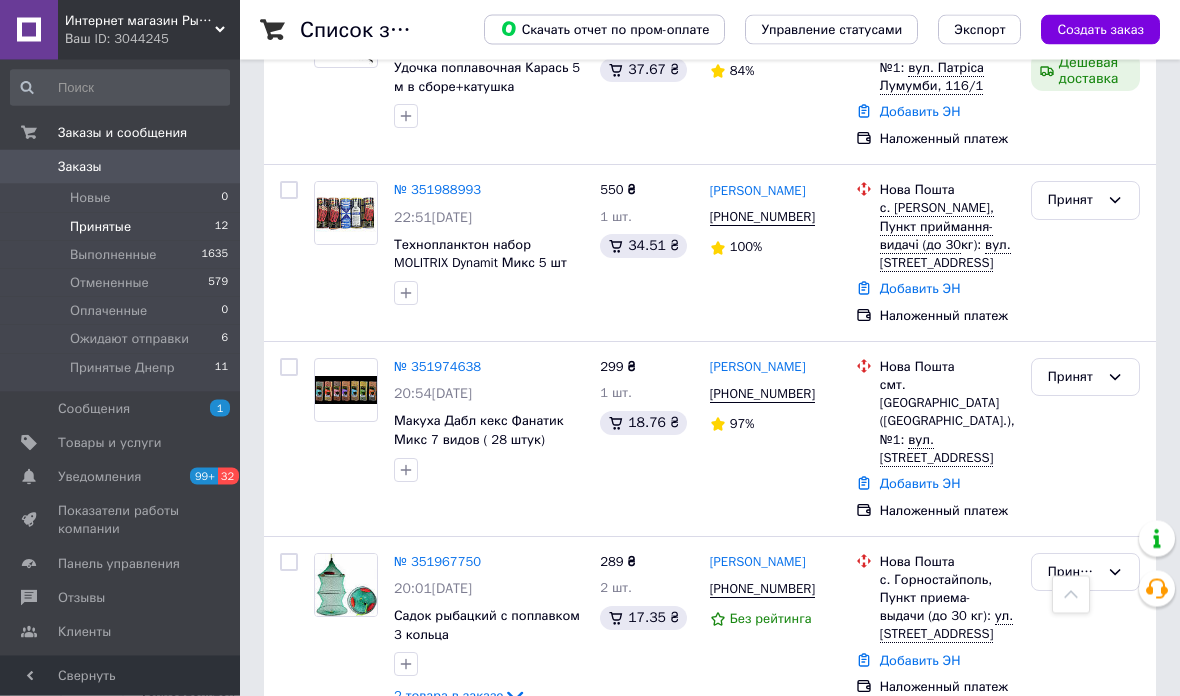 click on "Принят" at bounding box center [1085, 378] 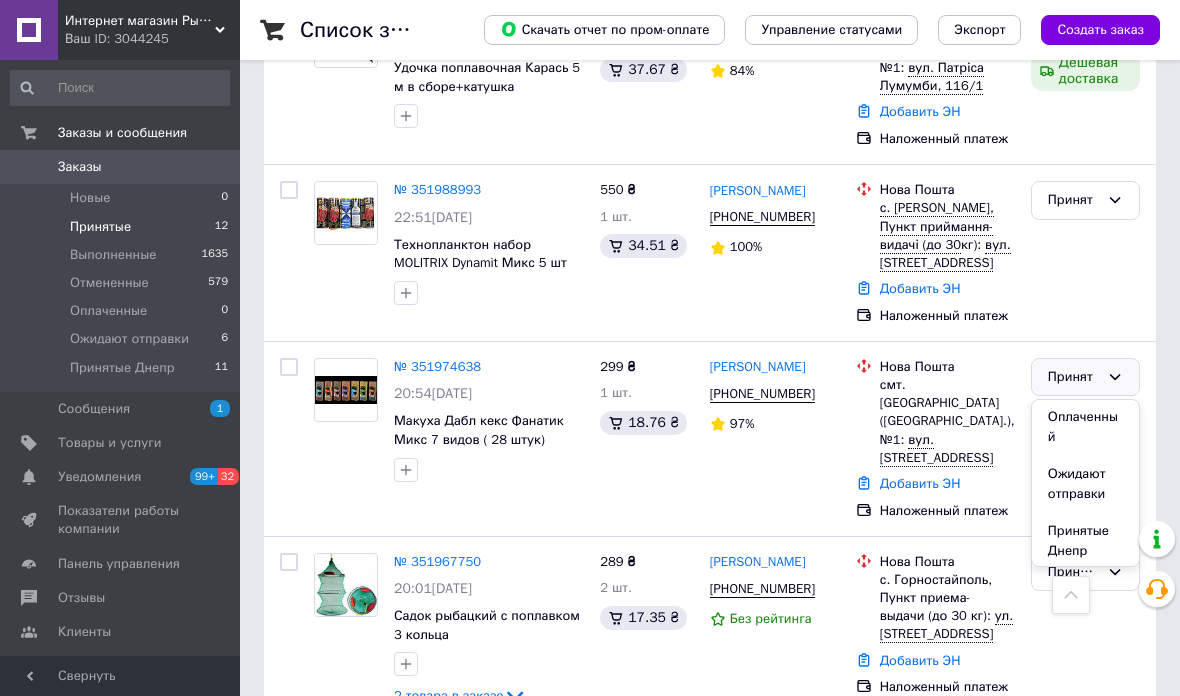 scroll, scrollTop: 74, scrollLeft: 0, axis: vertical 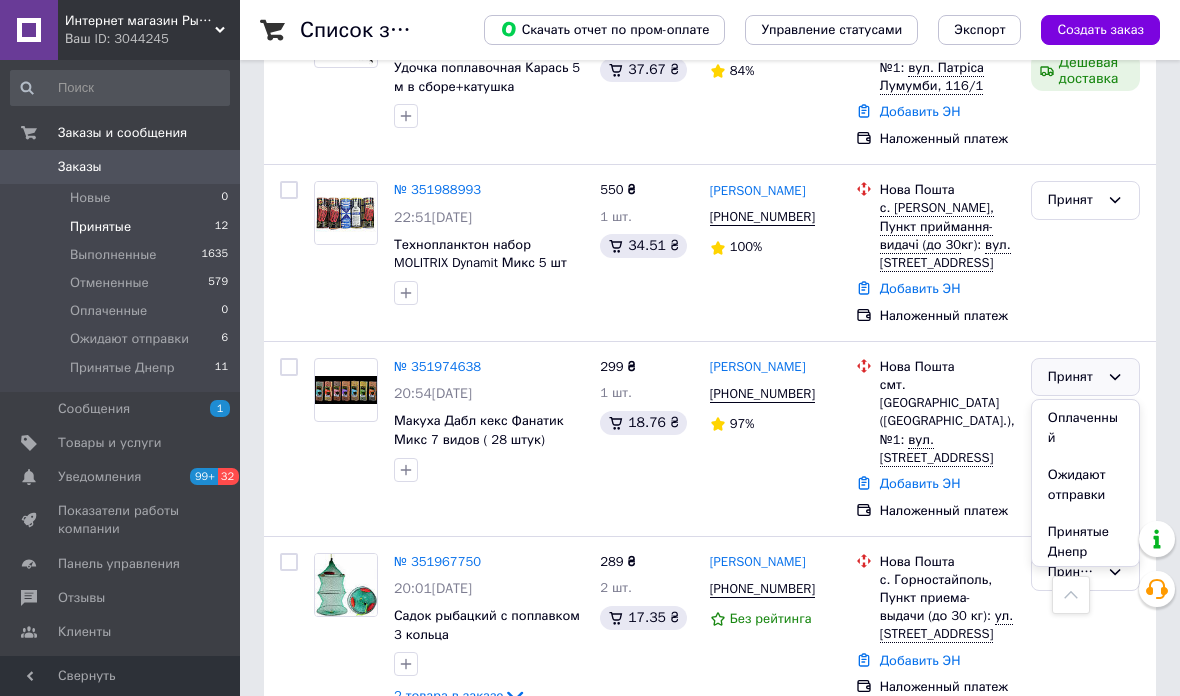click on "Принятые Днепр" at bounding box center [1085, 542] 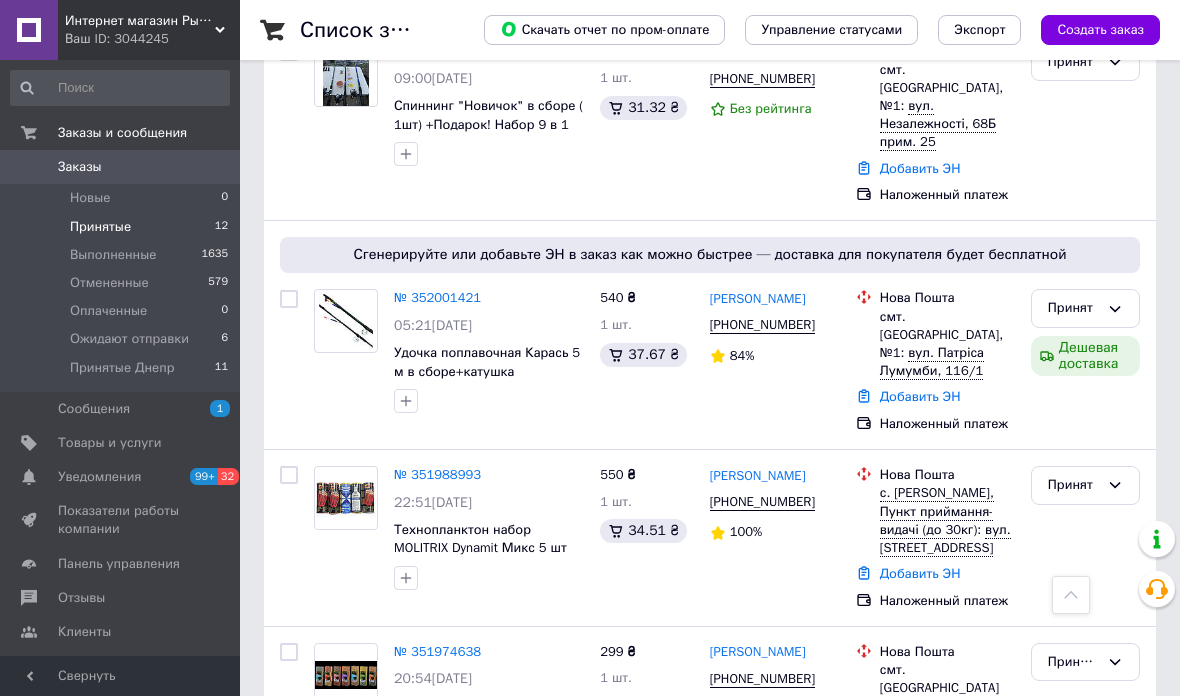 scroll, scrollTop: 421, scrollLeft: 0, axis: vertical 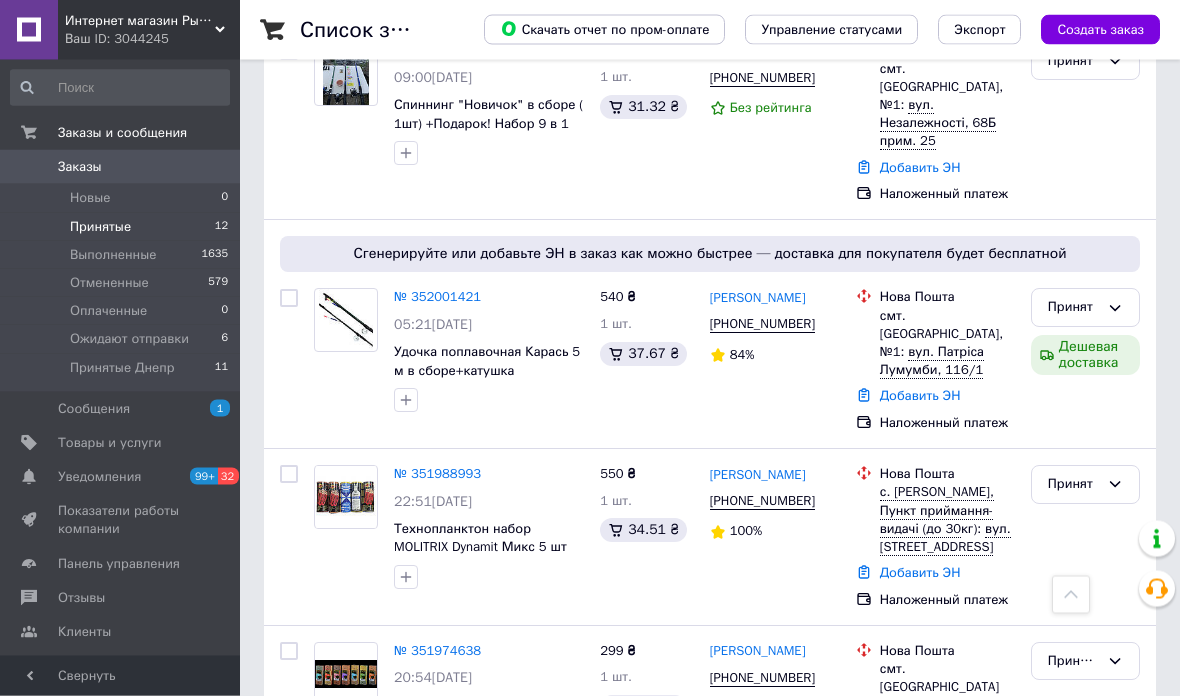click on "Принят" at bounding box center (1085, 485) 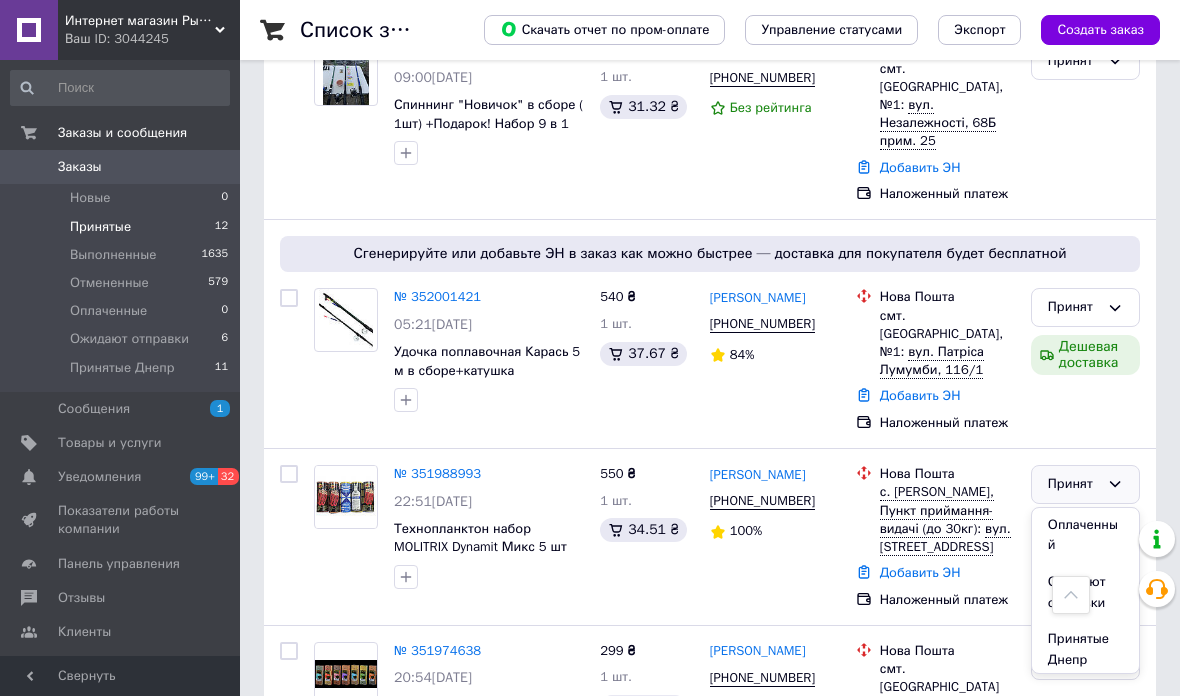 scroll, scrollTop: 74, scrollLeft: 0, axis: vertical 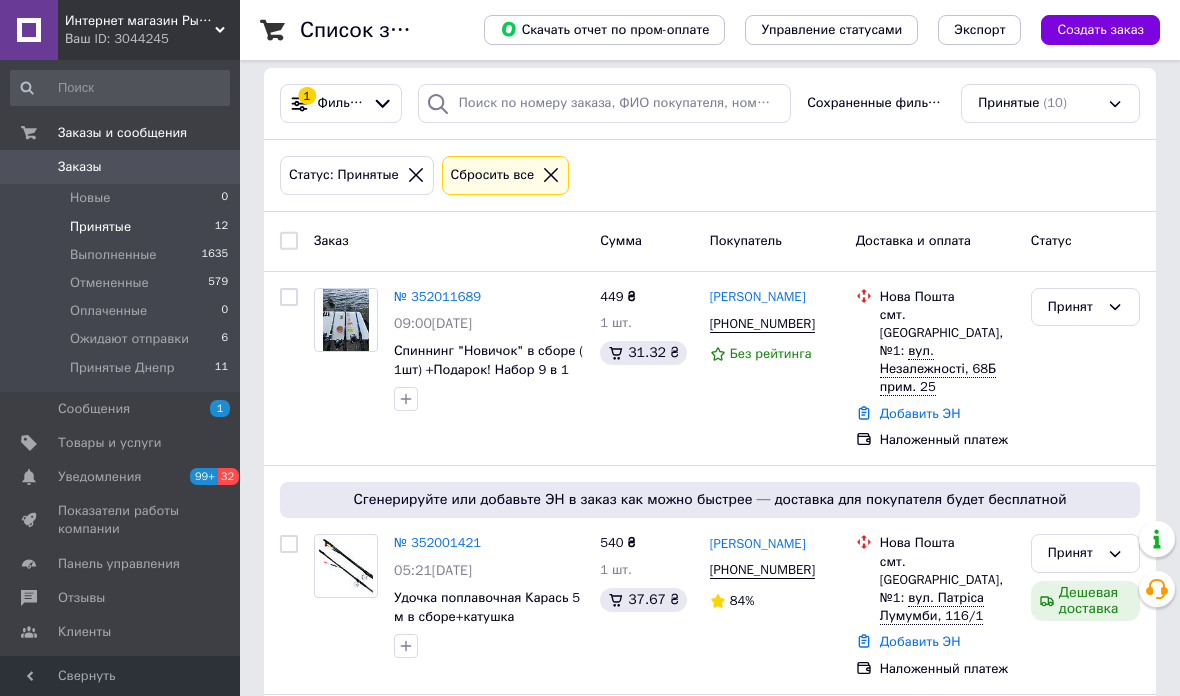 click on "№ 352001421" at bounding box center (437, 542) 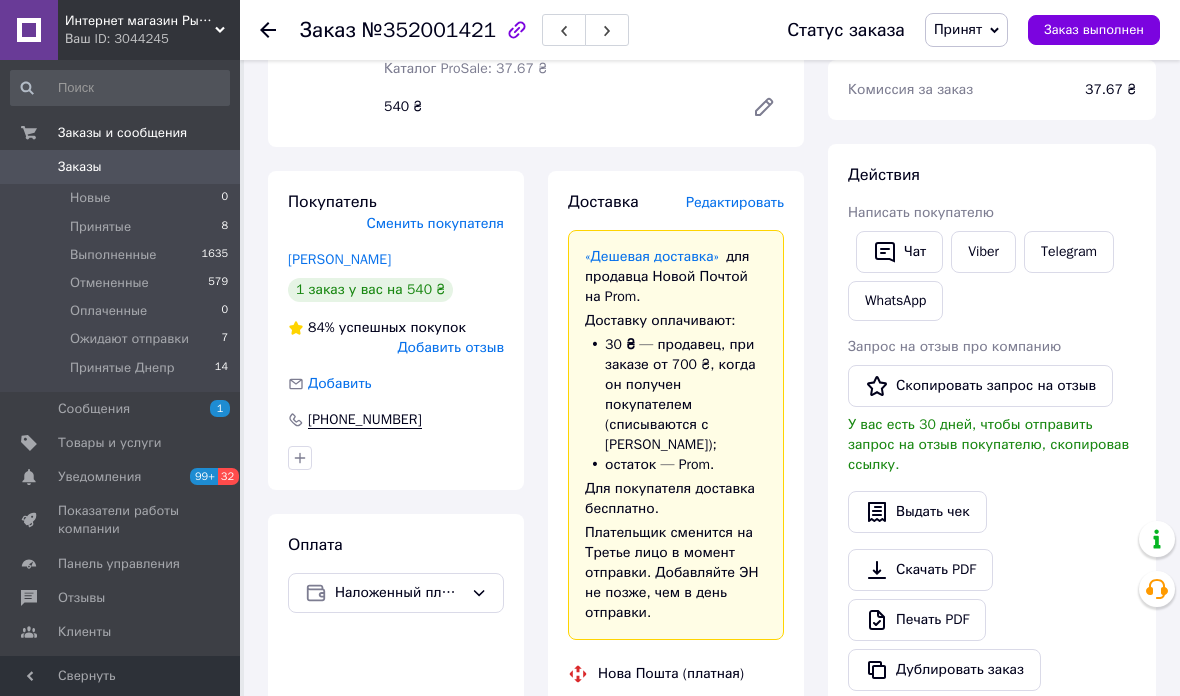 click on "Viber" at bounding box center (983, 252) 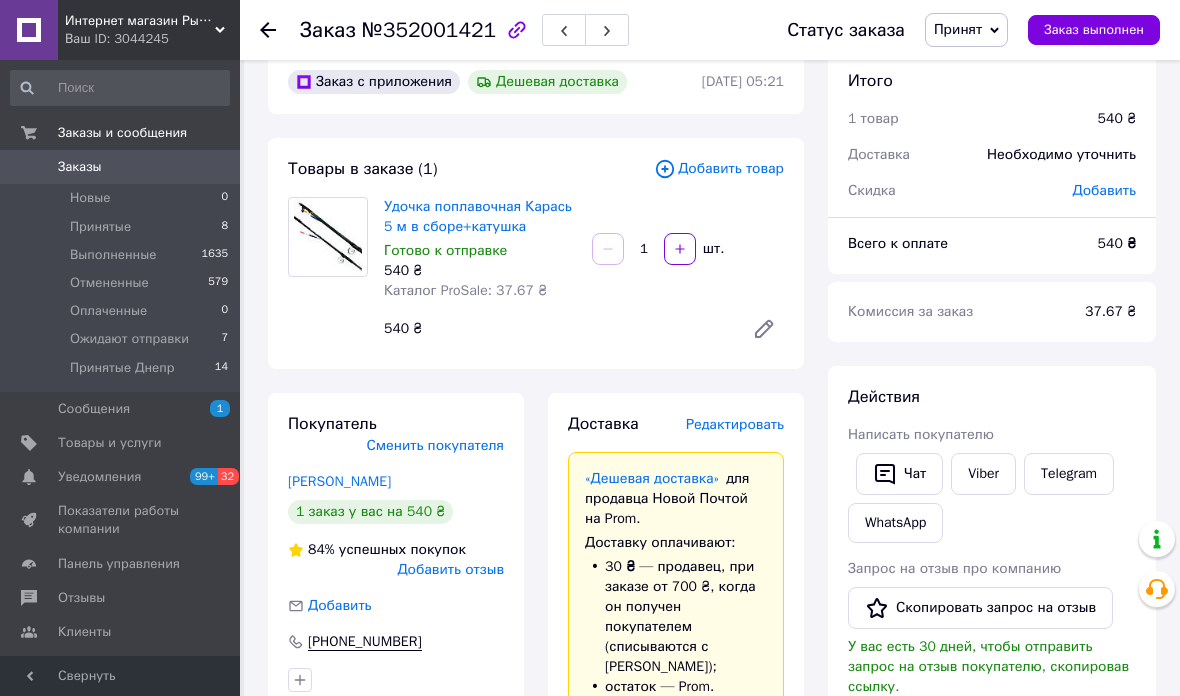 scroll, scrollTop: 0, scrollLeft: 0, axis: both 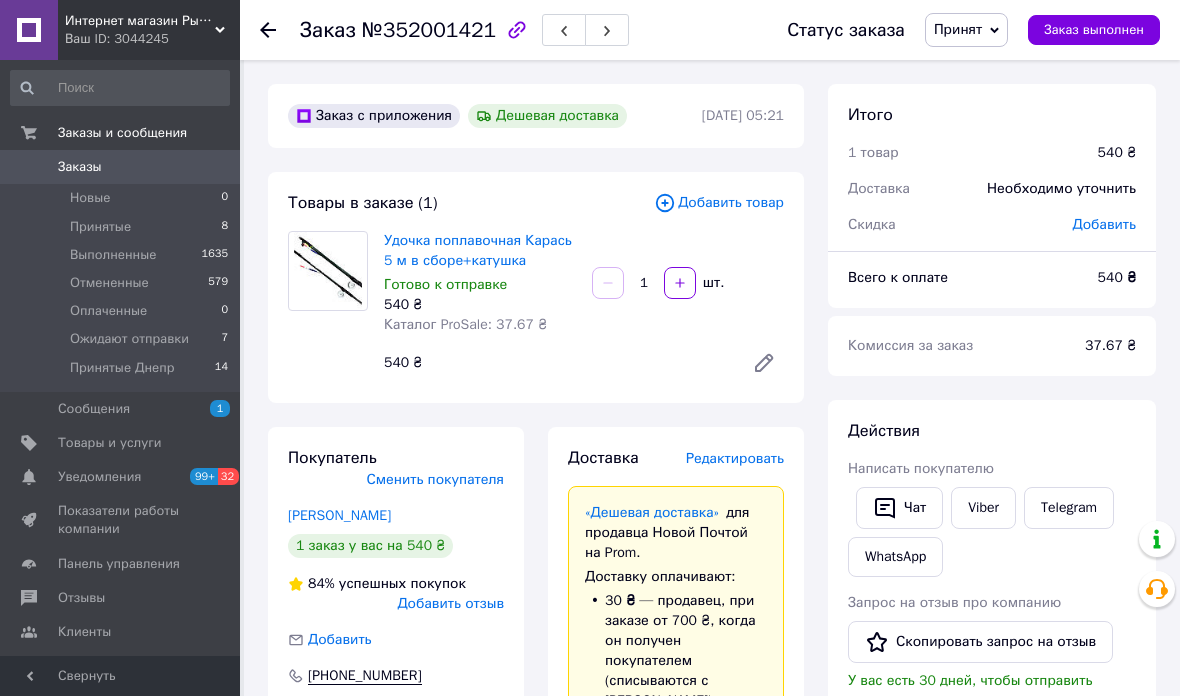 click on "Viber" at bounding box center (983, 508) 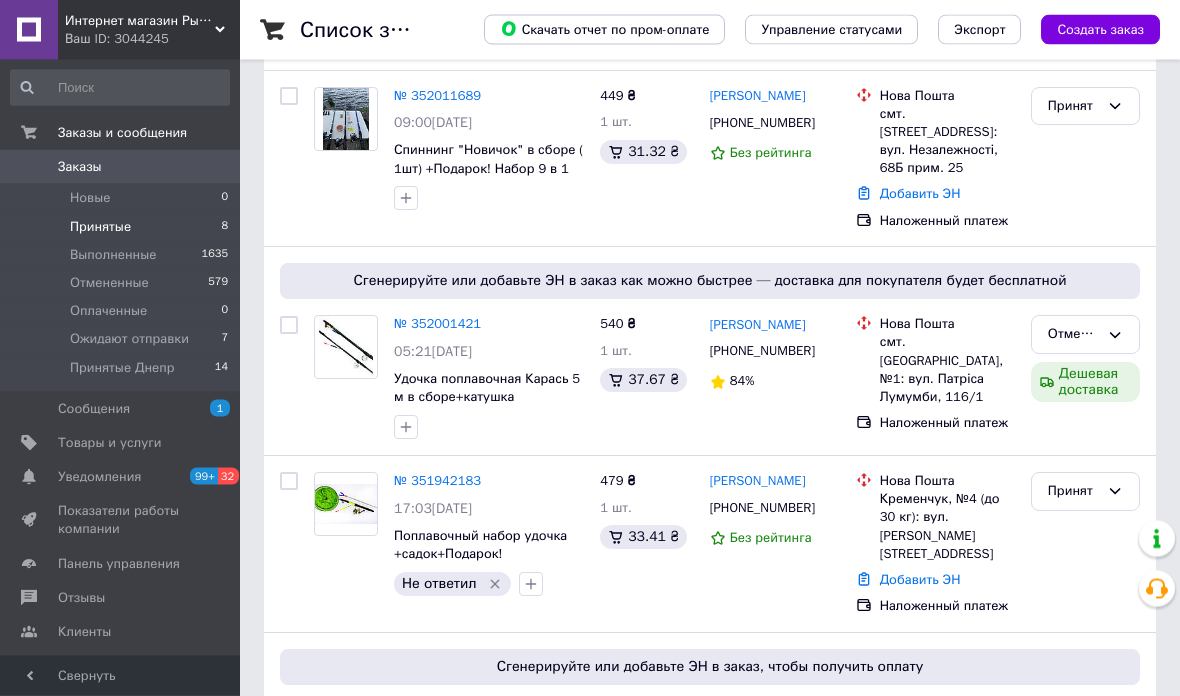 scroll, scrollTop: 379, scrollLeft: 0, axis: vertical 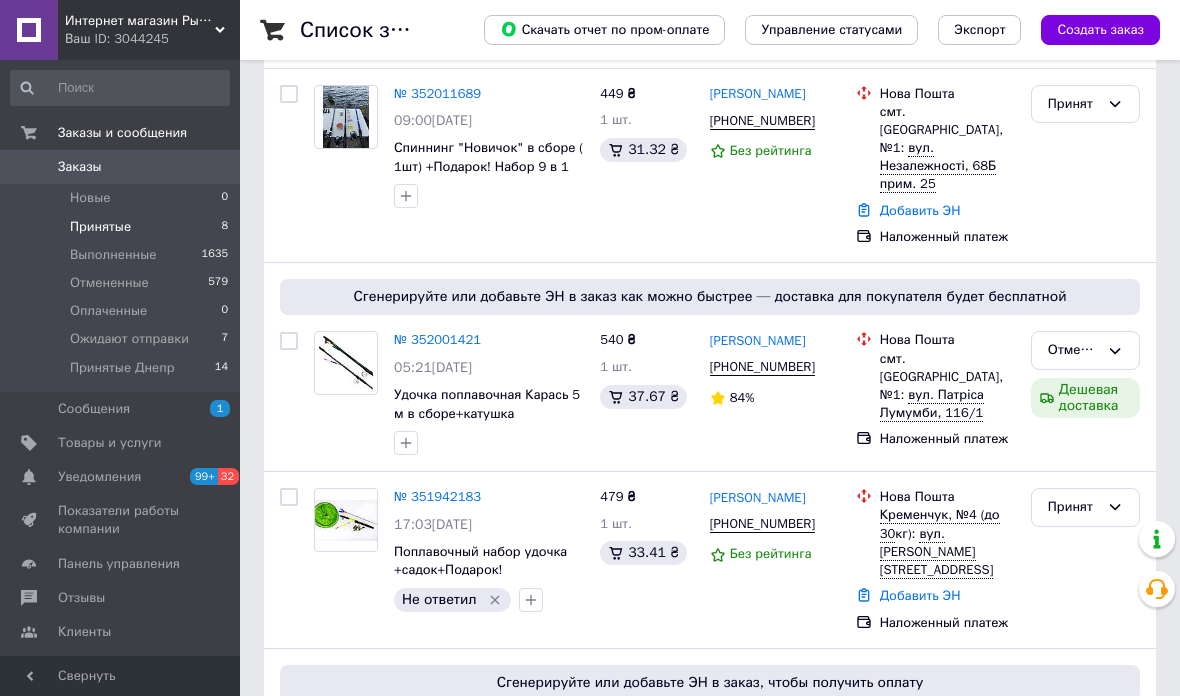 click 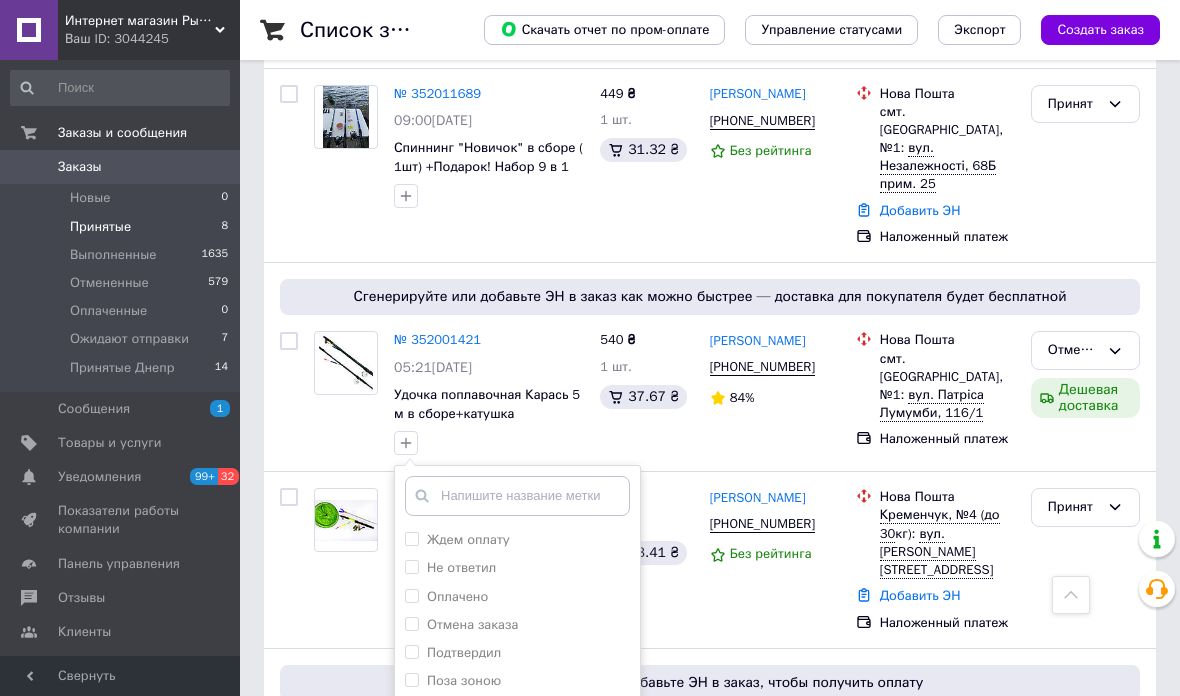 scroll, scrollTop: 378, scrollLeft: 0, axis: vertical 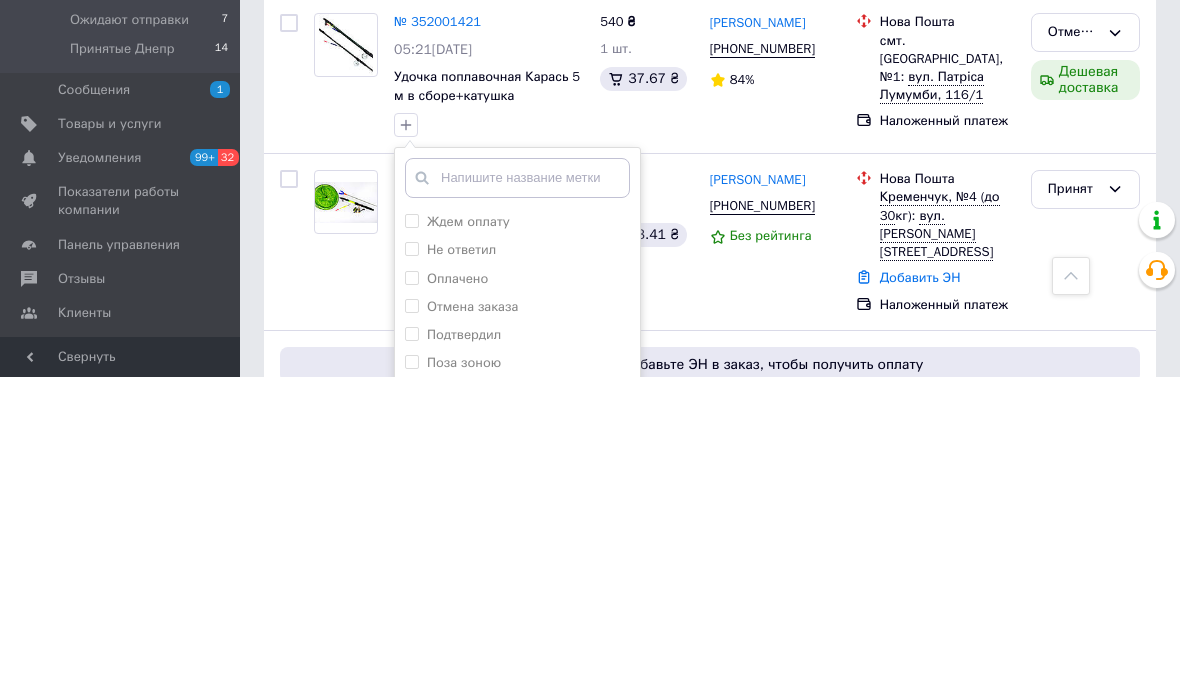 click on "Не ответил" at bounding box center [517, 569] 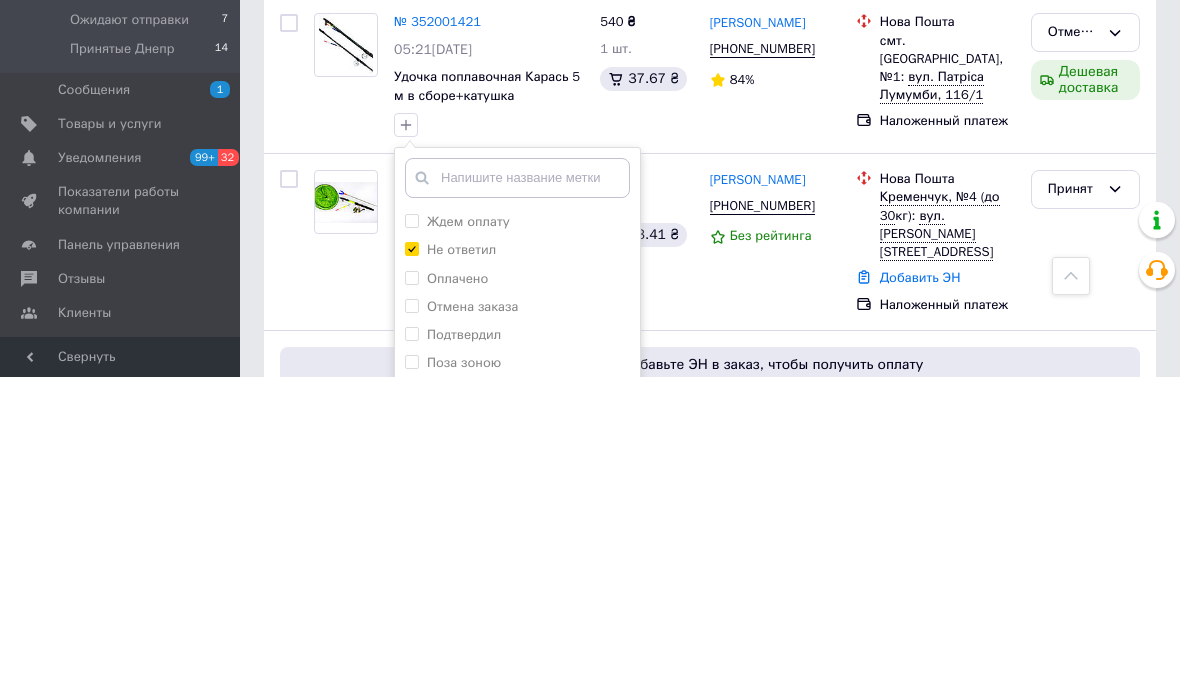 checkbox on "true" 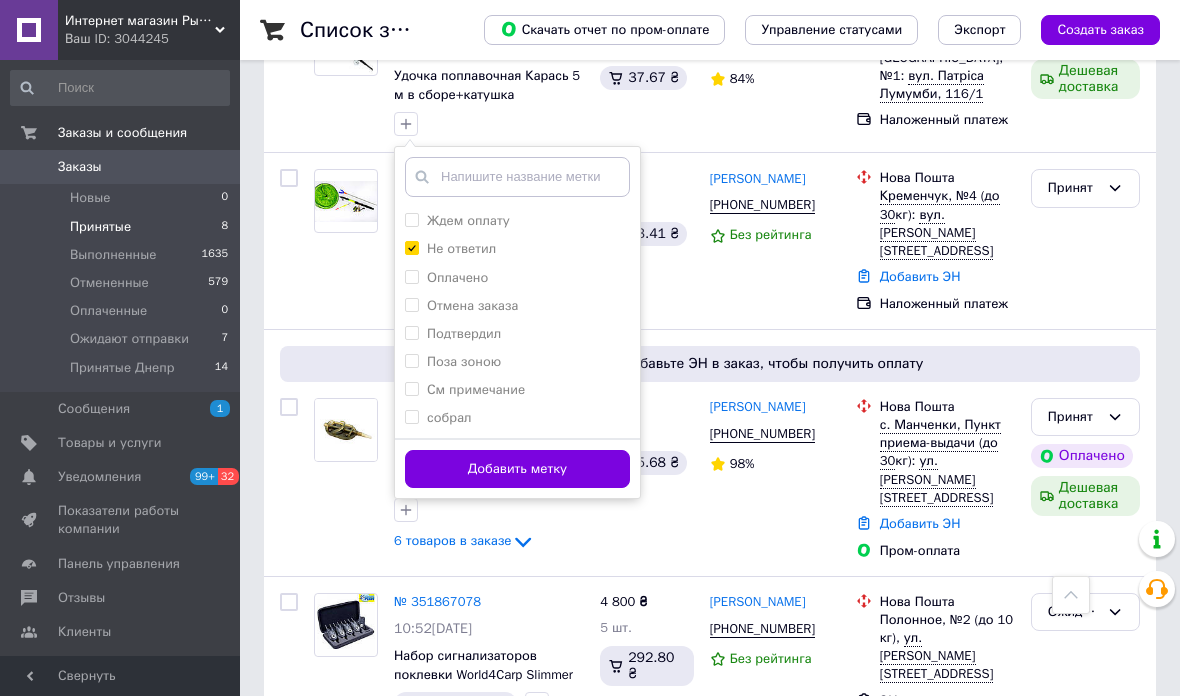 click on "Добавить метку" at bounding box center [517, 469] 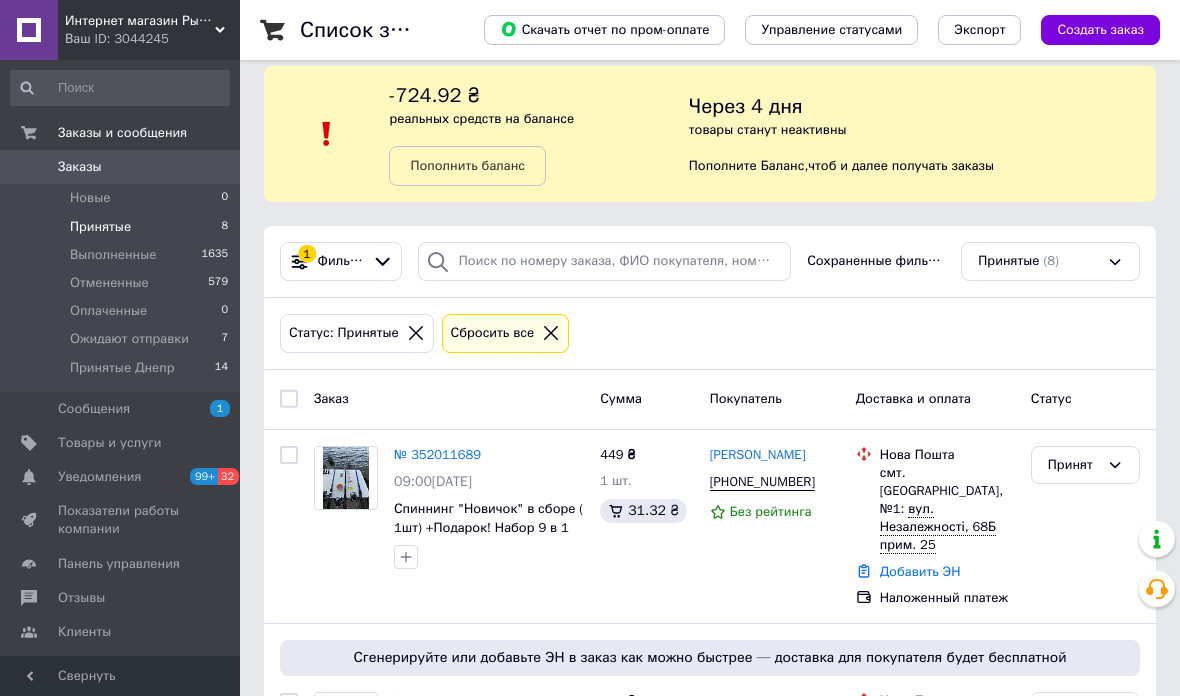 scroll, scrollTop: 0, scrollLeft: 0, axis: both 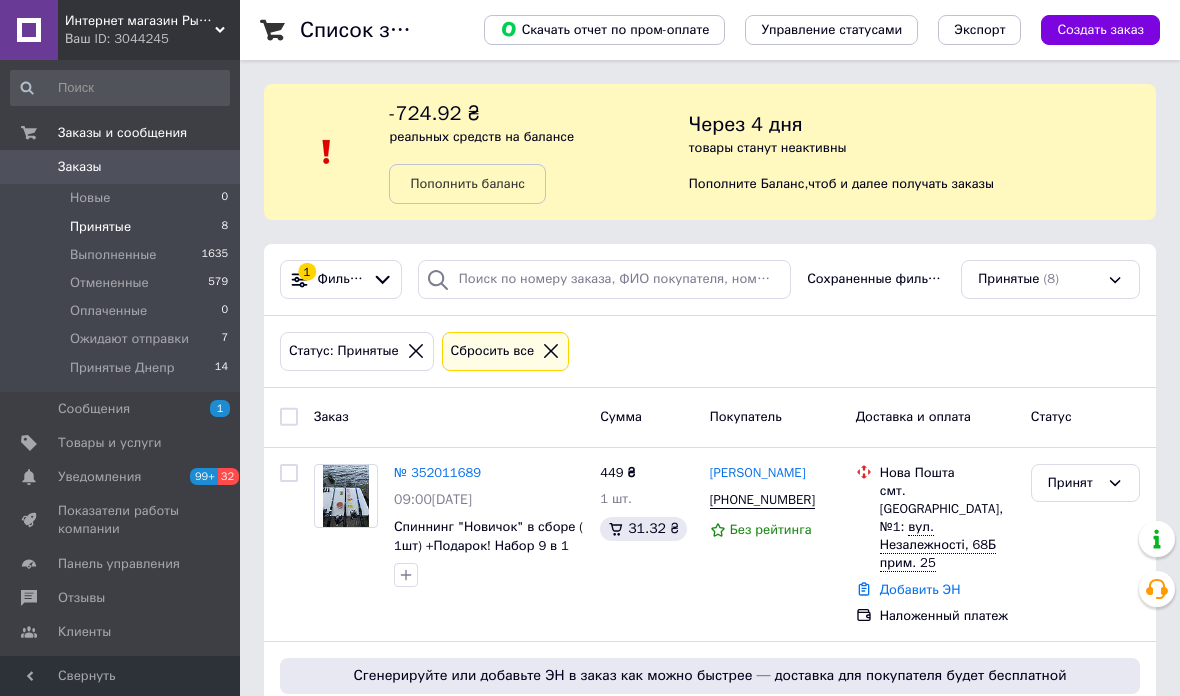 click on "№ 352011689" at bounding box center (437, 472) 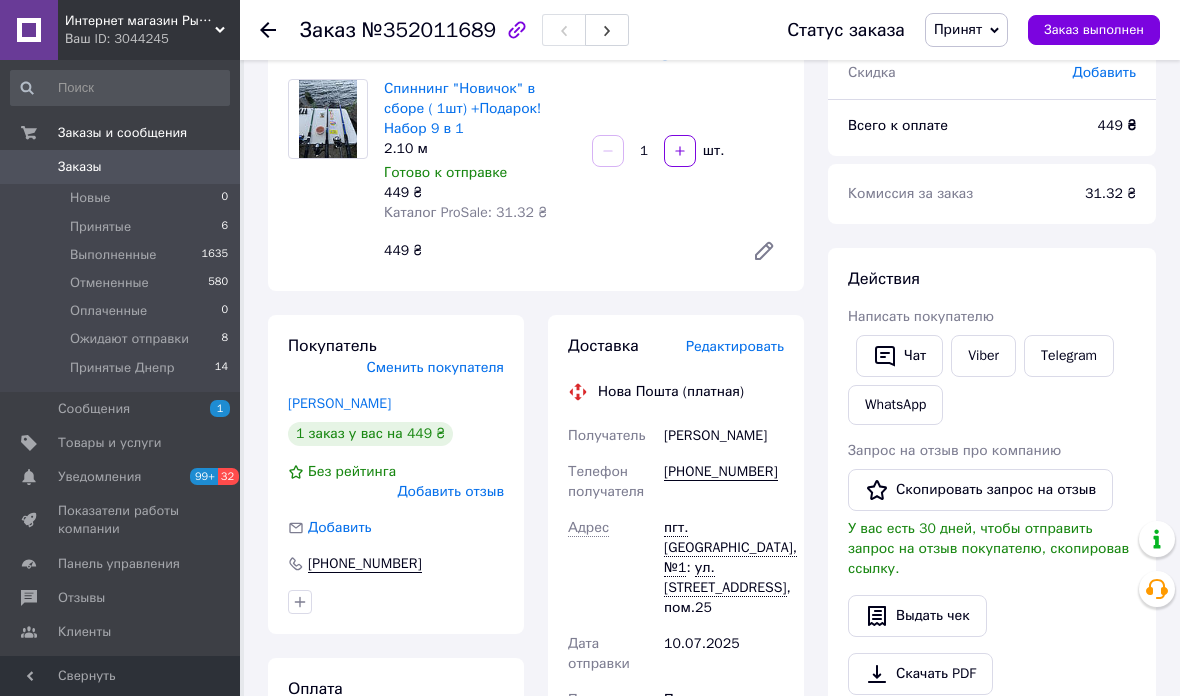 scroll, scrollTop: 167, scrollLeft: 0, axis: vertical 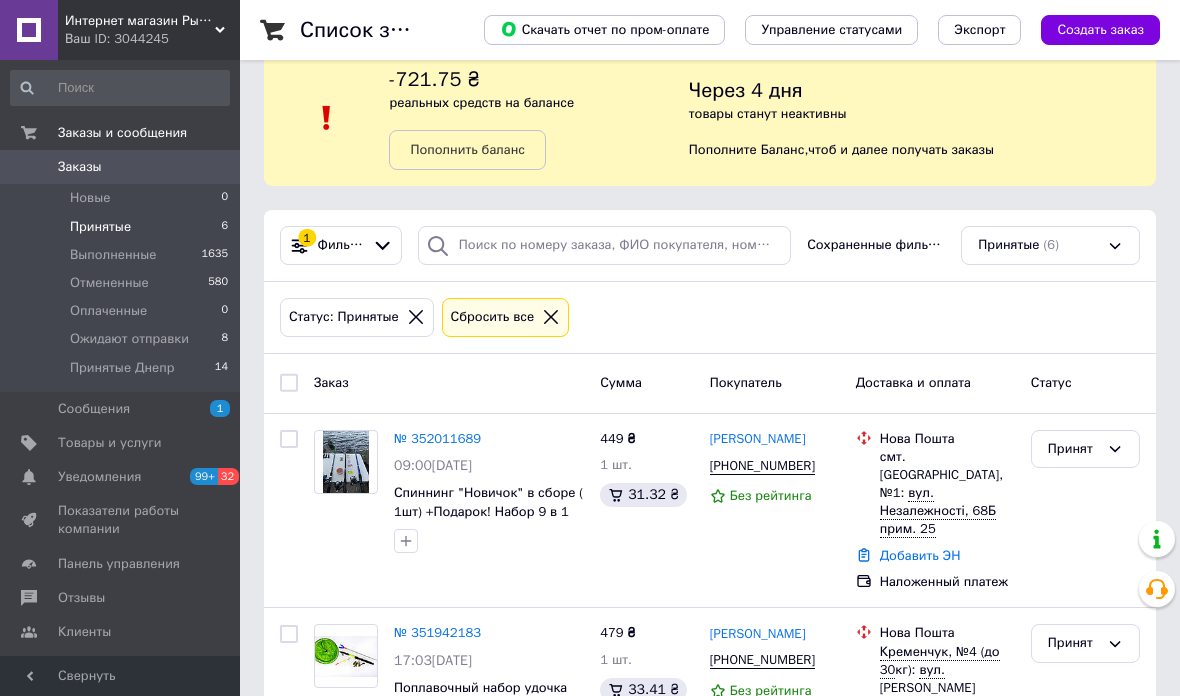 click on "Принят" at bounding box center (1073, 449) 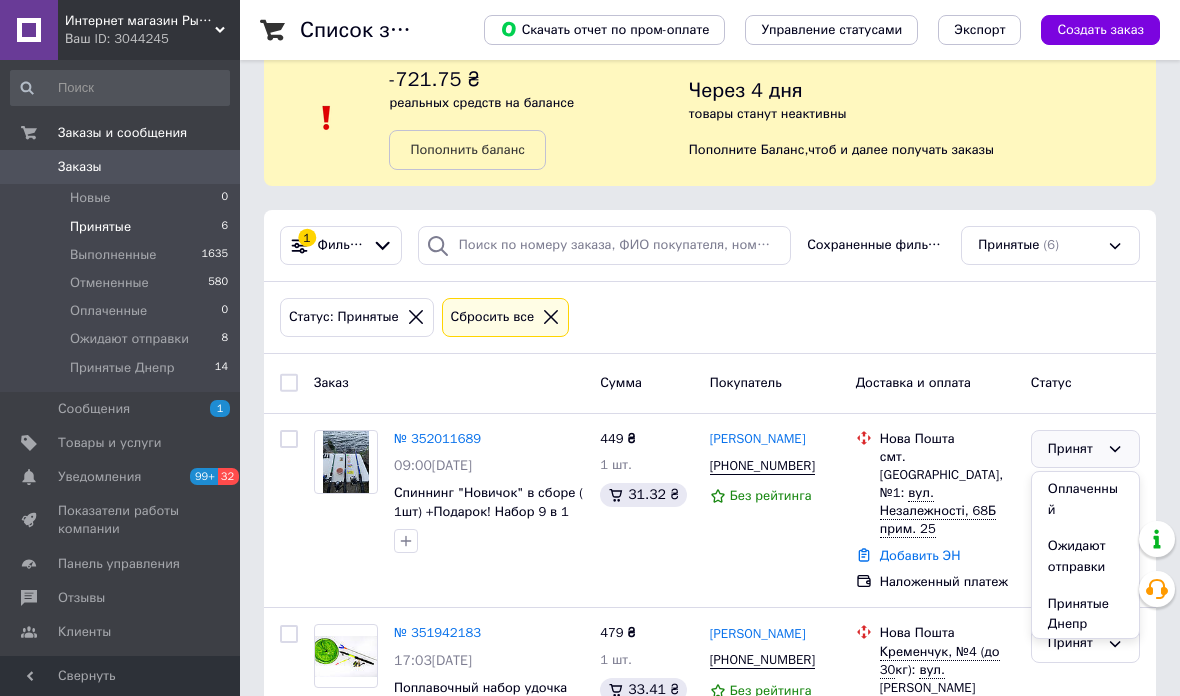 scroll, scrollTop: 74, scrollLeft: 0, axis: vertical 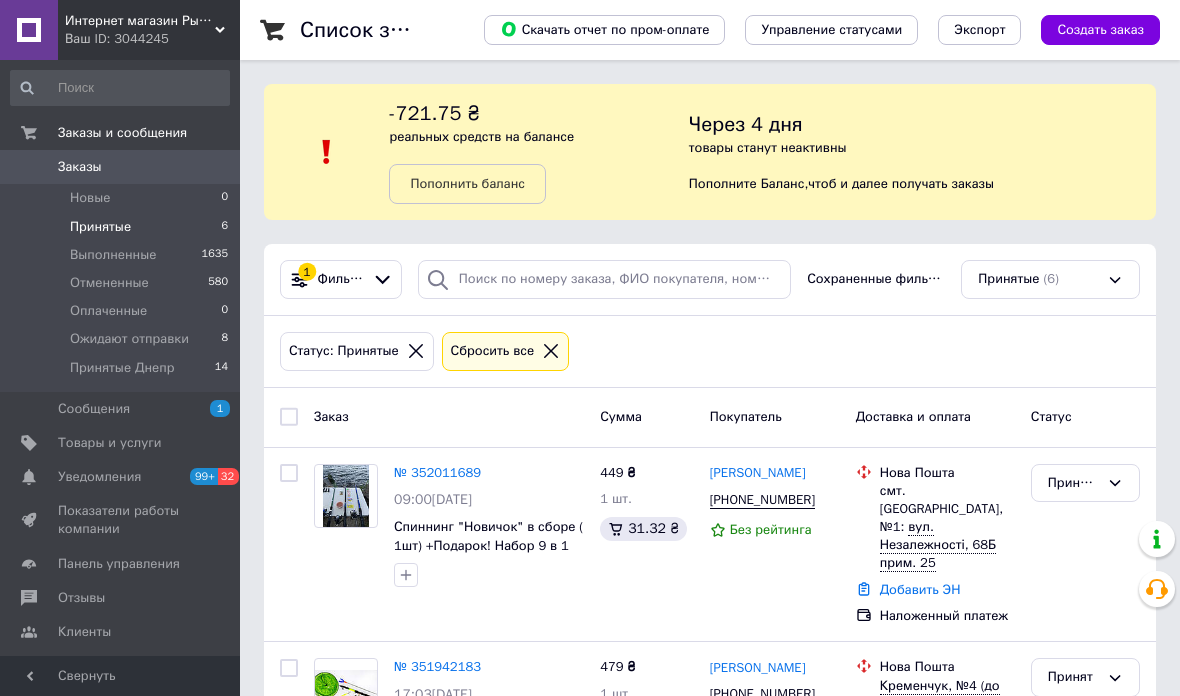 click on "Новые" at bounding box center (90, 198) 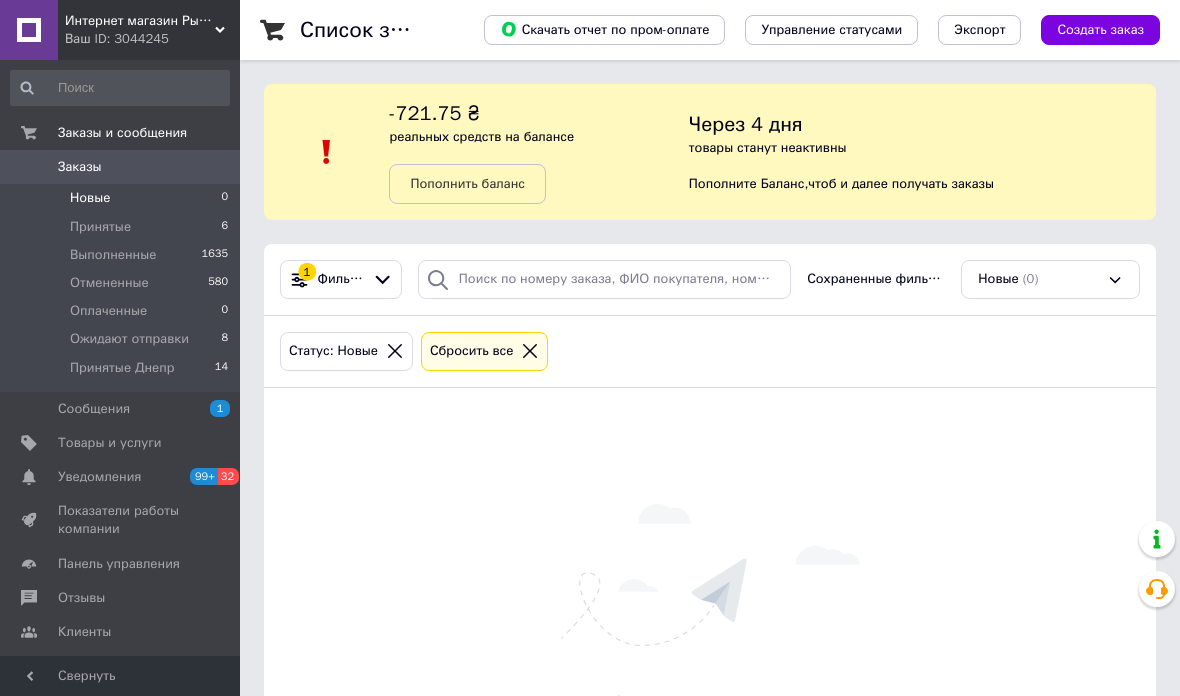 click on "Принятые 6" at bounding box center (120, 227) 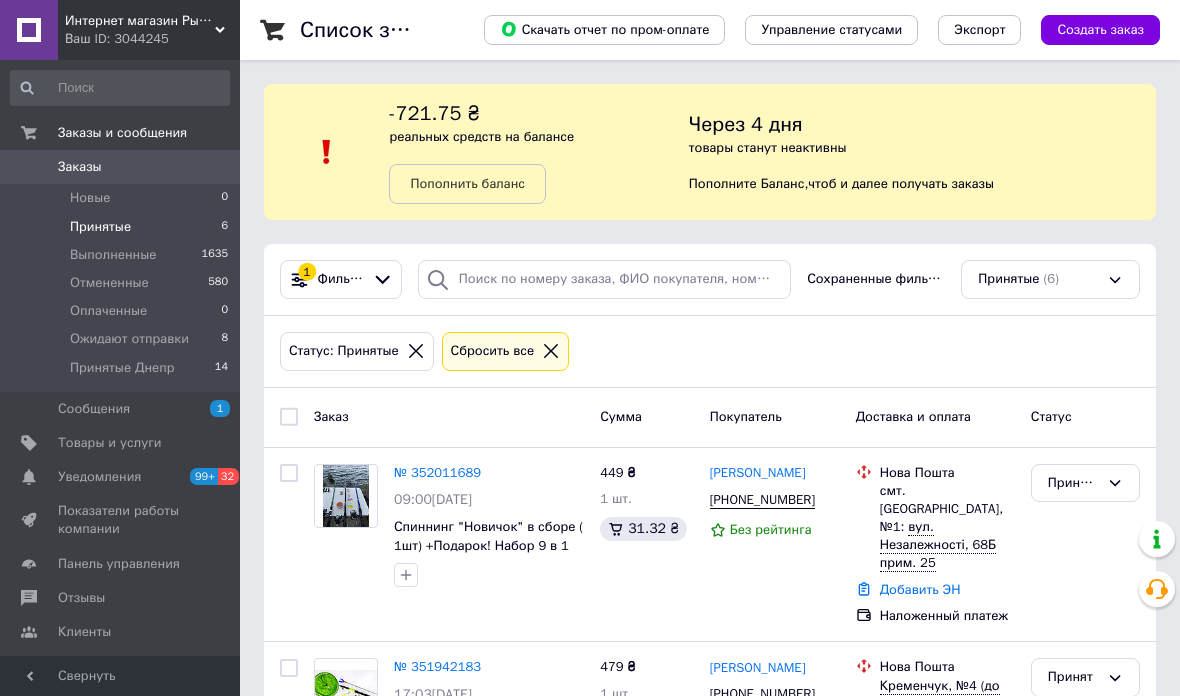 click on "Ваш ID: 3044245" at bounding box center [152, 39] 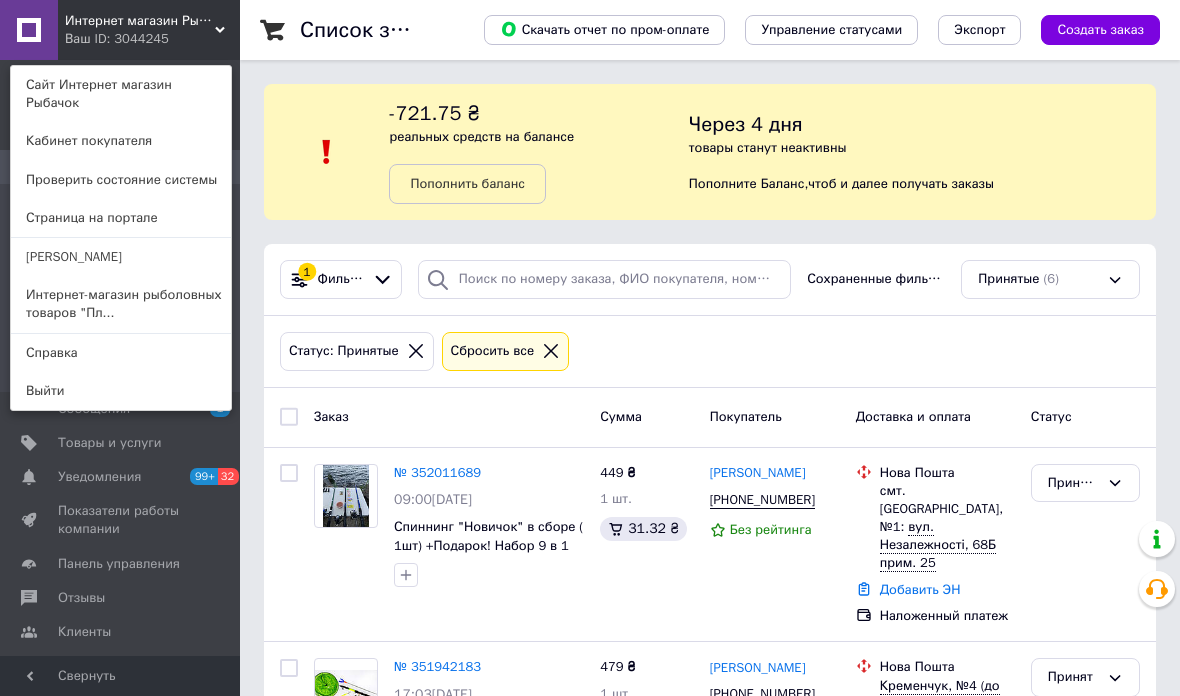 click on "Интернет-магазин рыболовных товаров  "Пл..." at bounding box center [121, 304] 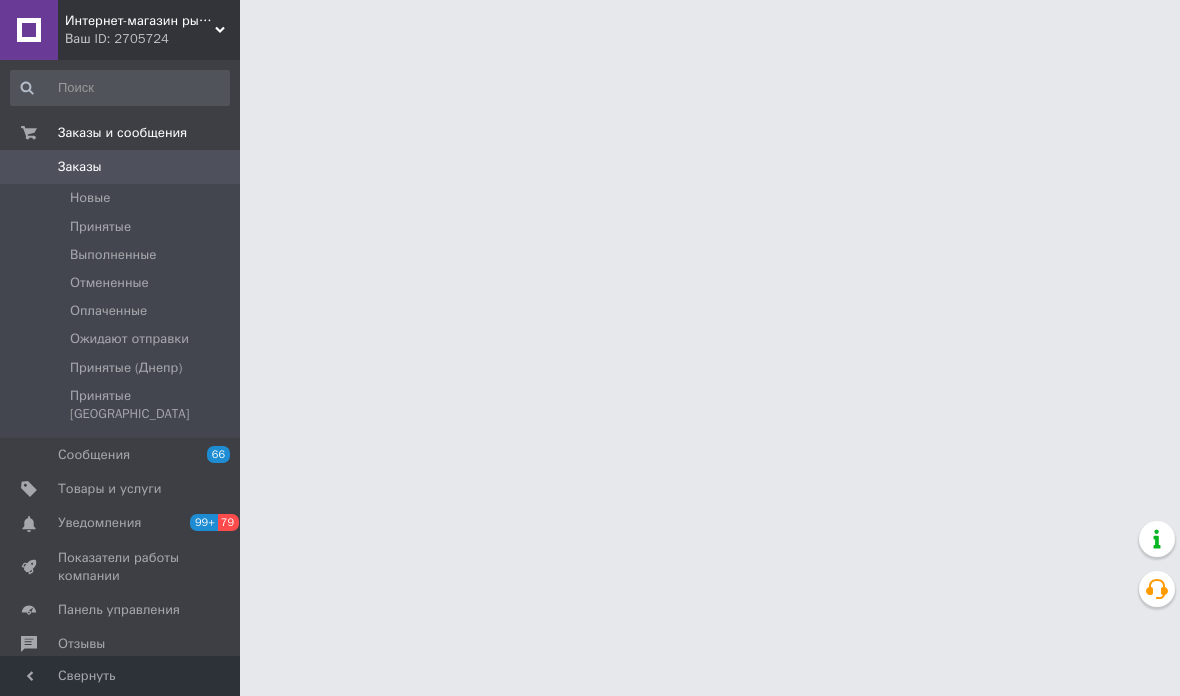 scroll, scrollTop: 0, scrollLeft: 0, axis: both 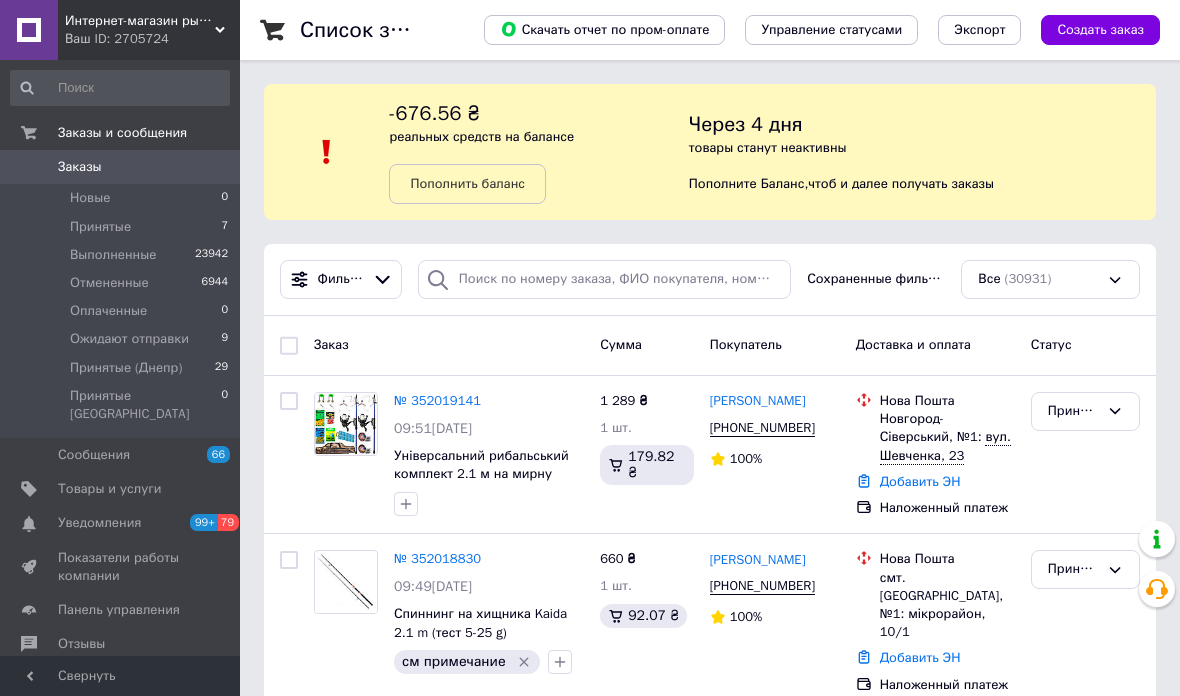 click on "Новые" at bounding box center (90, 198) 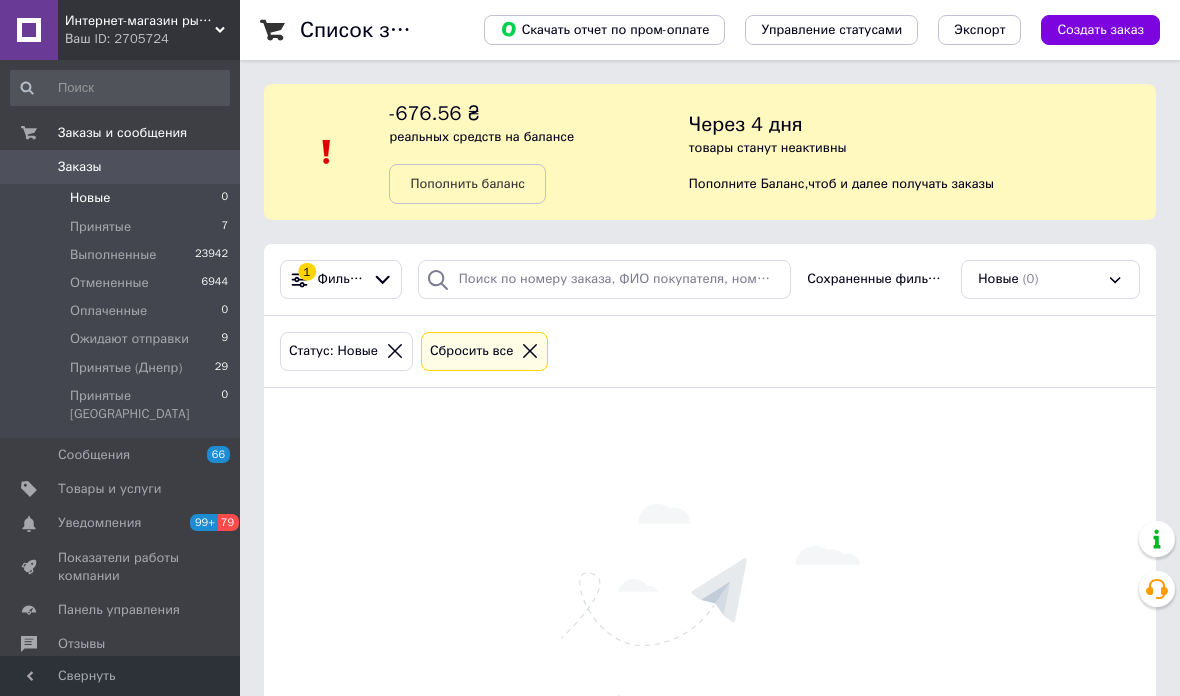 click on "Принятые" at bounding box center (100, 227) 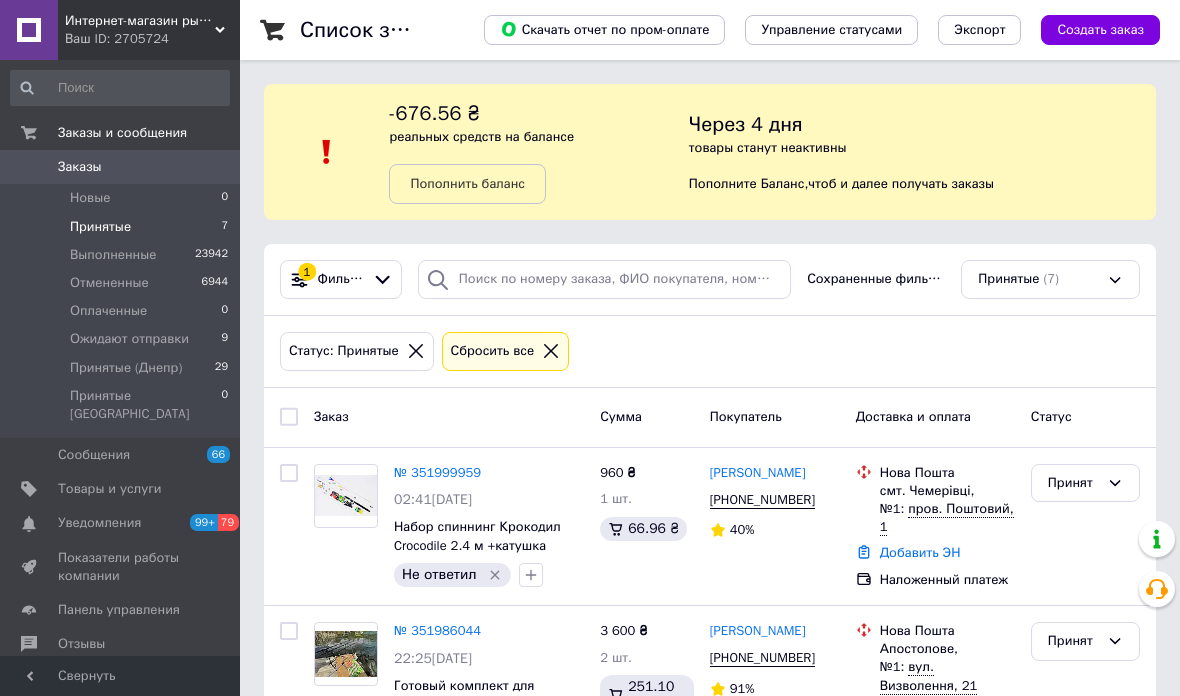 scroll, scrollTop: 39, scrollLeft: 0, axis: vertical 